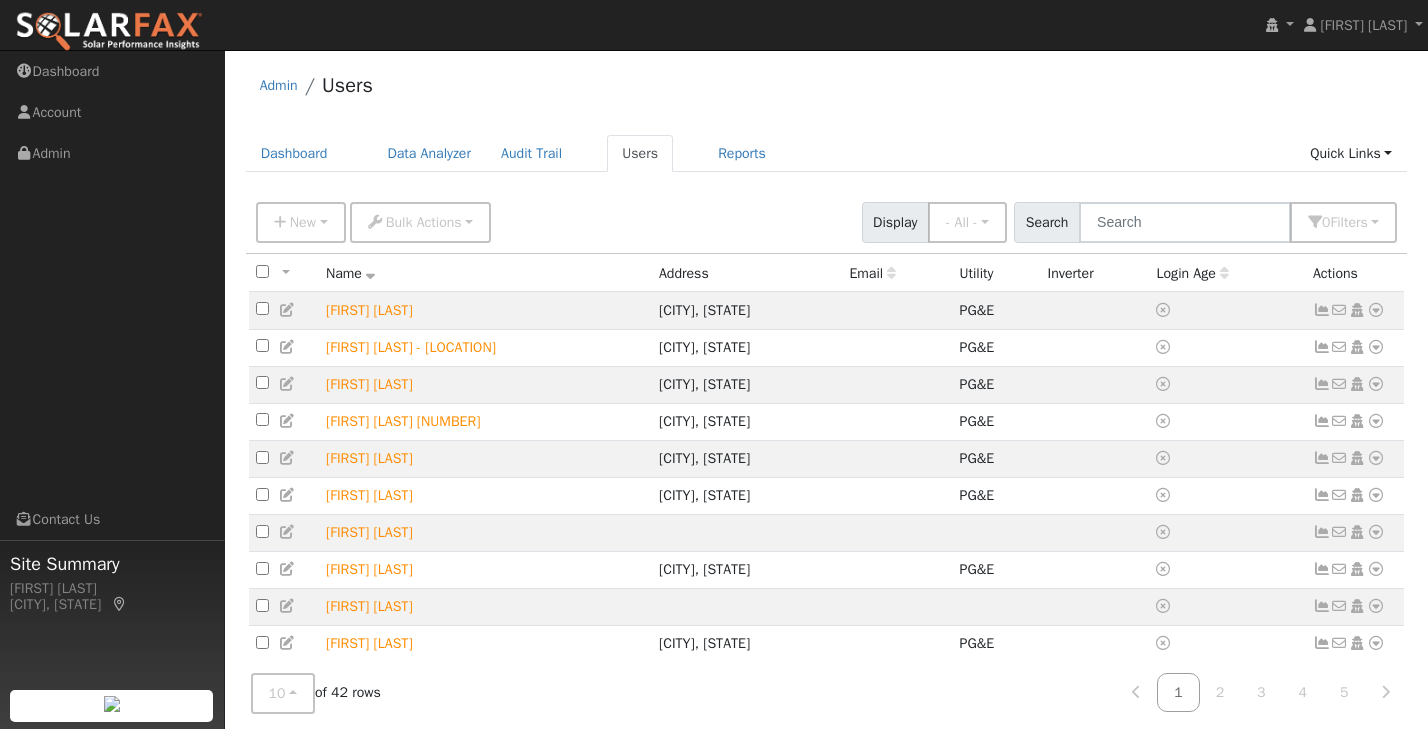 scroll, scrollTop: 0, scrollLeft: 0, axis: both 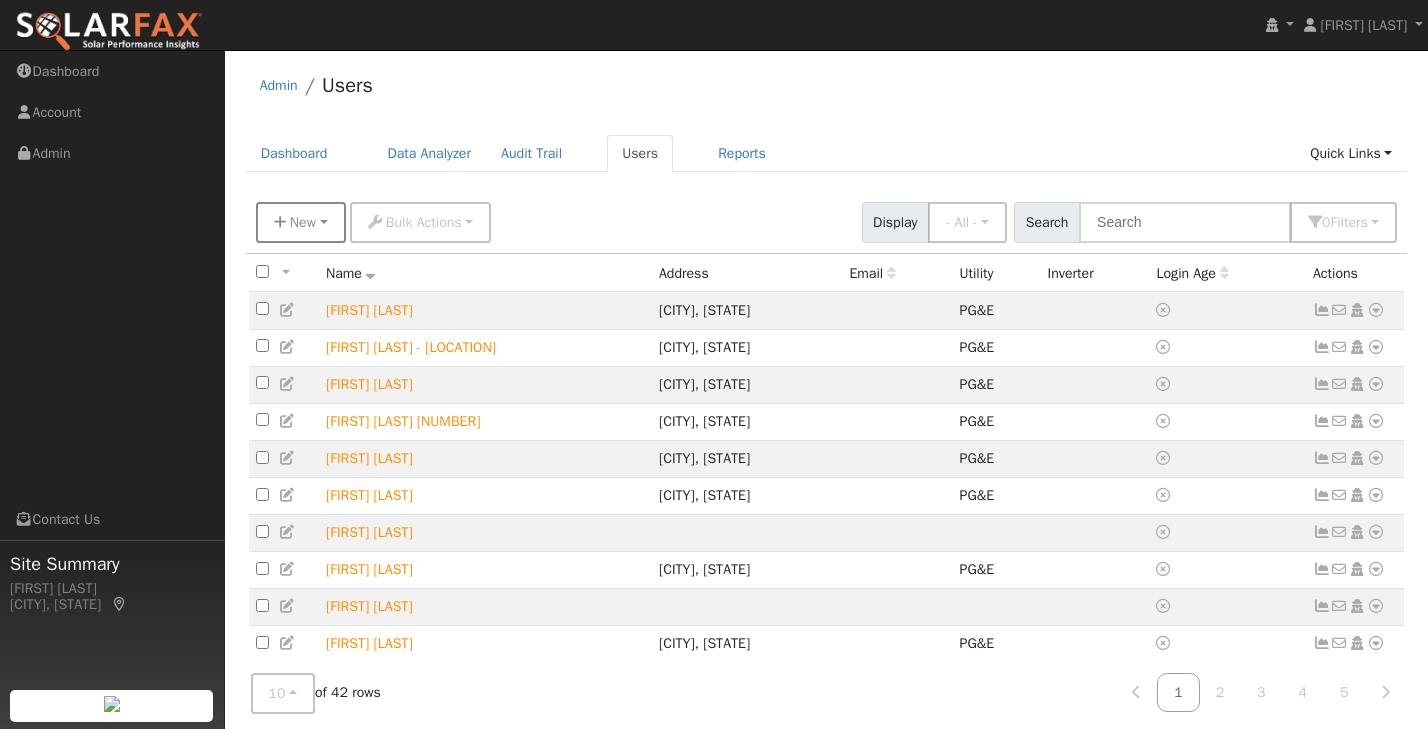 click on "New" at bounding box center (303, 222) 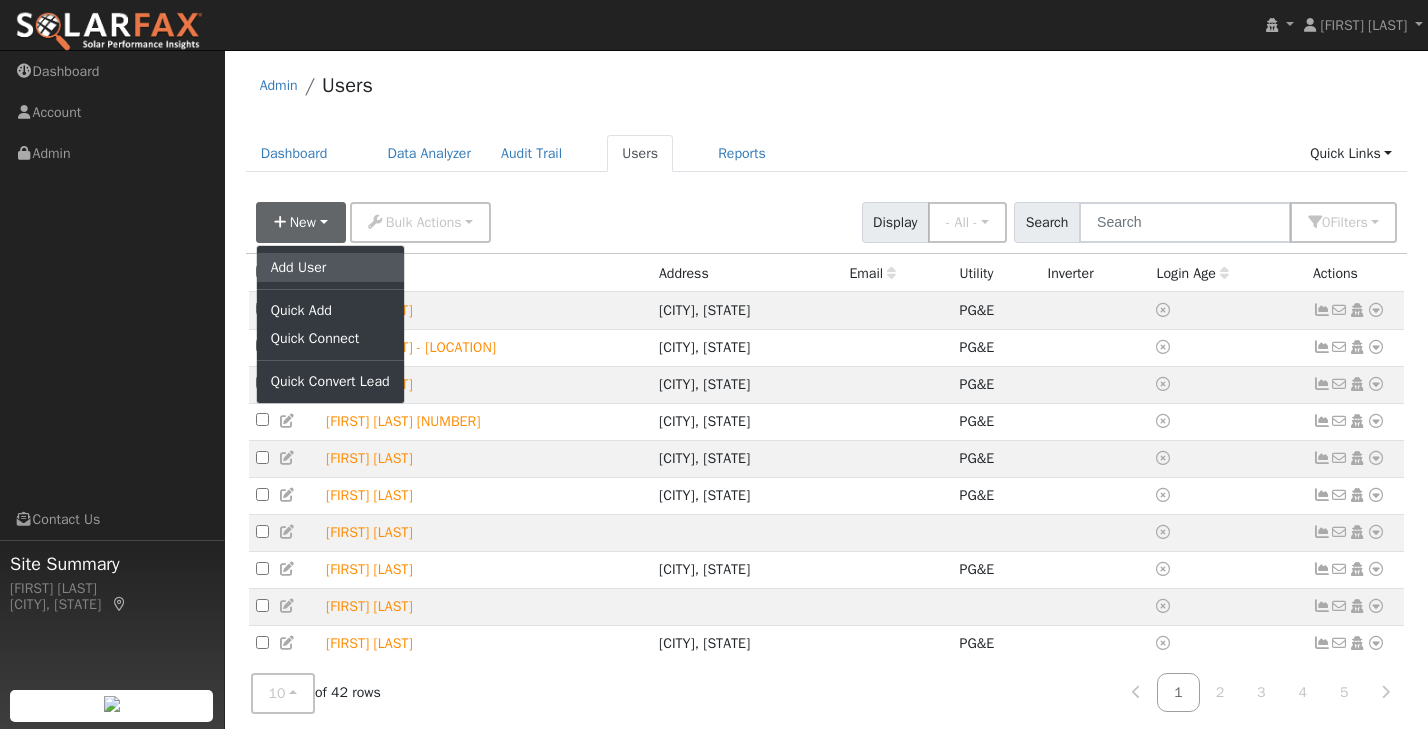 click on "Add User" at bounding box center (330, 267) 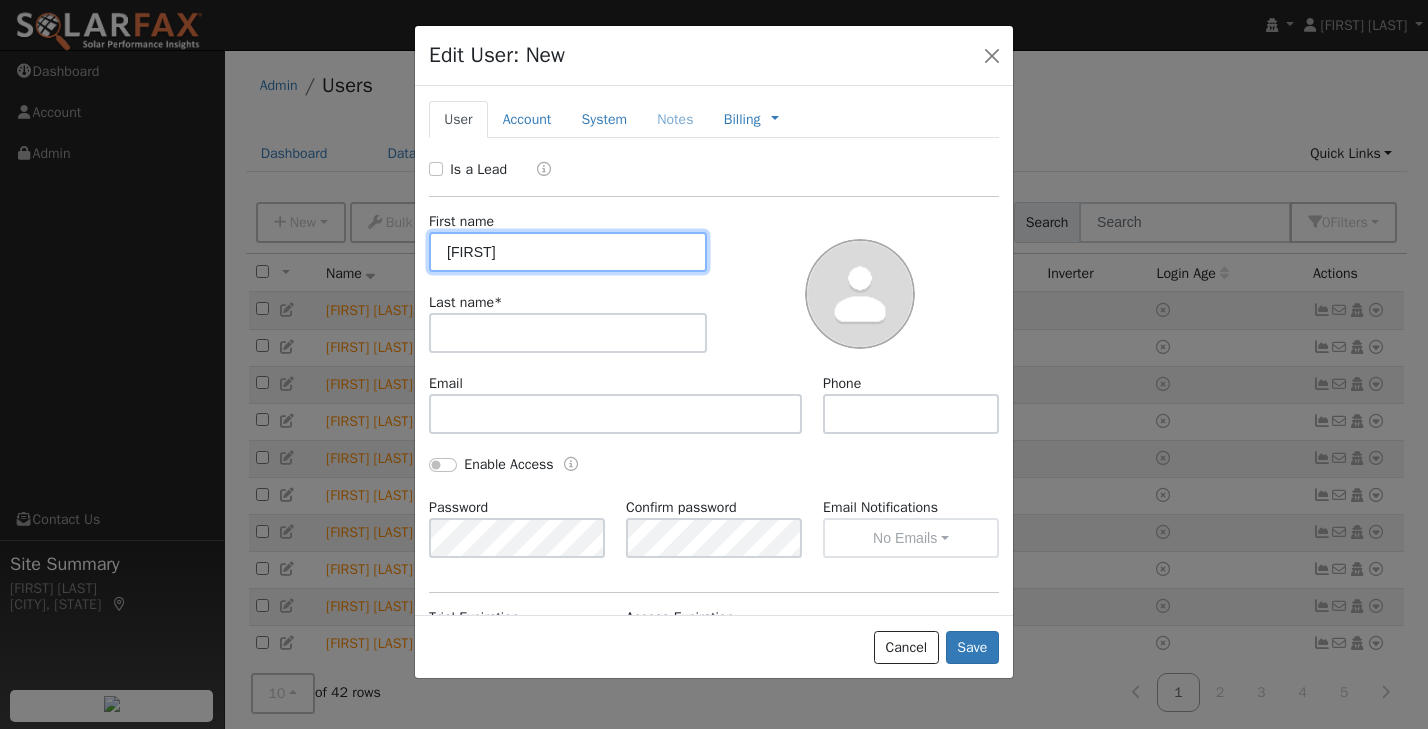 type on "Jeff" 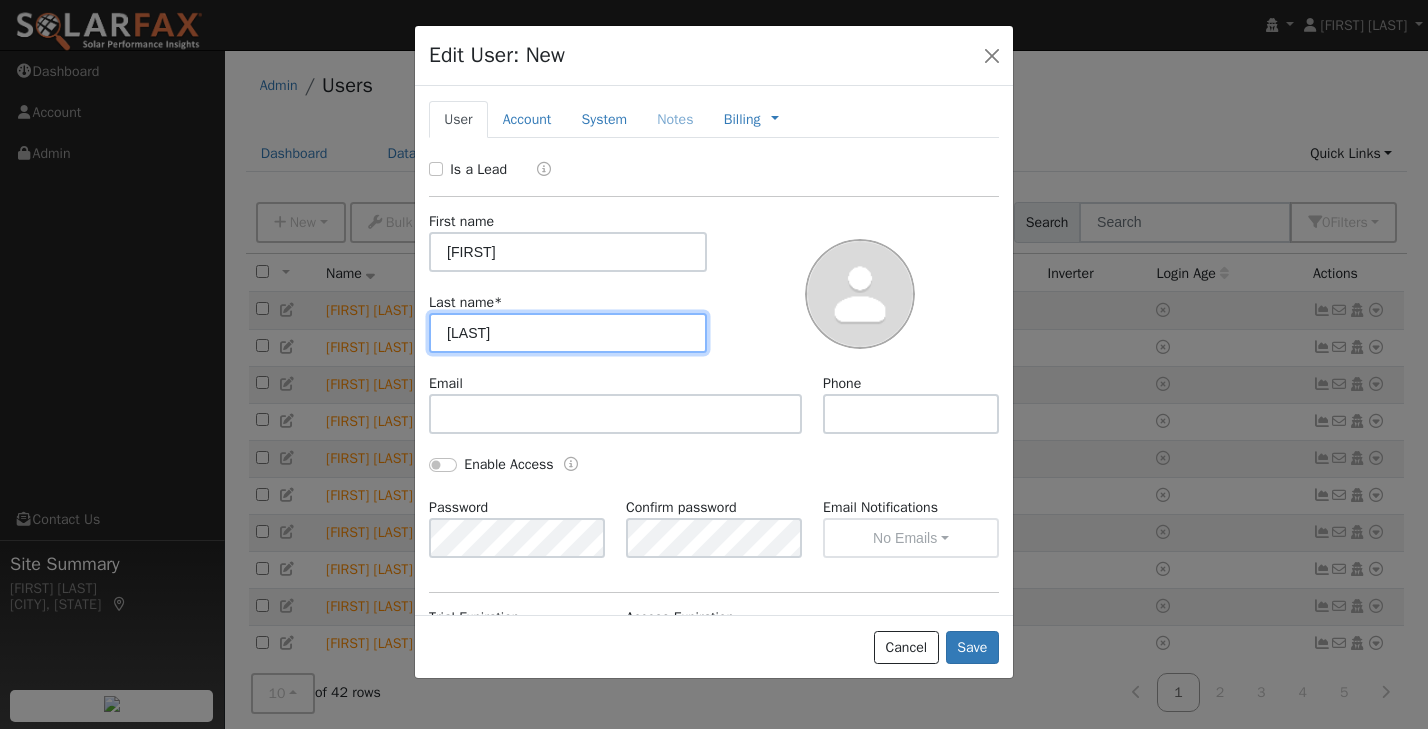 type on "Grillet" 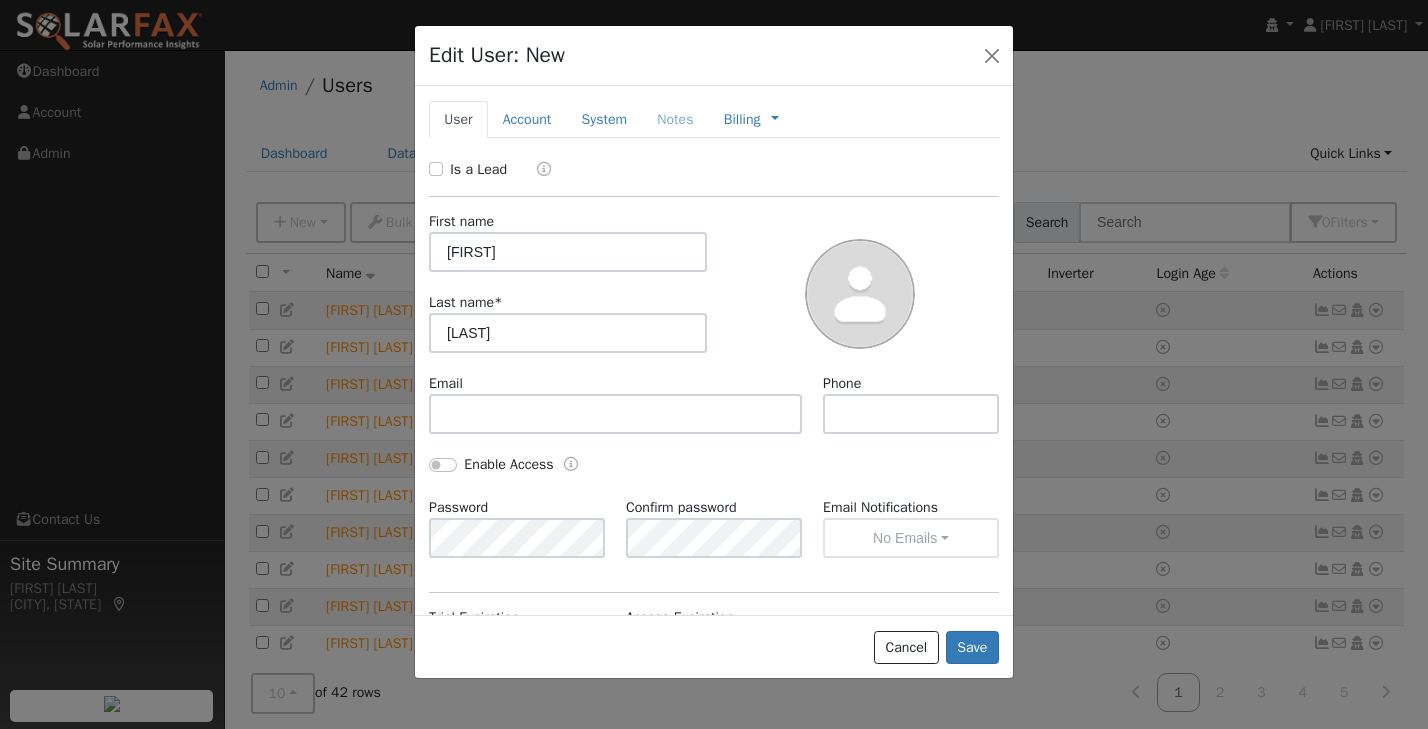click on "Is a Lead" at bounding box center [436, 169] 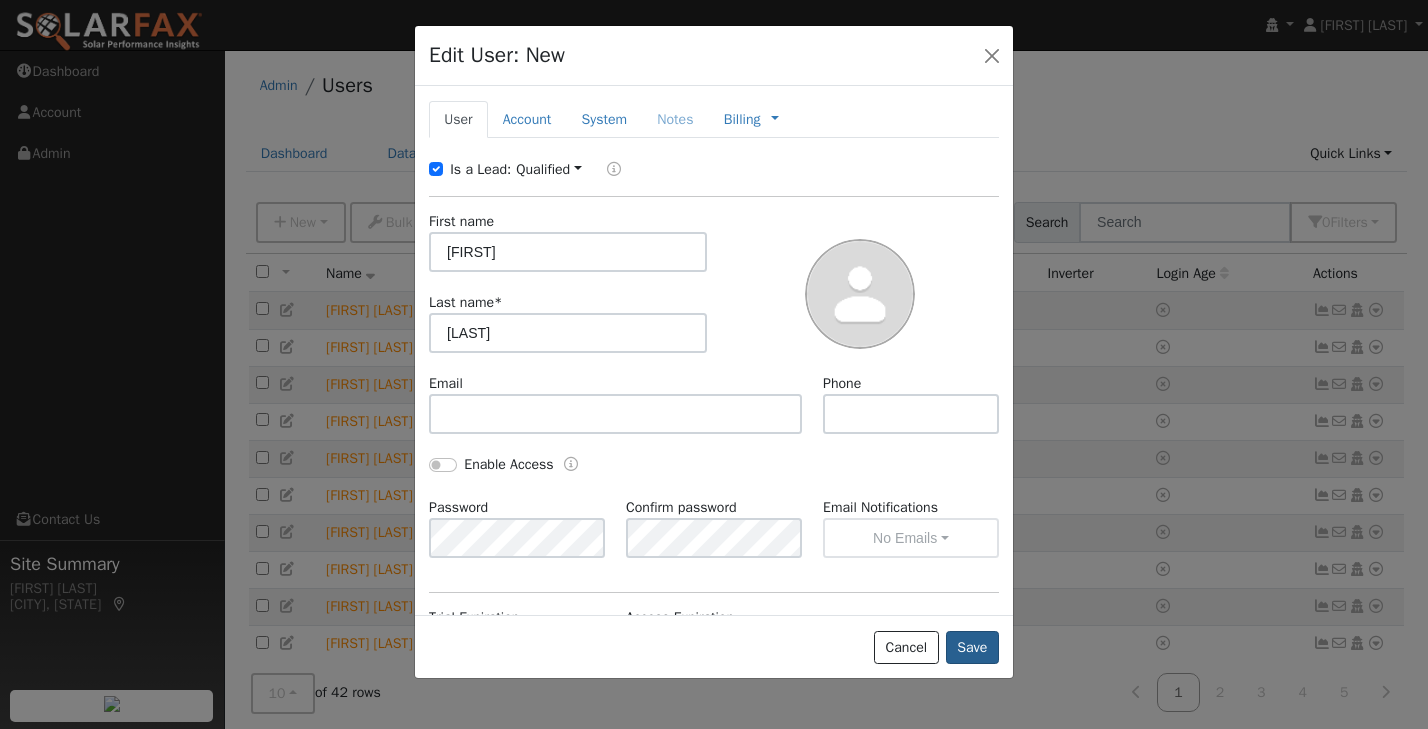 click on "Save" at bounding box center (972, 648) 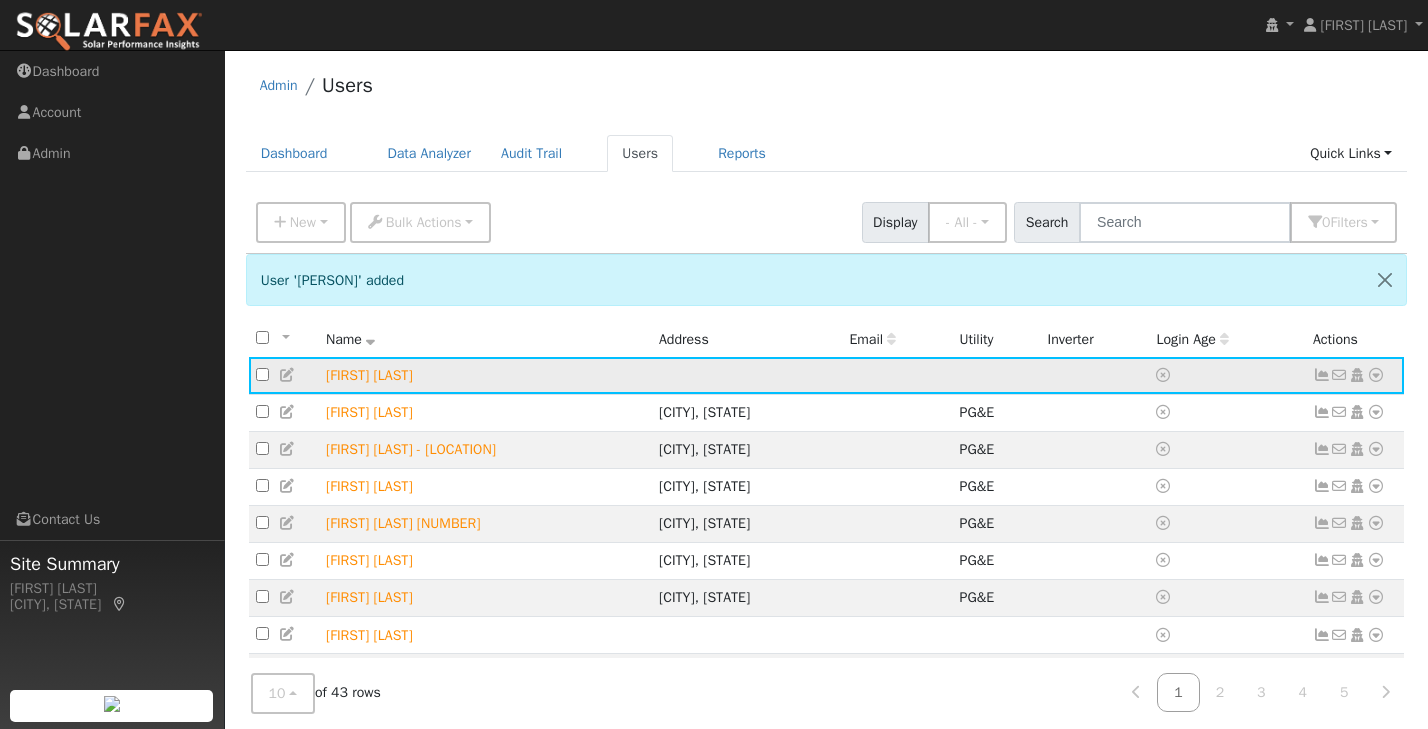 click at bounding box center (1376, 375) 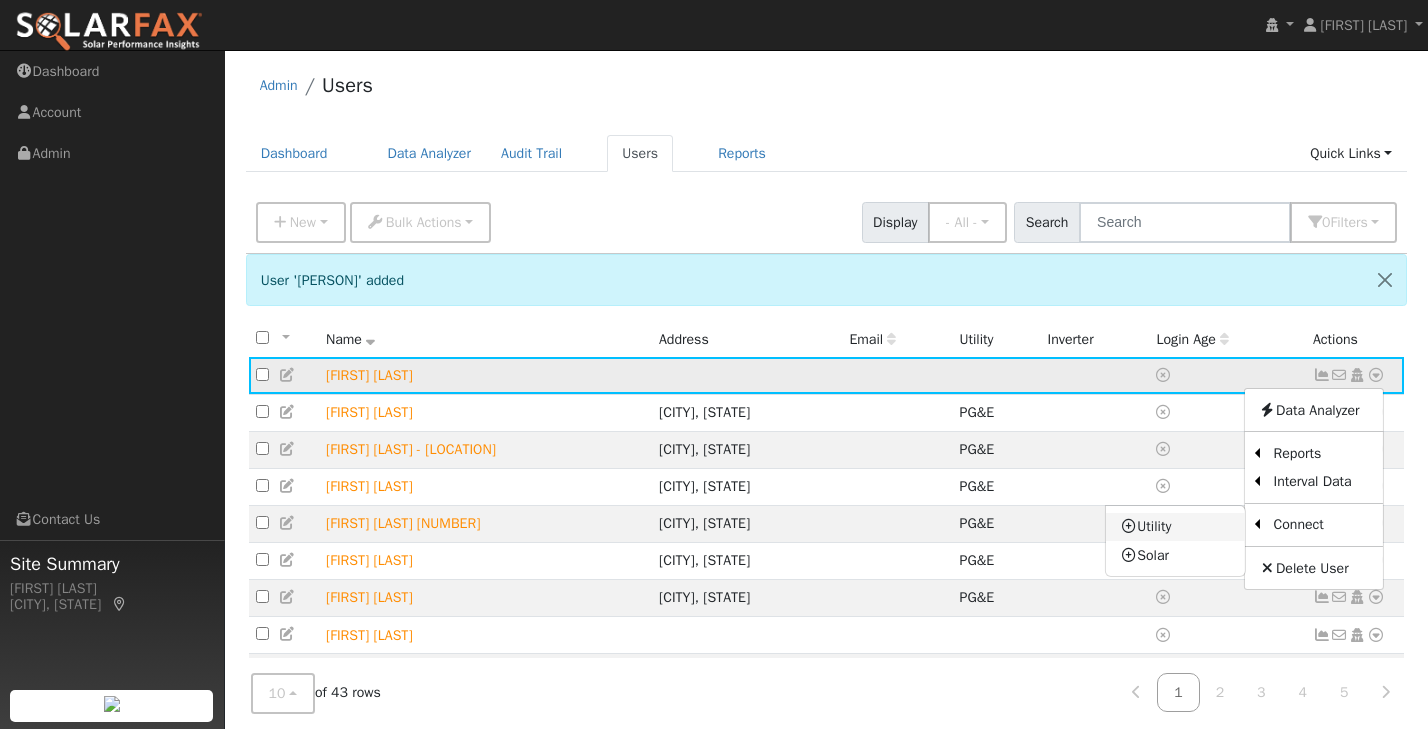 click on "Utility" at bounding box center (1175, 527) 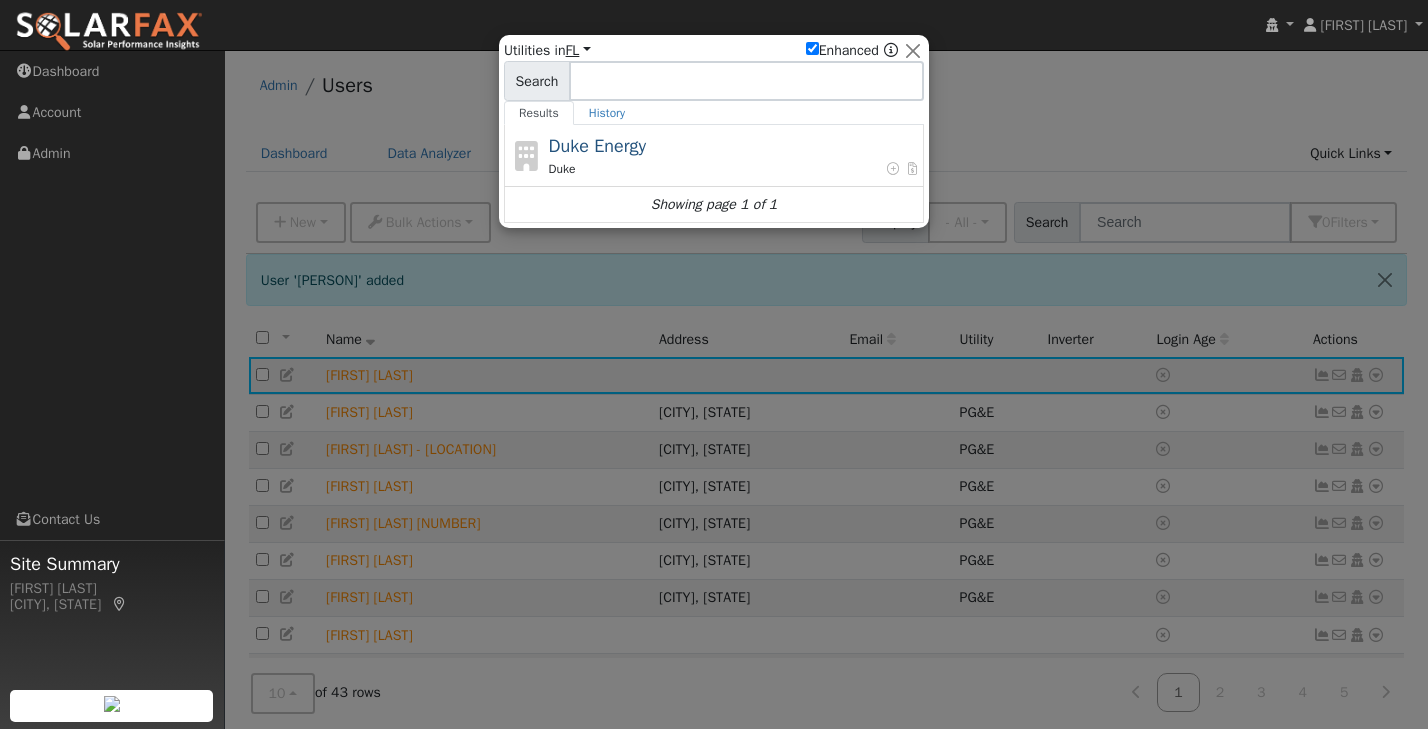 click on "FL" at bounding box center [578, 50] 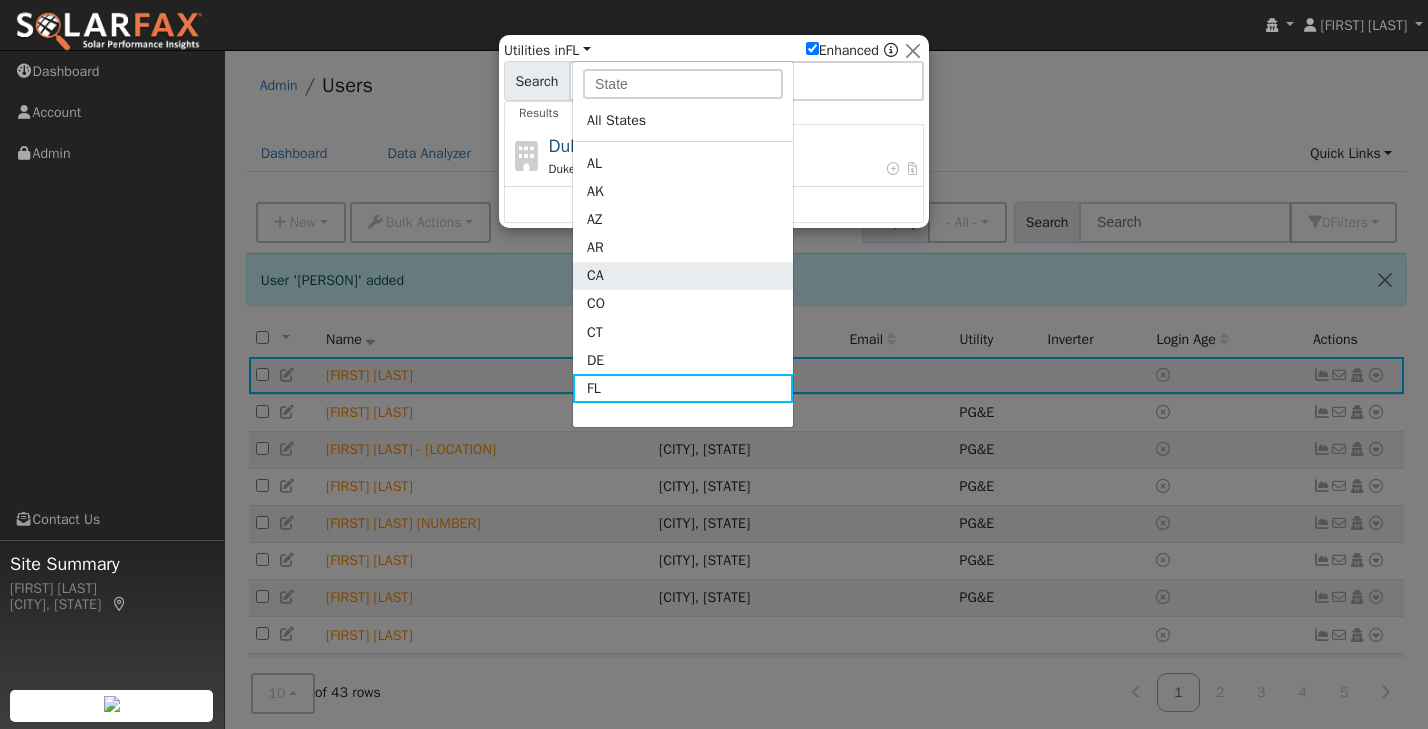 click on "CA" 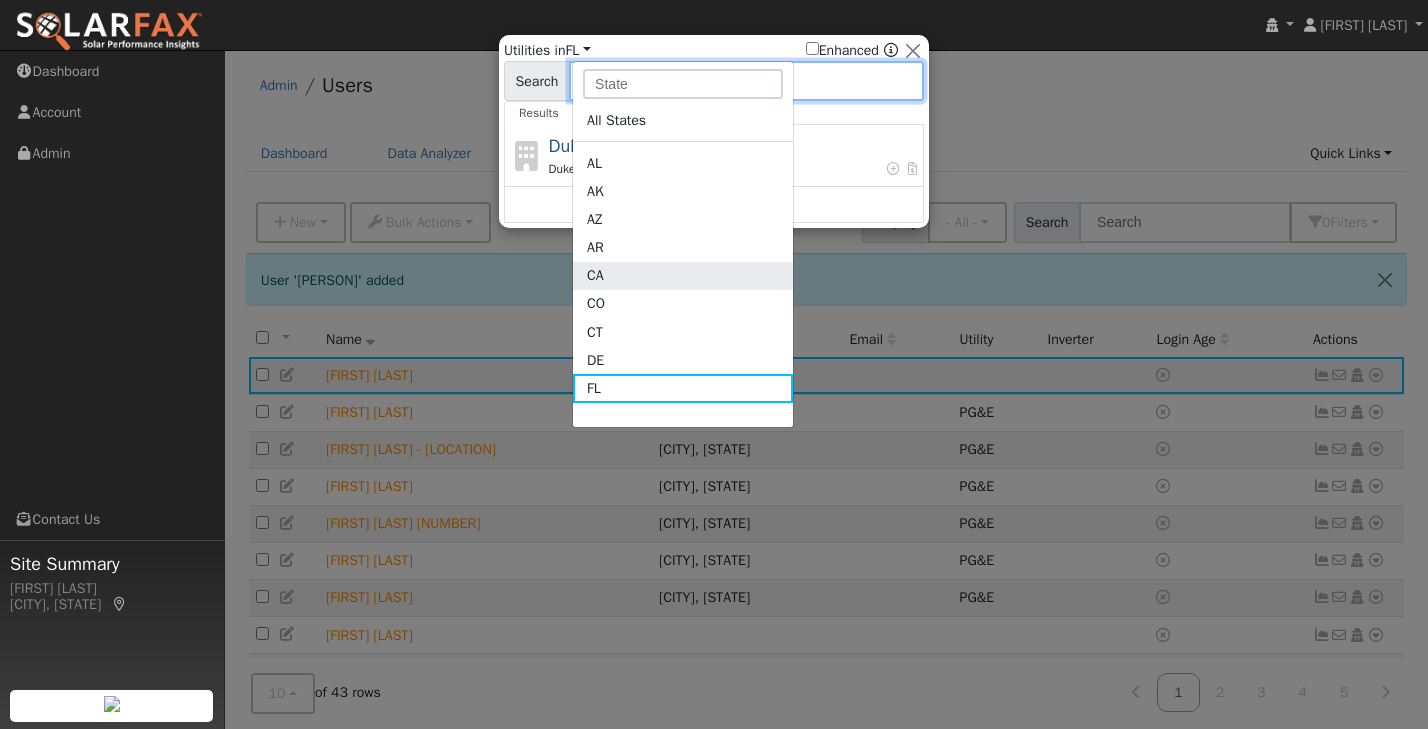 checkbox on "false" 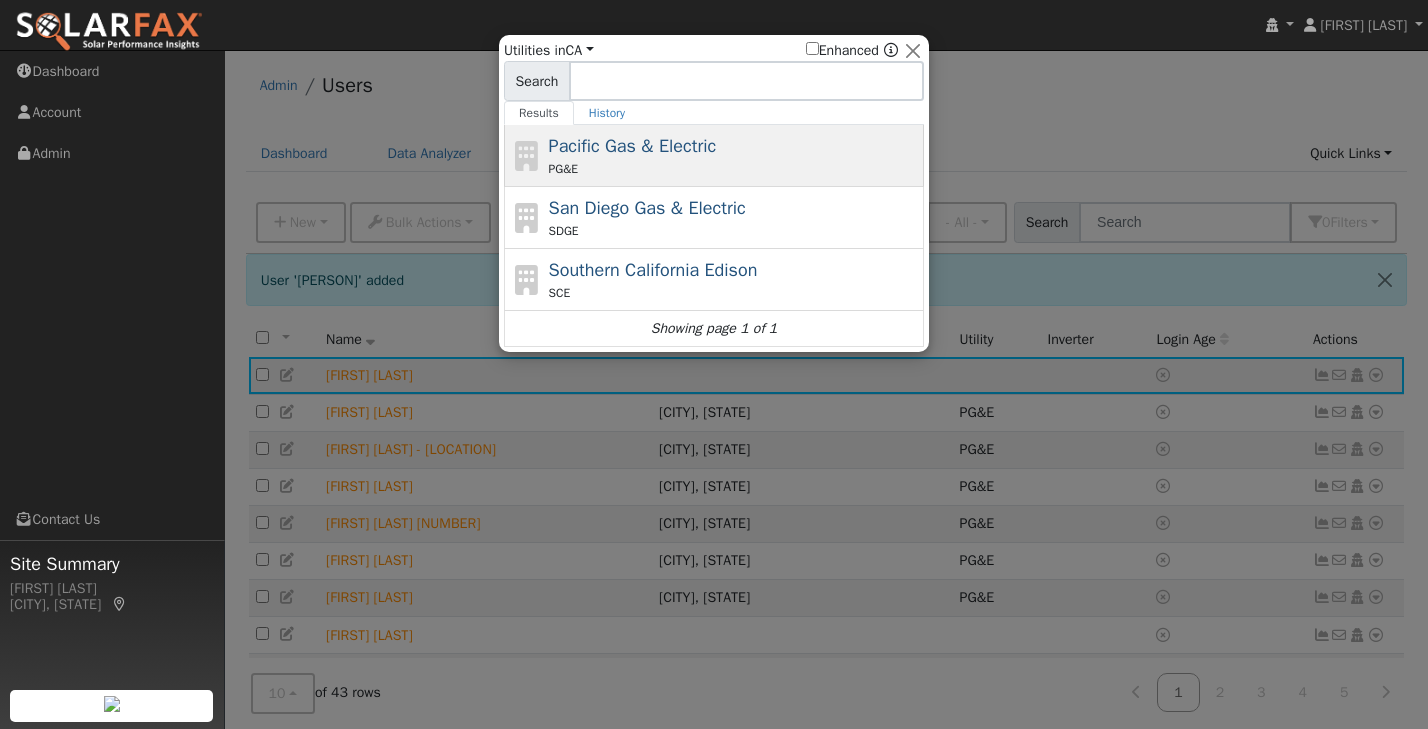 click on "Pacific Gas & Electric" at bounding box center [633, 146] 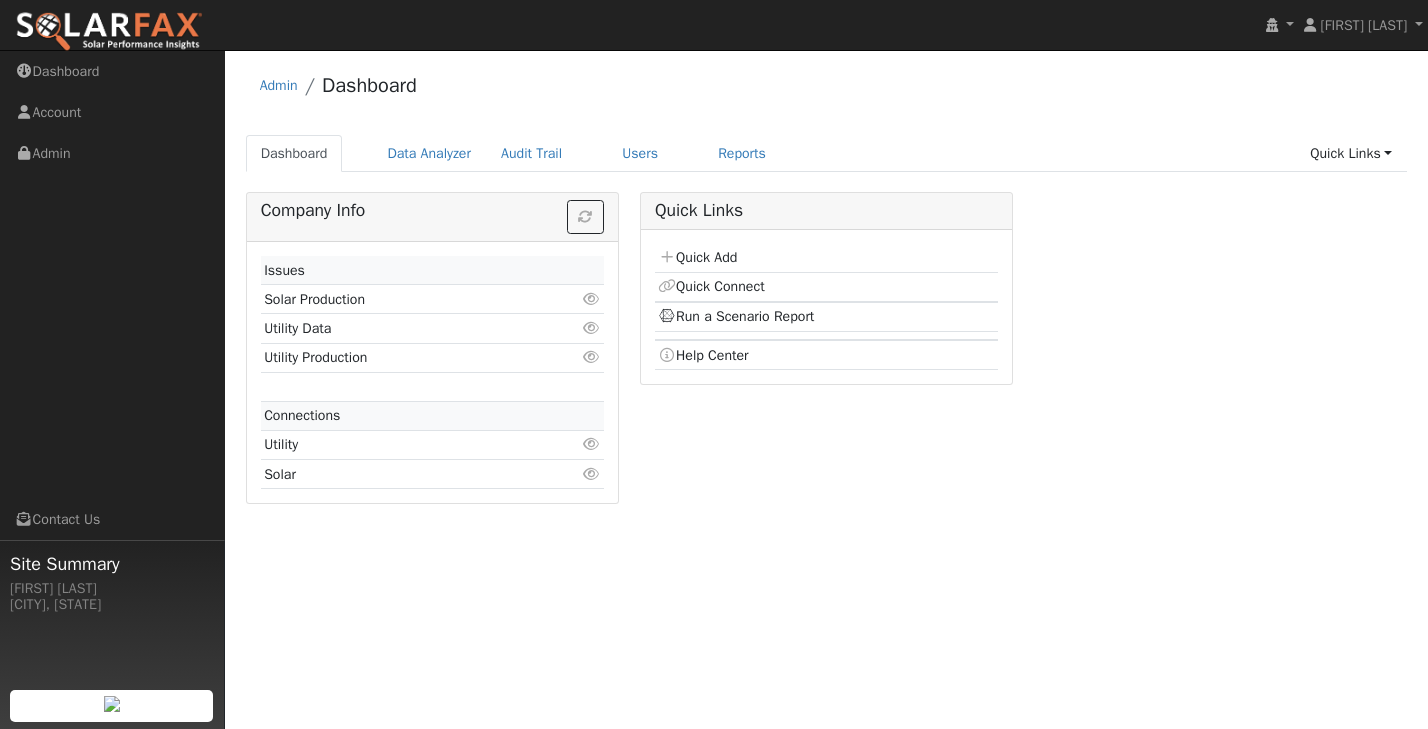 scroll, scrollTop: 0, scrollLeft: 0, axis: both 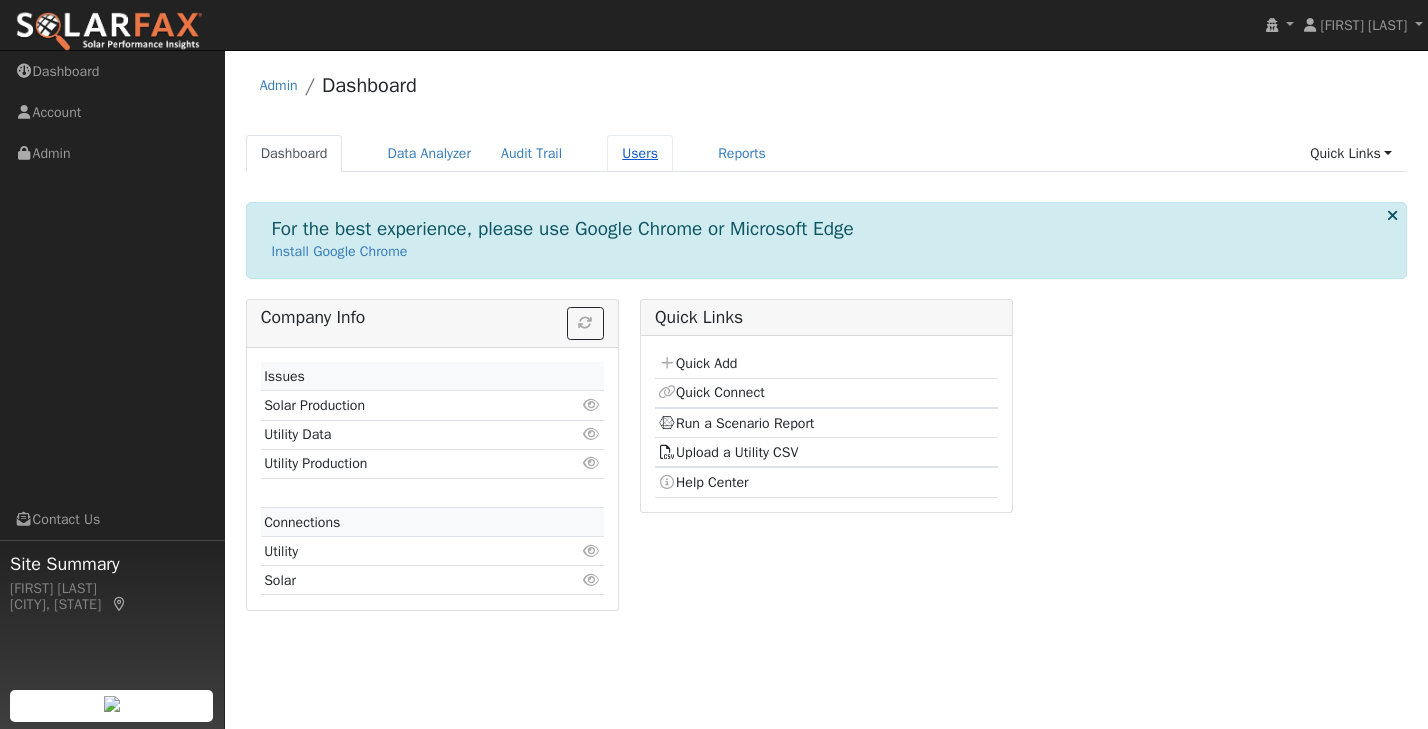 click on "Users" at bounding box center (640, 153) 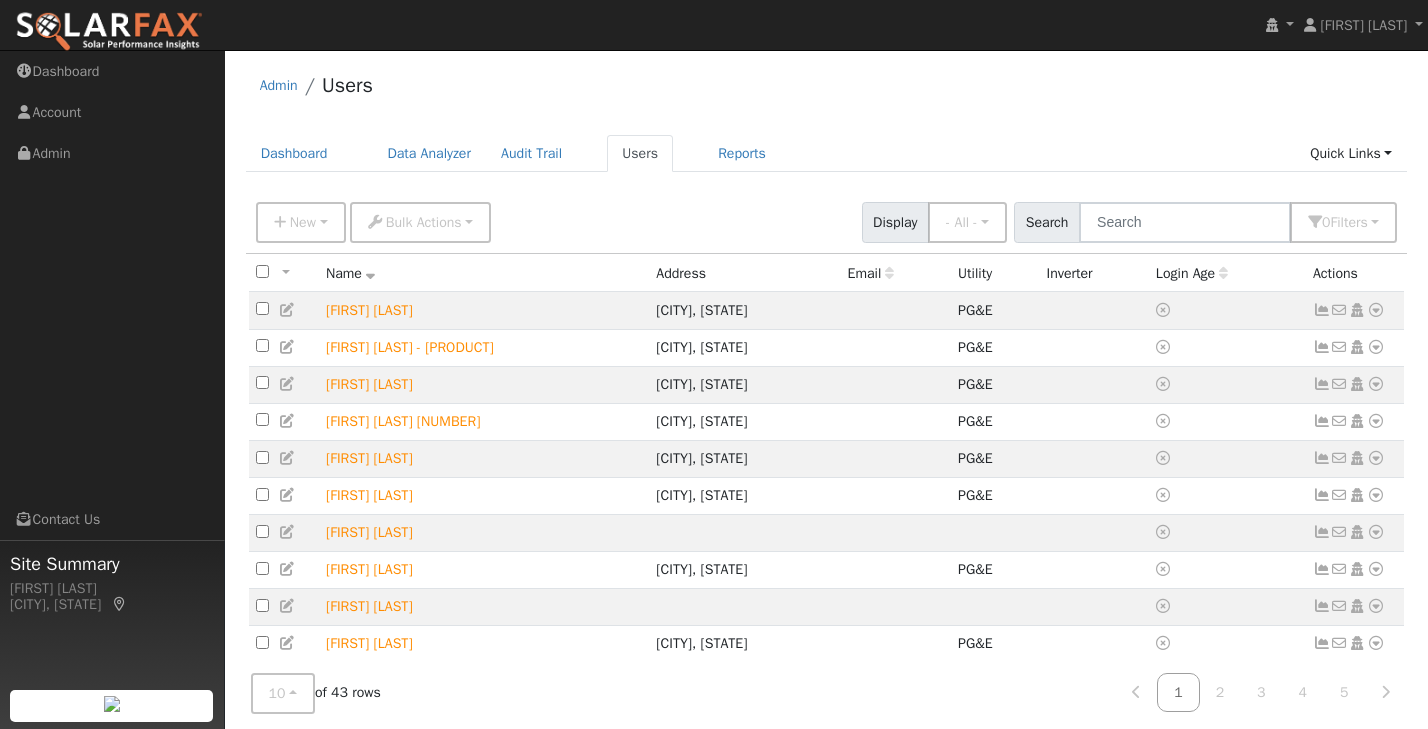 scroll, scrollTop: 0, scrollLeft: 0, axis: both 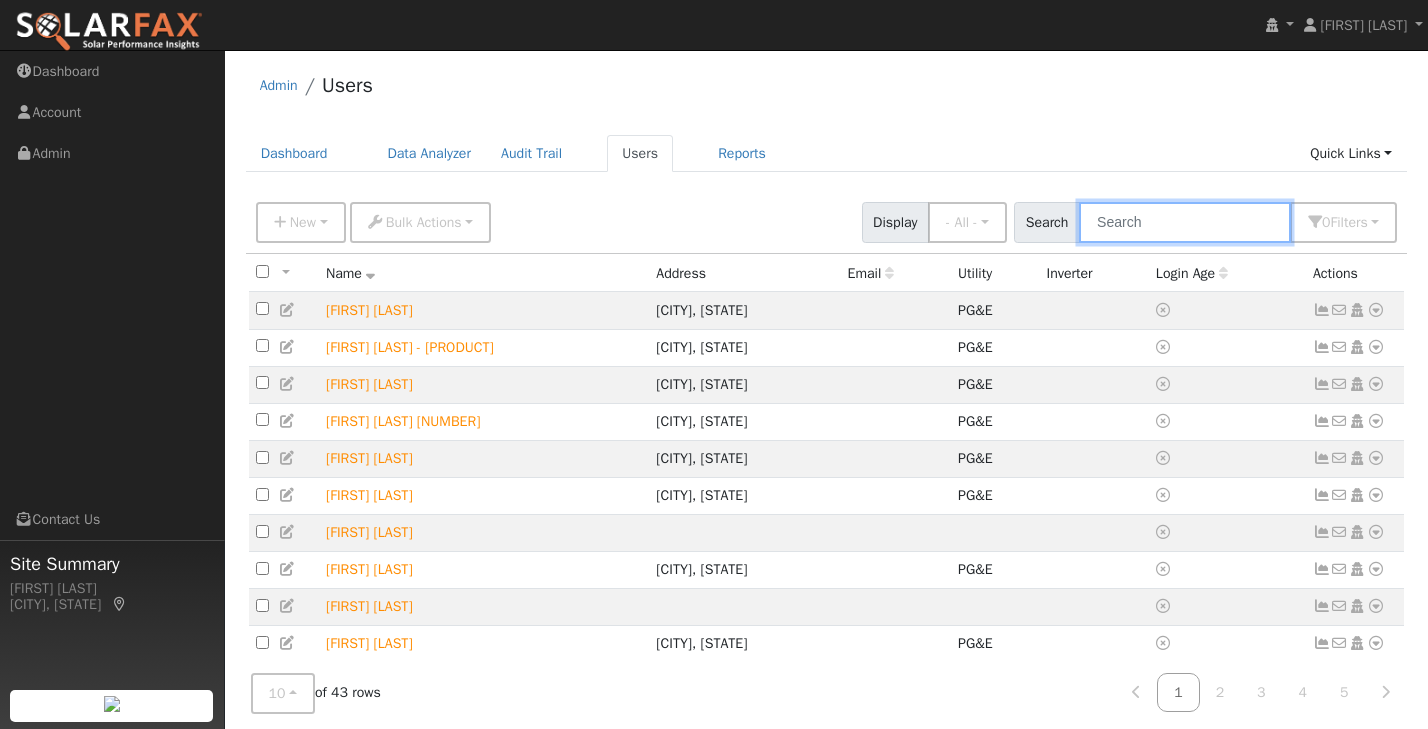 click at bounding box center (1185, 222) 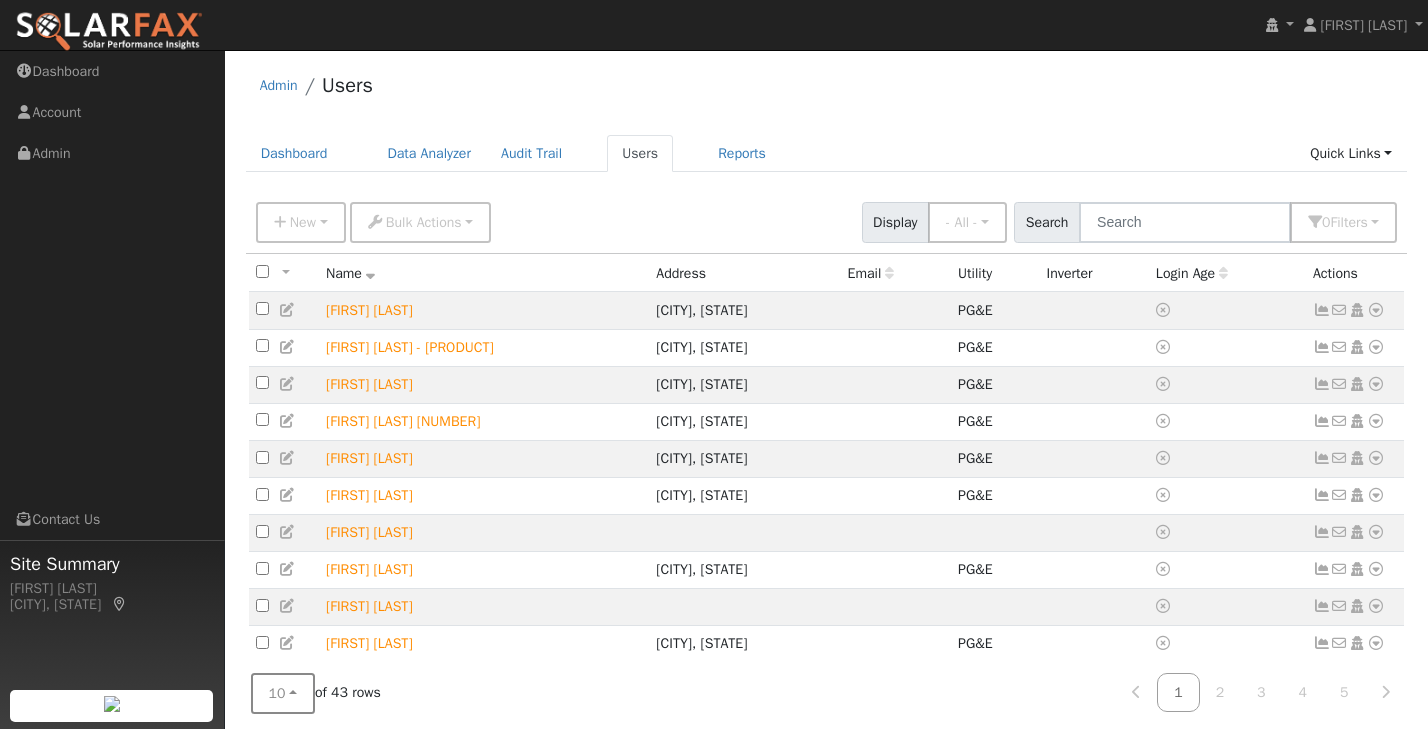 click on "10" at bounding box center [283, 693] 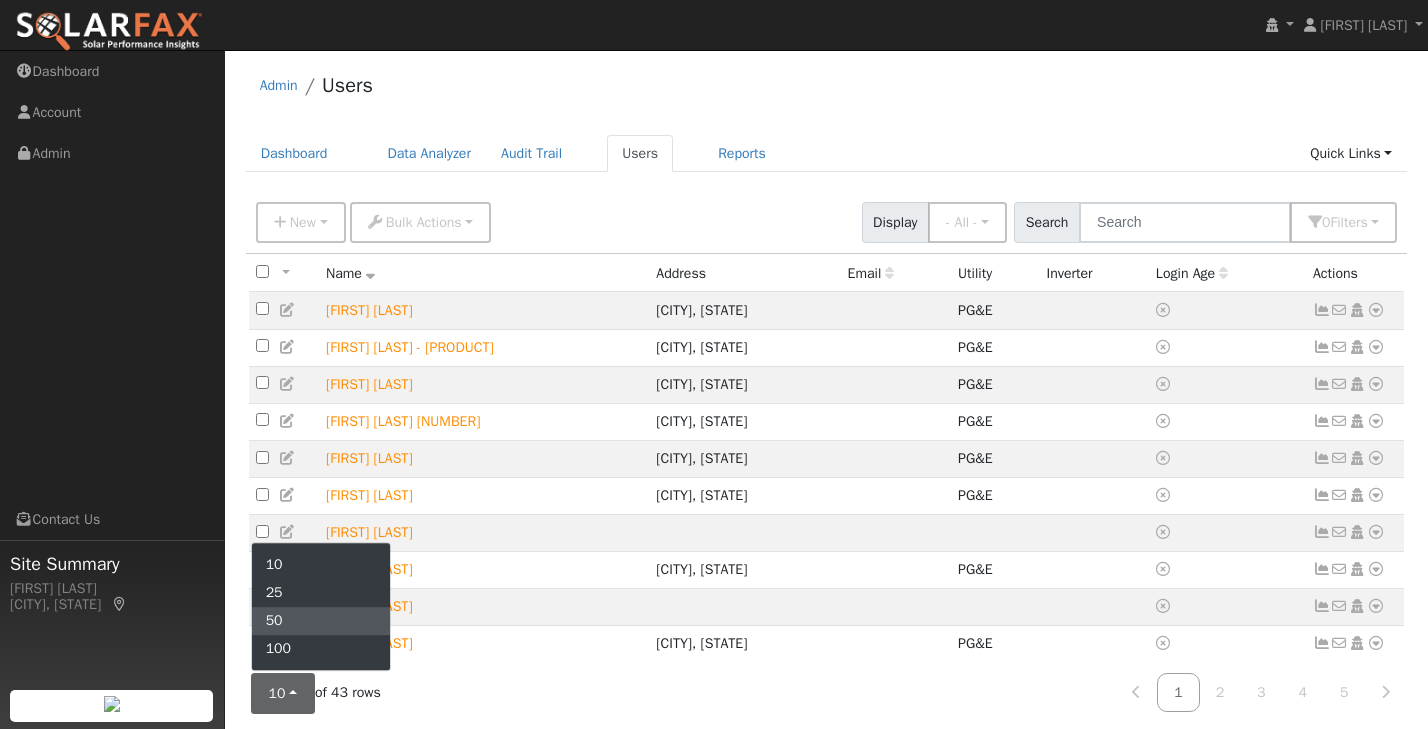 click on "50" at bounding box center (321, 621) 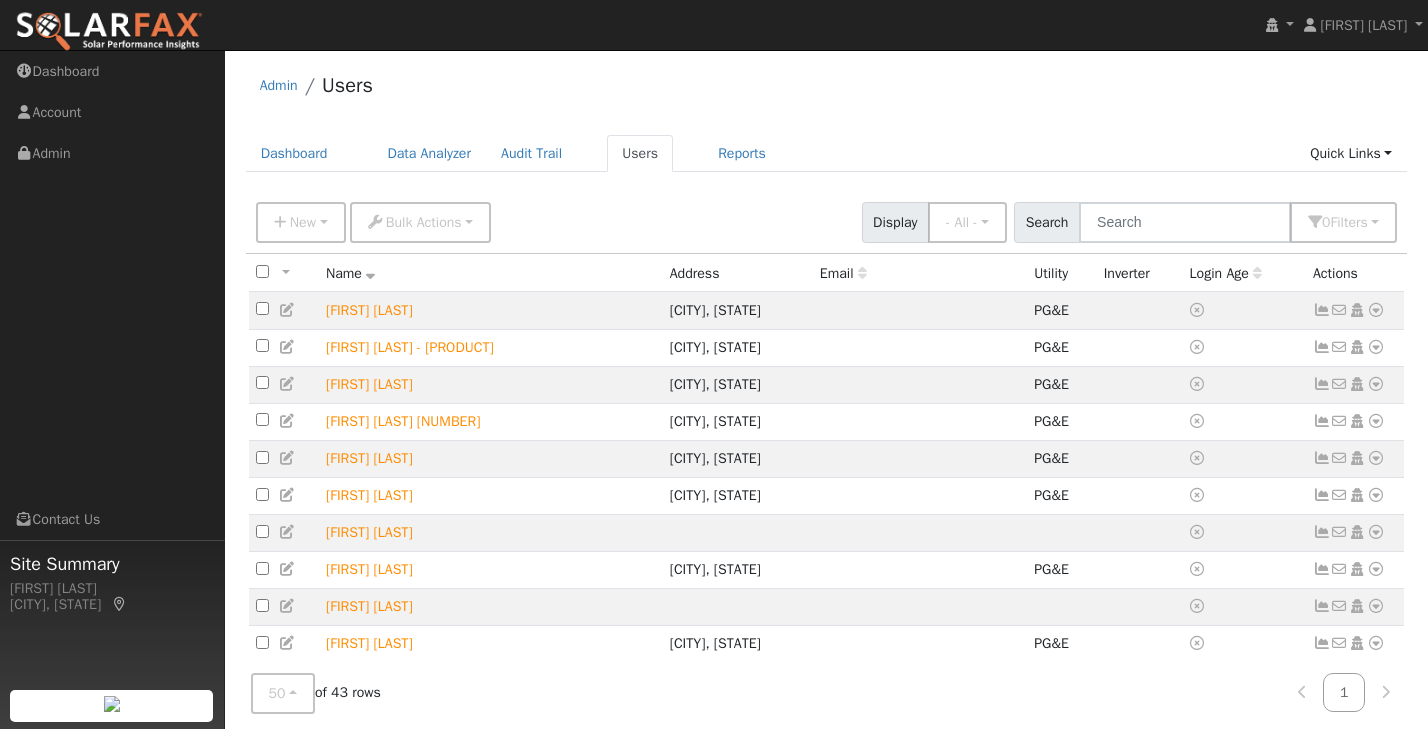 scroll, scrollTop: 0, scrollLeft: 0, axis: both 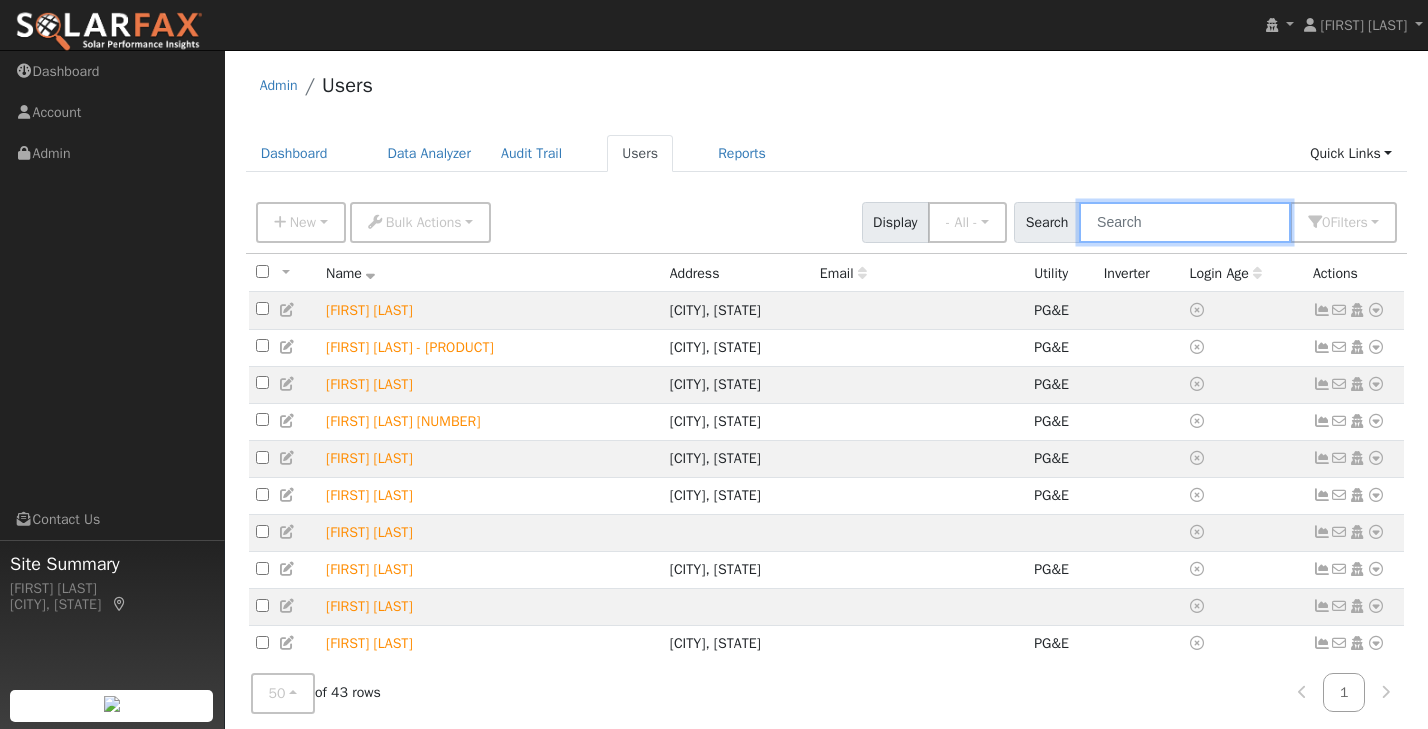 click at bounding box center (1185, 222) 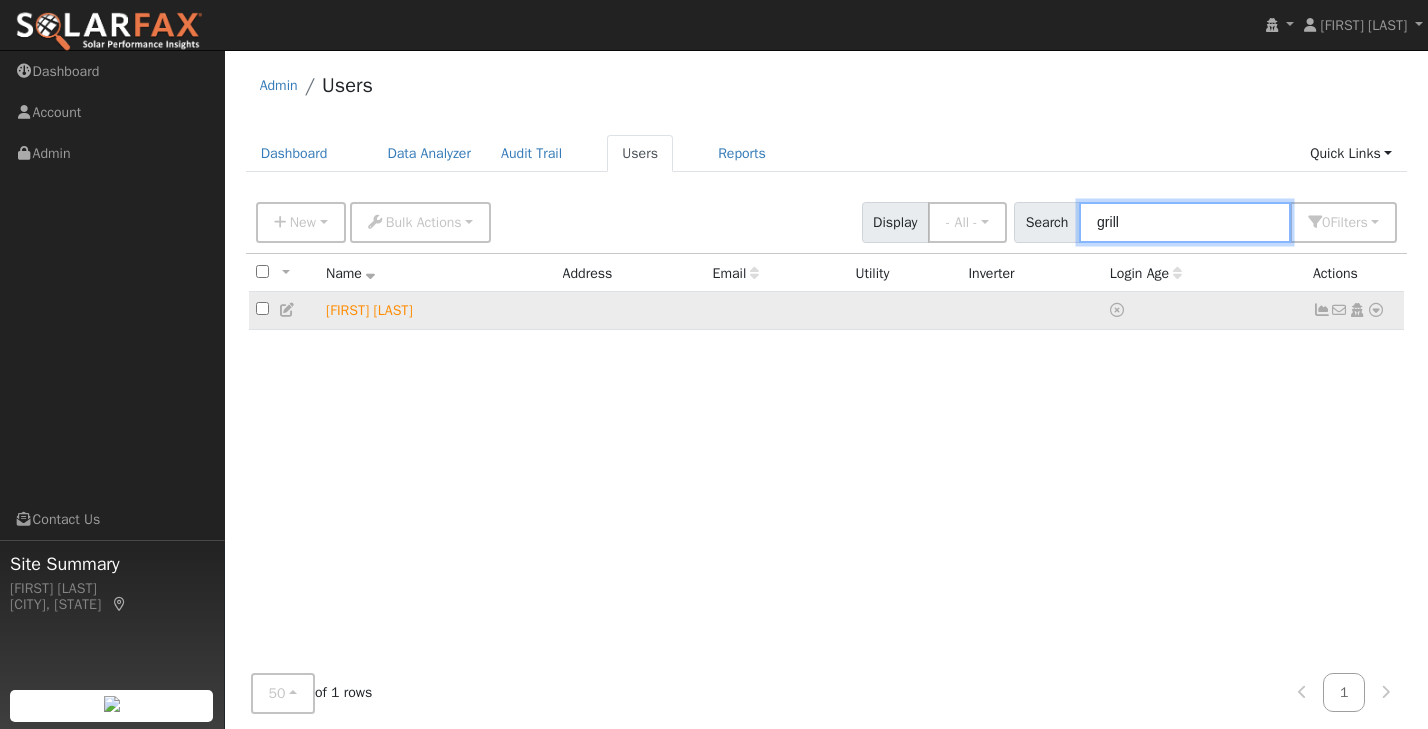 type on "grill" 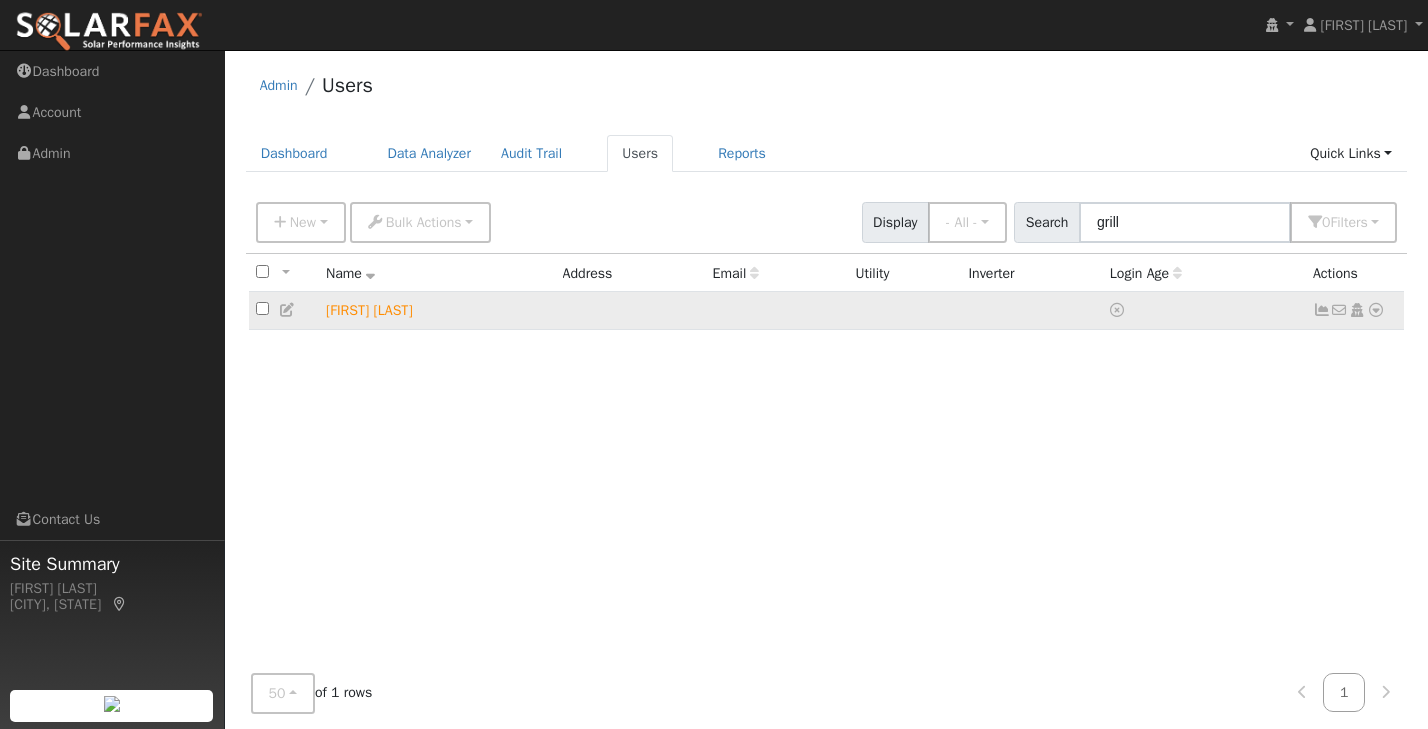 click at bounding box center [1376, 310] 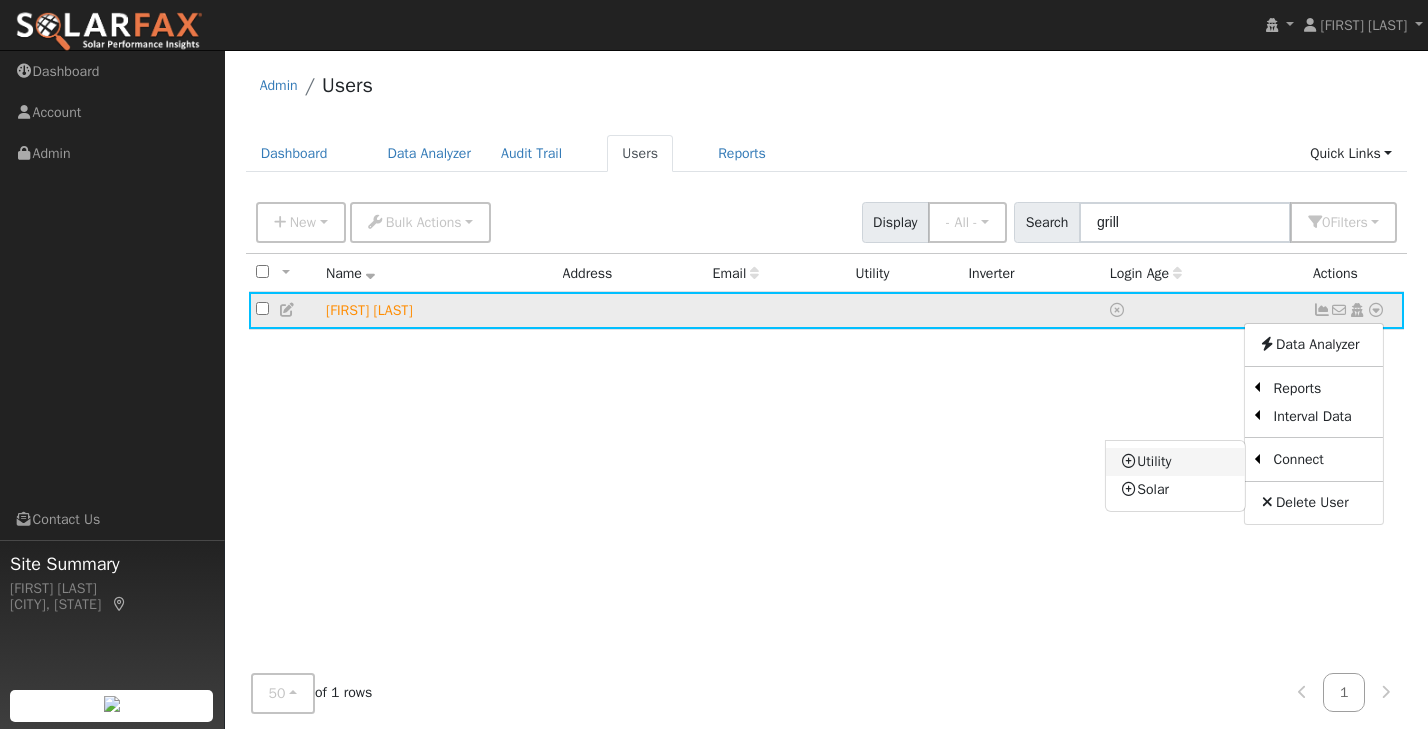 click on "Utility" at bounding box center (1175, 462) 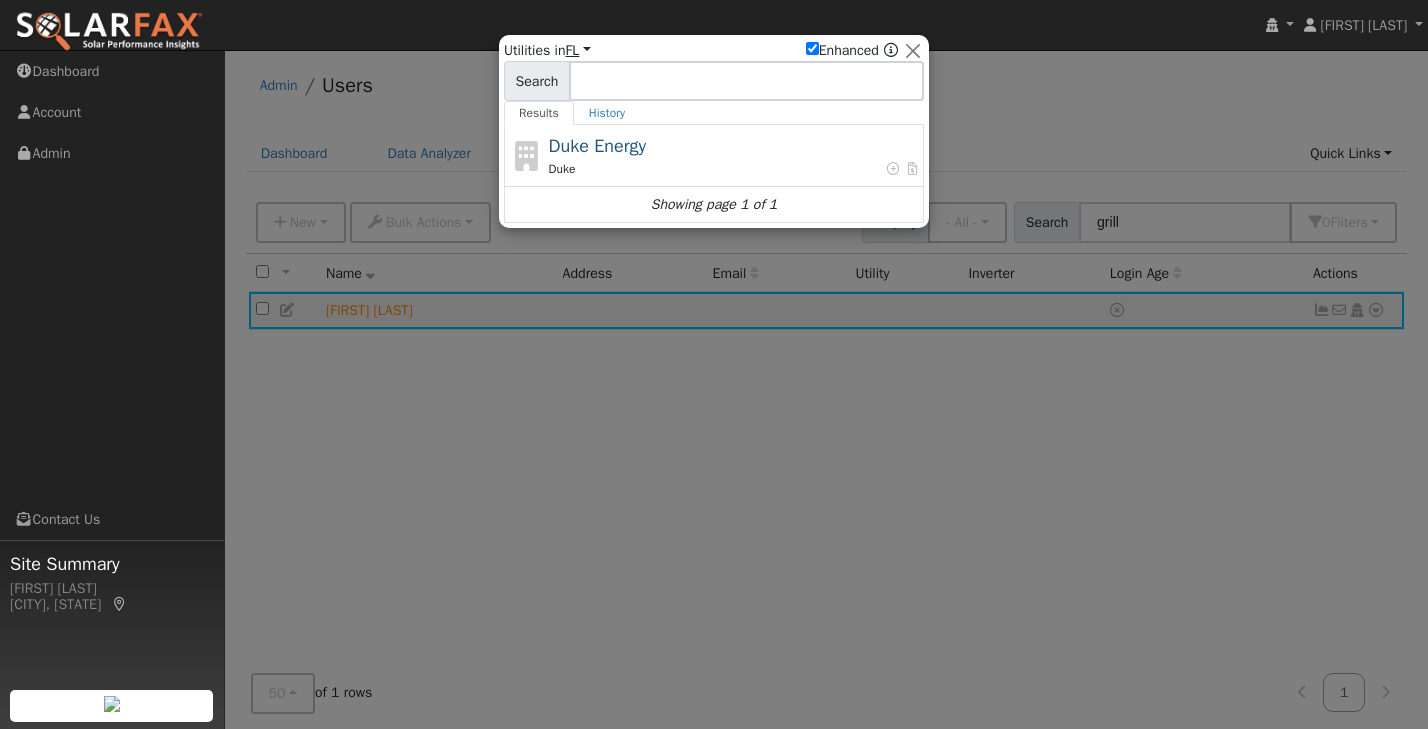 click on "FL" at bounding box center [578, 50] 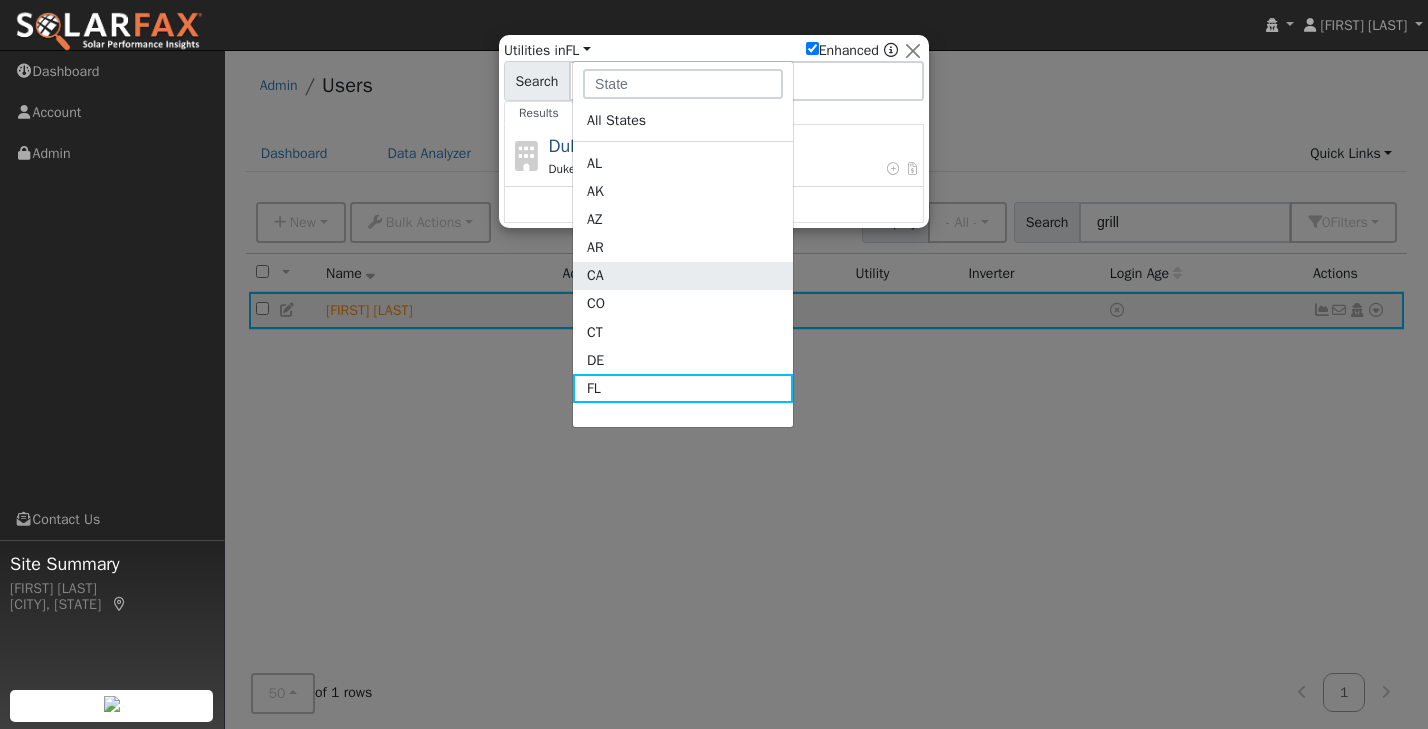 click on "CA" 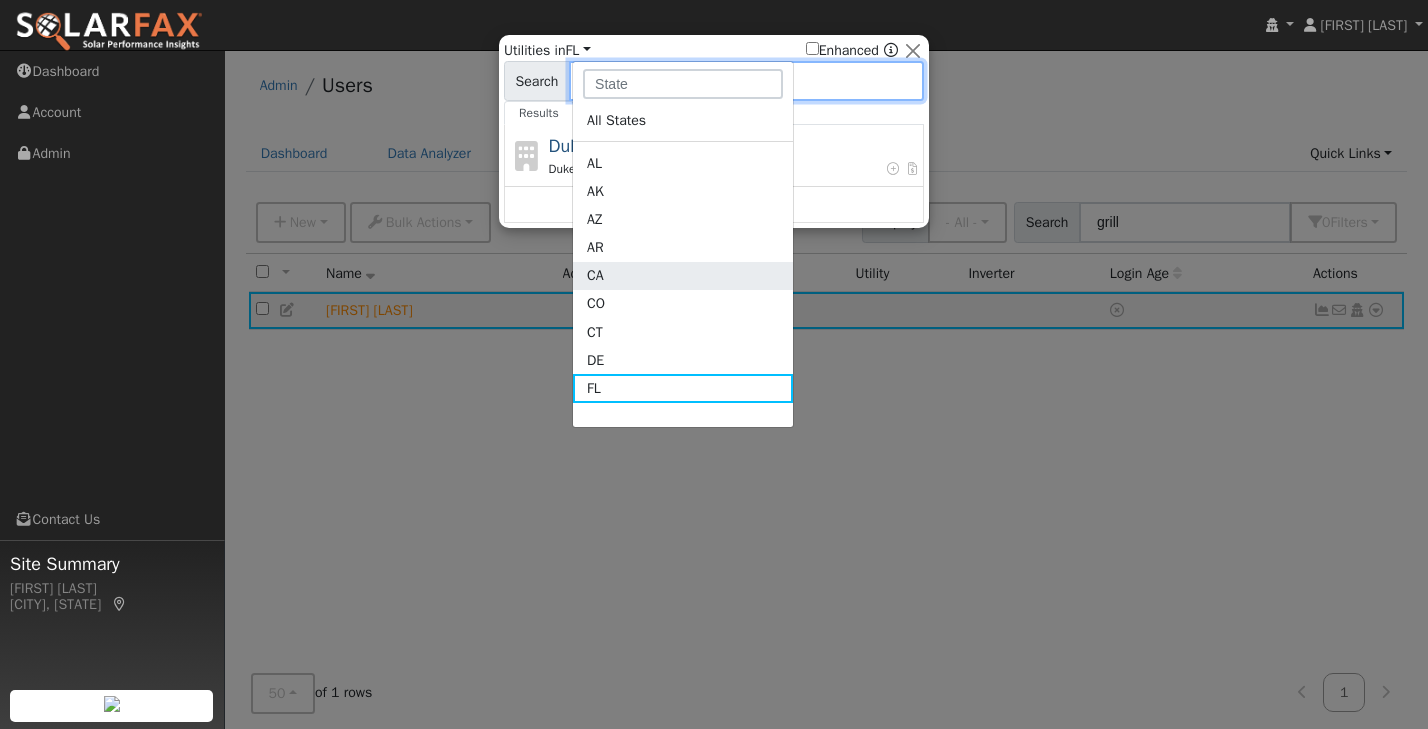 checkbox on "false" 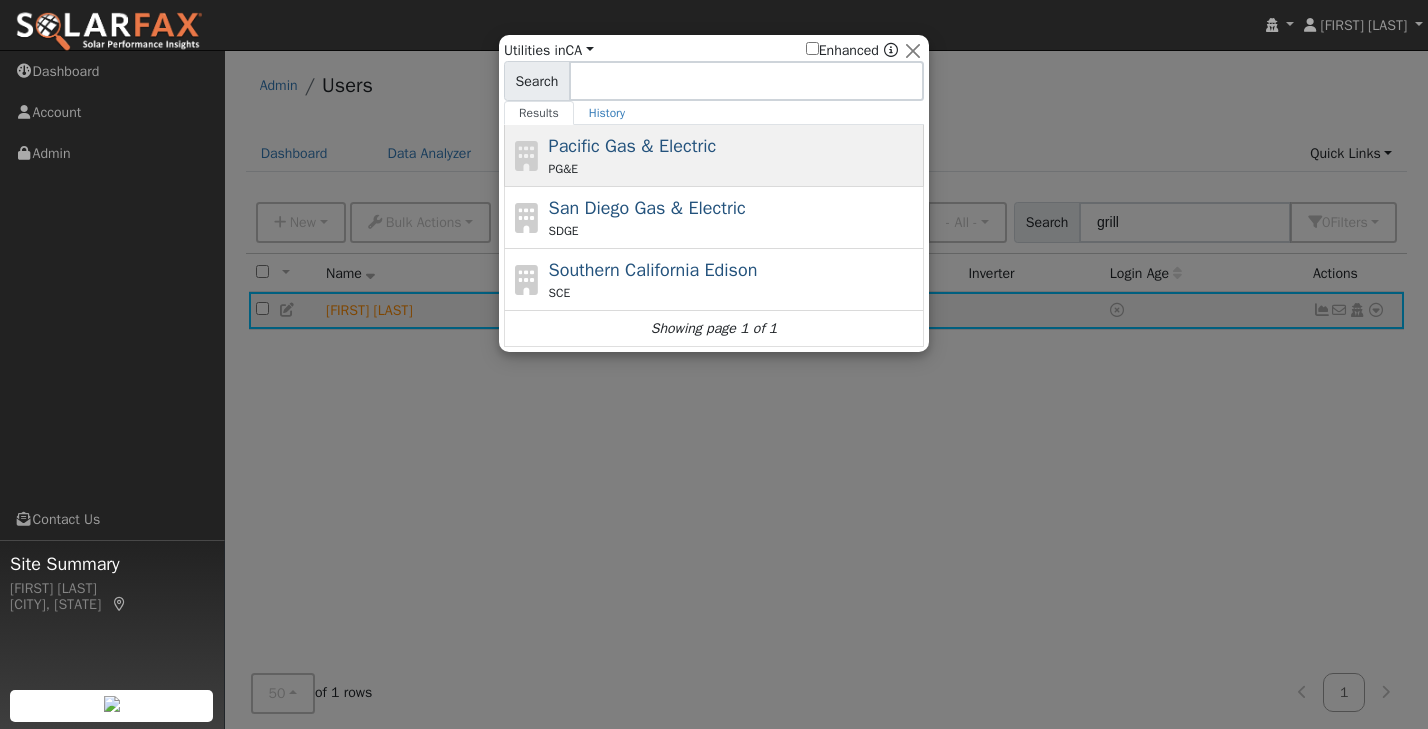 click on "PG&E" at bounding box center (734, 169) 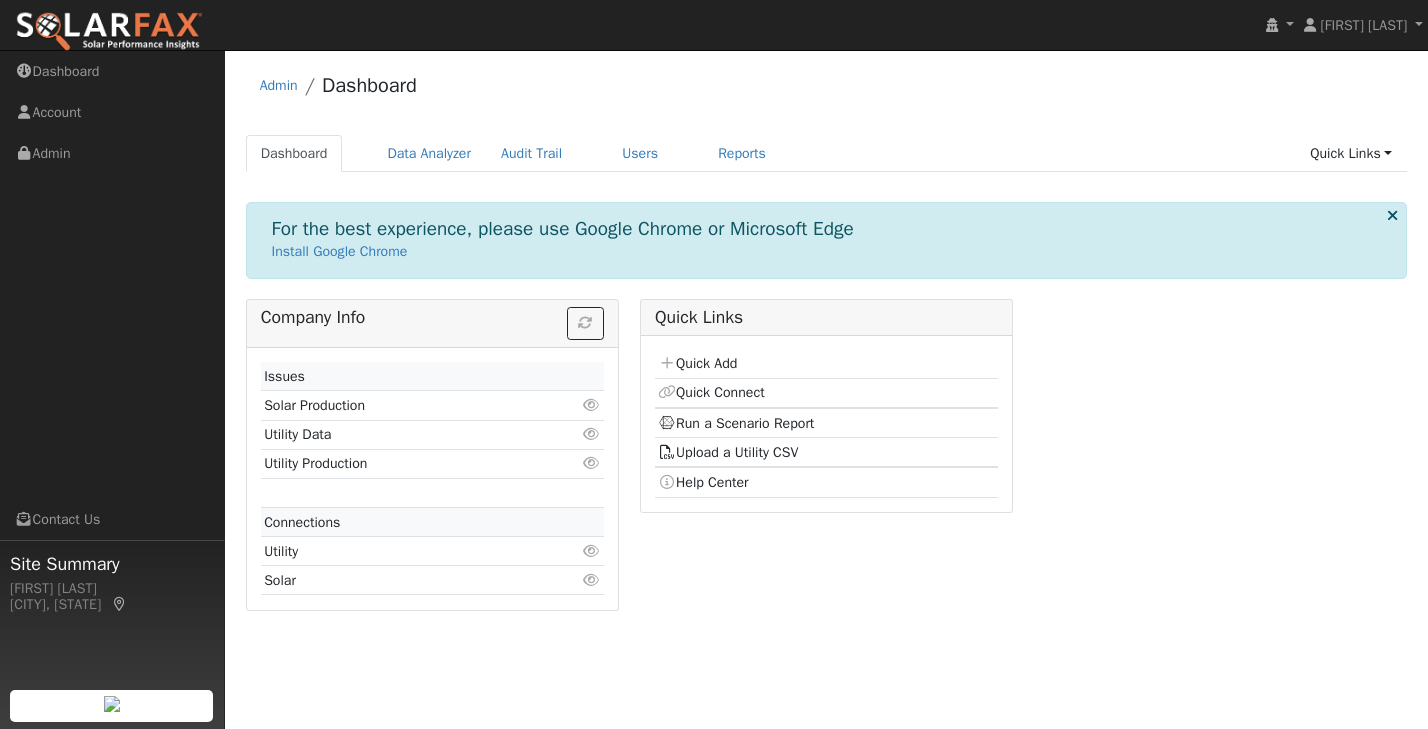 scroll, scrollTop: 0, scrollLeft: 0, axis: both 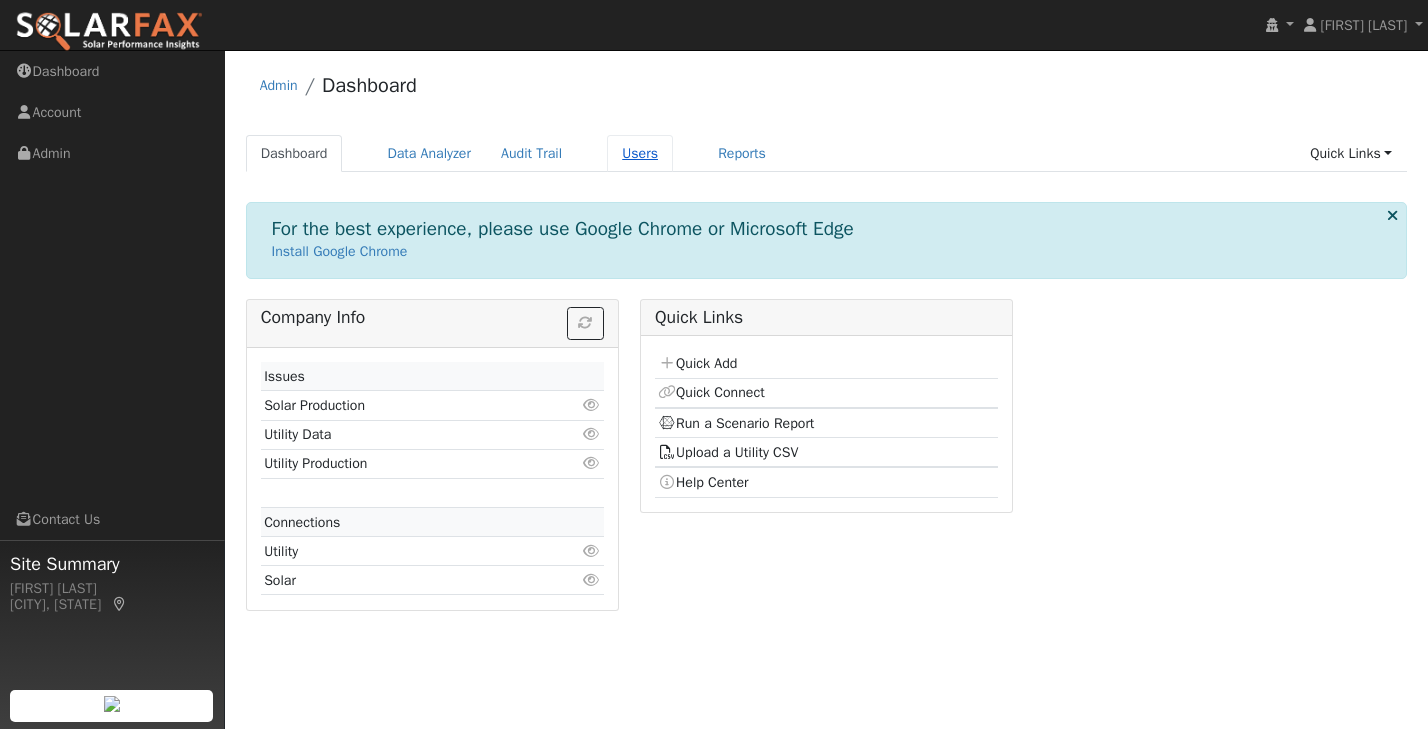 click on "Users" at bounding box center [640, 153] 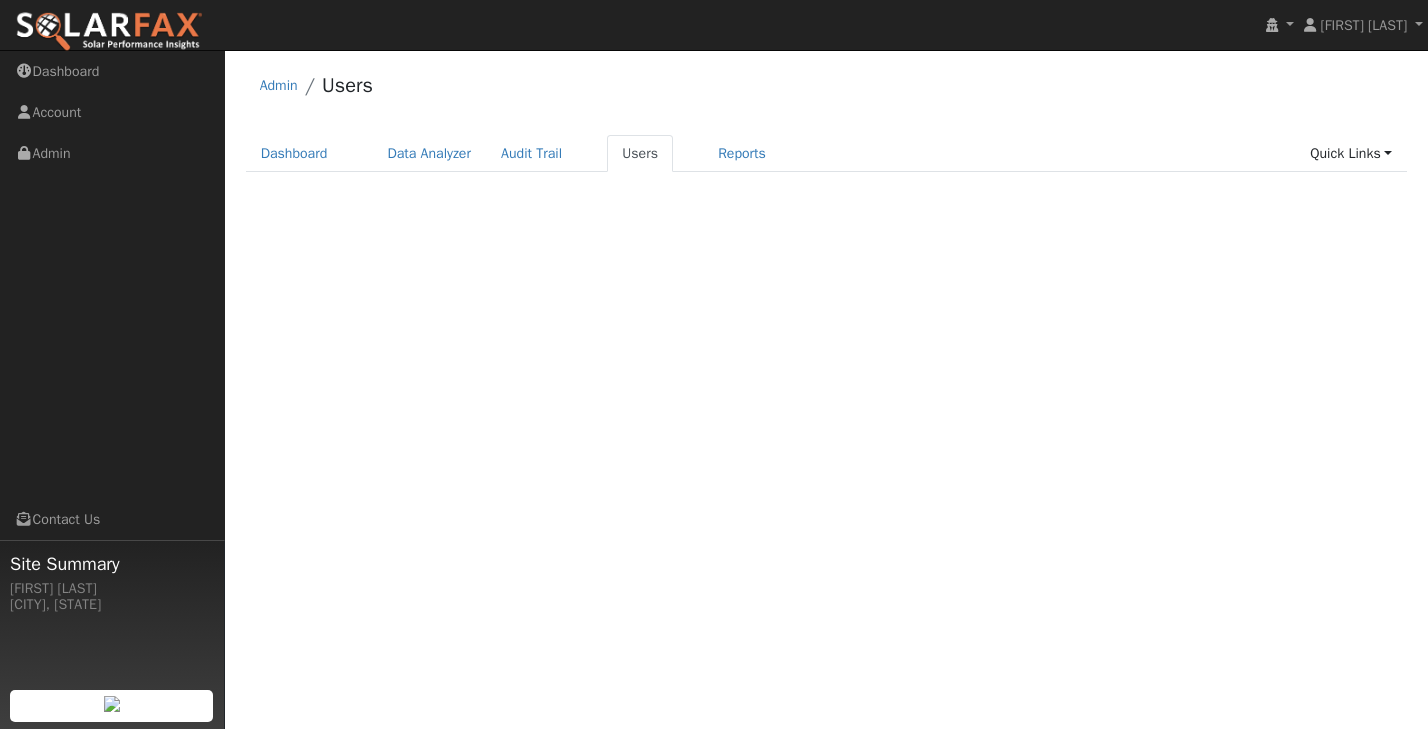 scroll, scrollTop: 0, scrollLeft: 0, axis: both 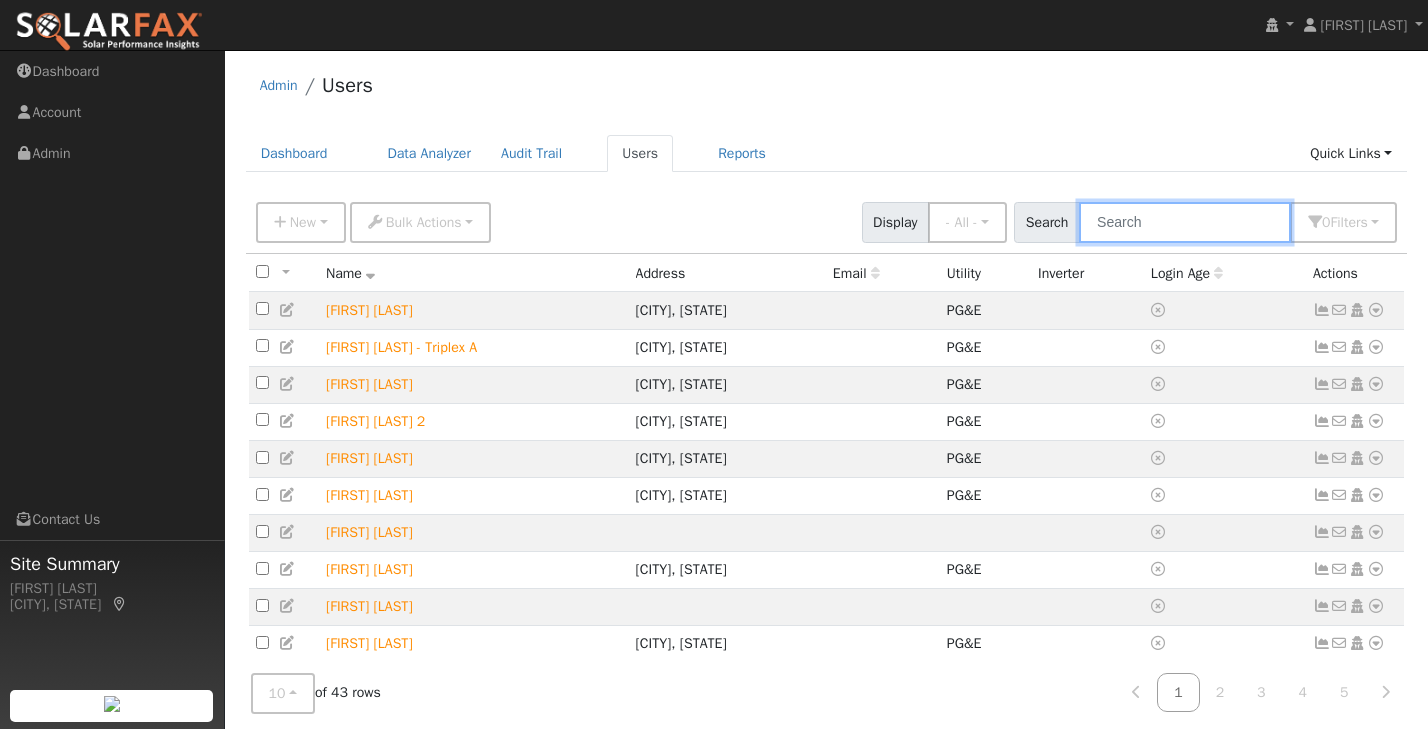 click at bounding box center (1185, 222) 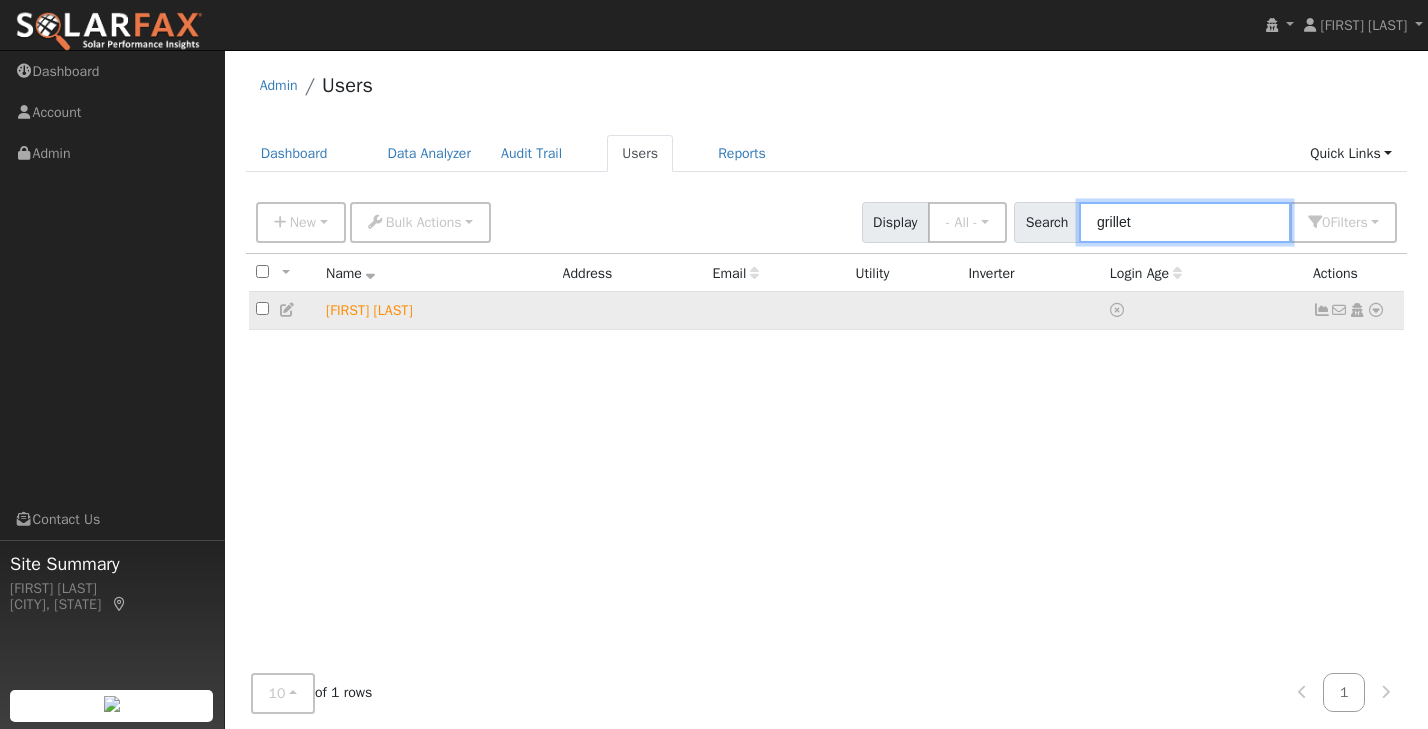 type on "grillet" 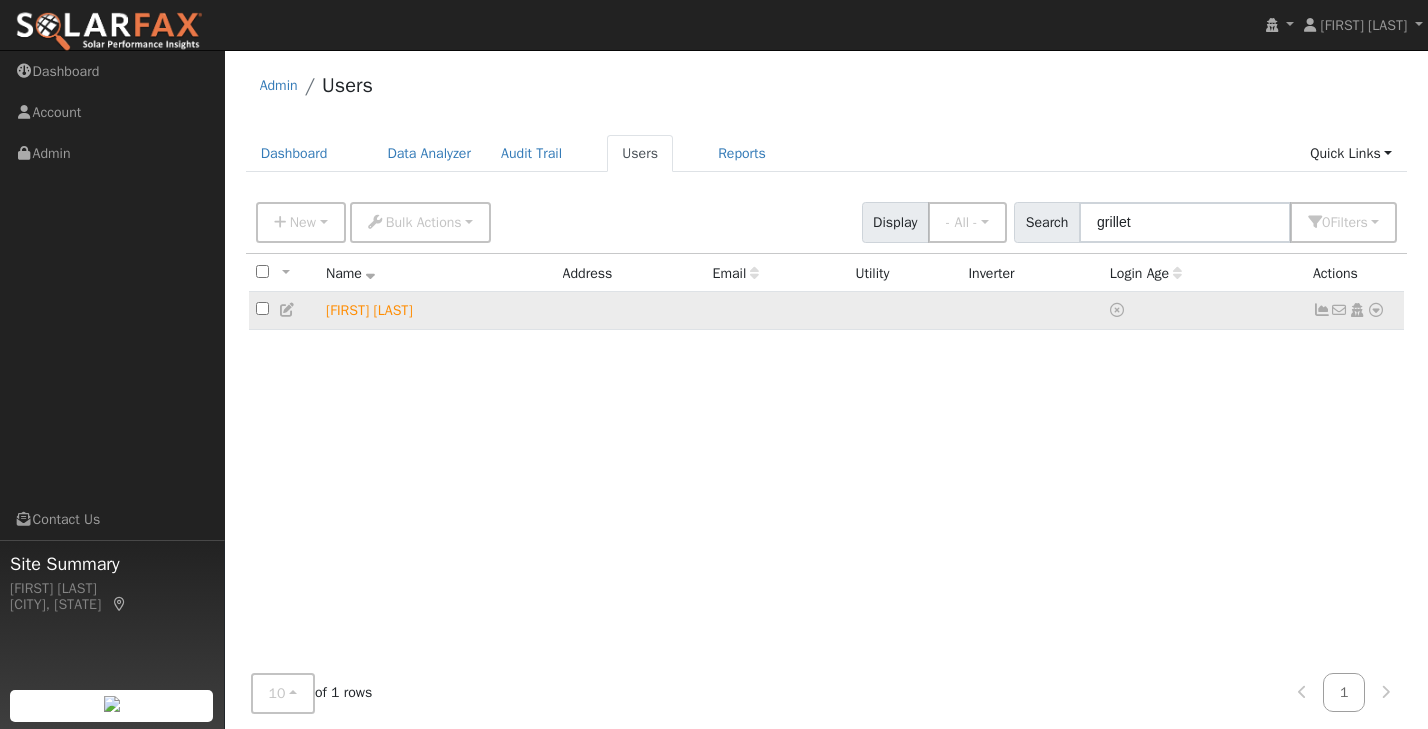 click at bounding box center (1322, 310) 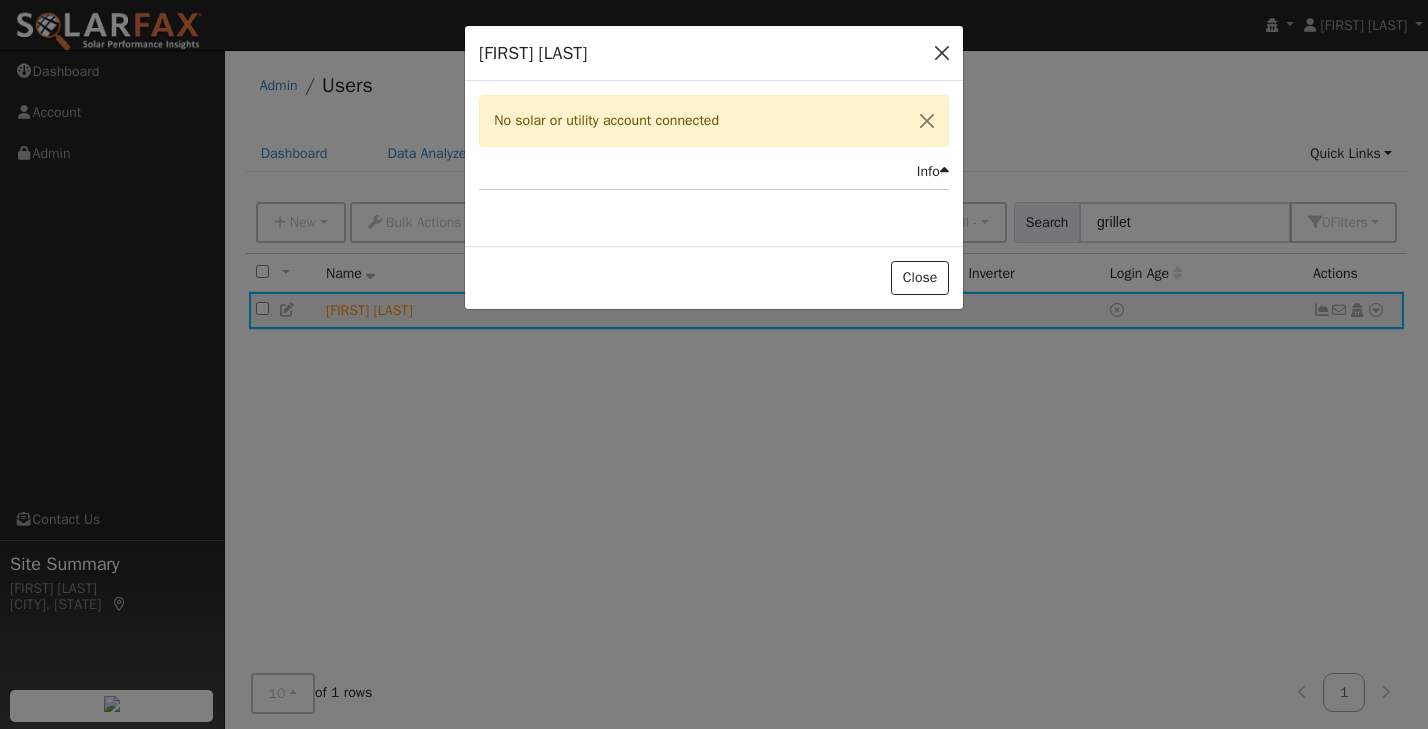 click at bounding box center (942, 53) 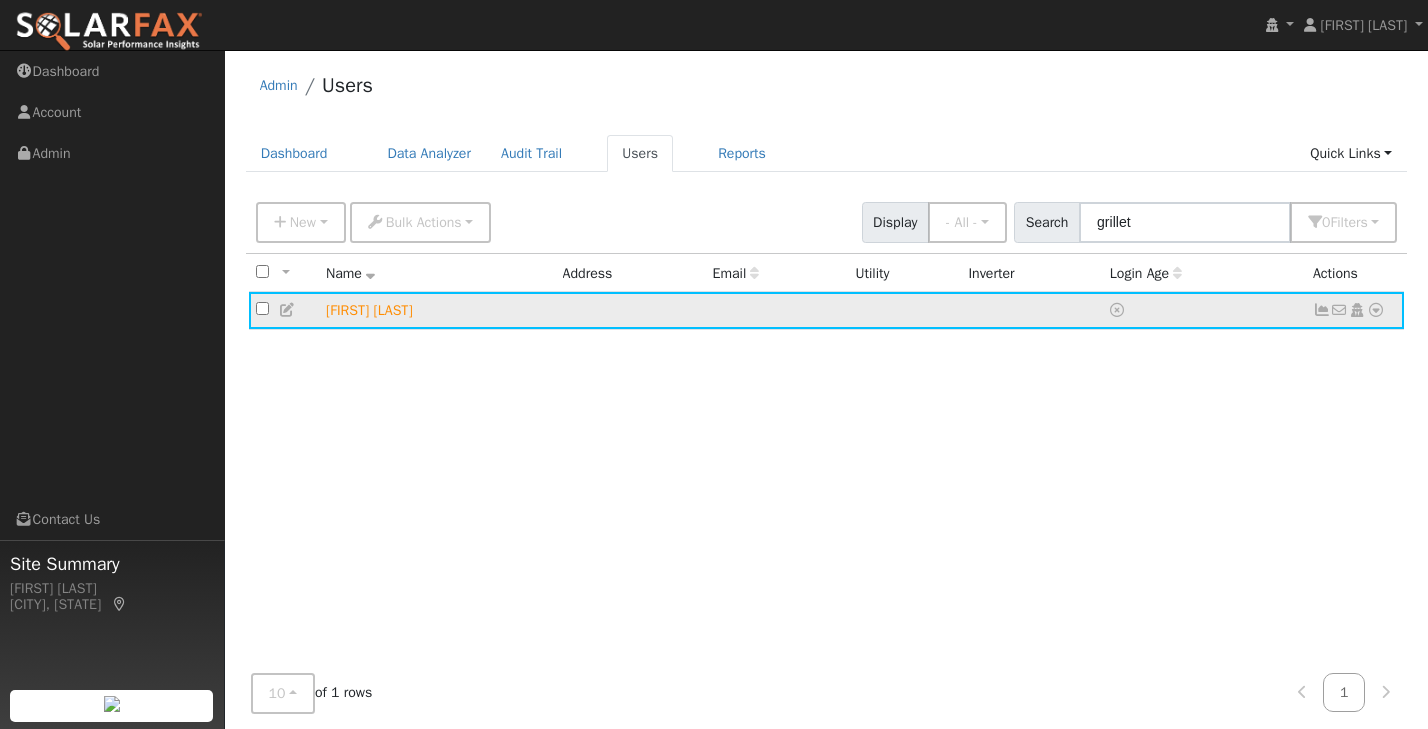 click at bounding box center (1376, 310) 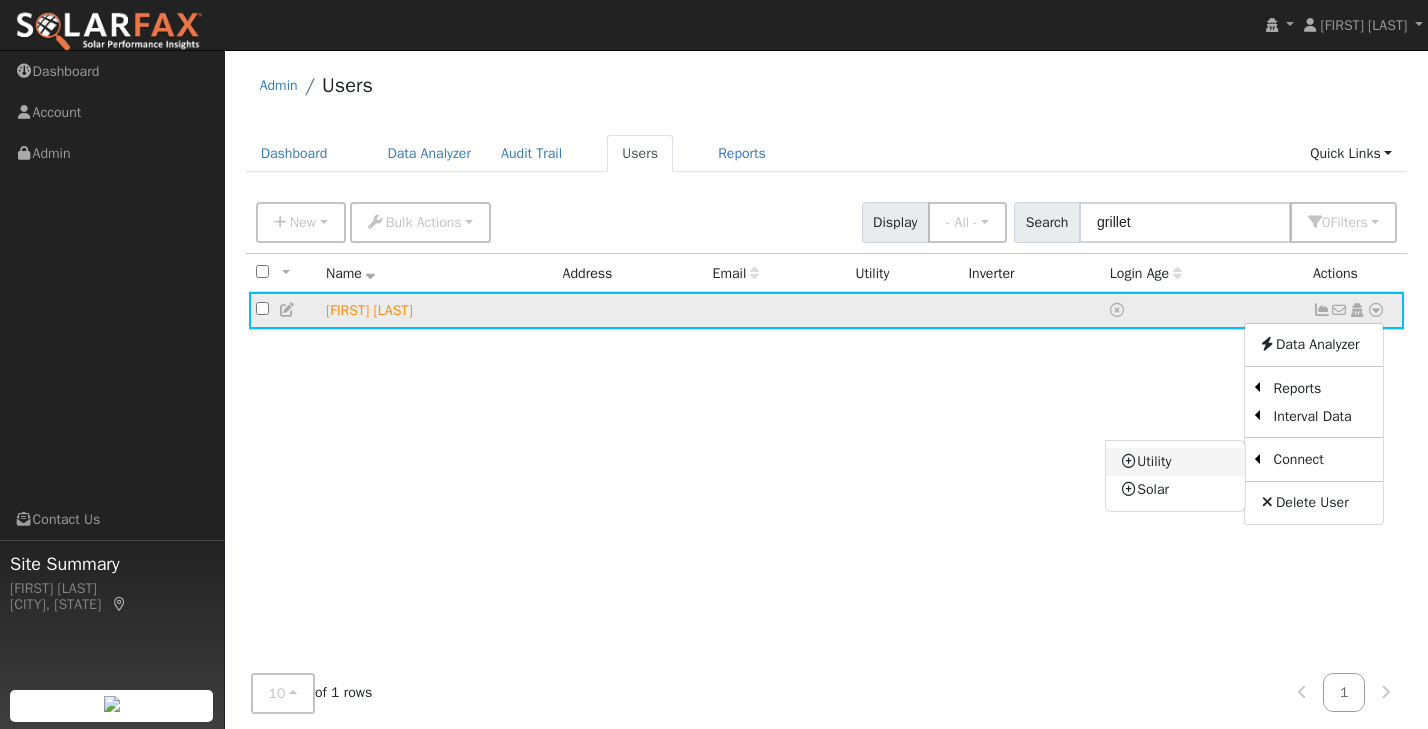 click on "Utility" at bounding box center [1175, 462] 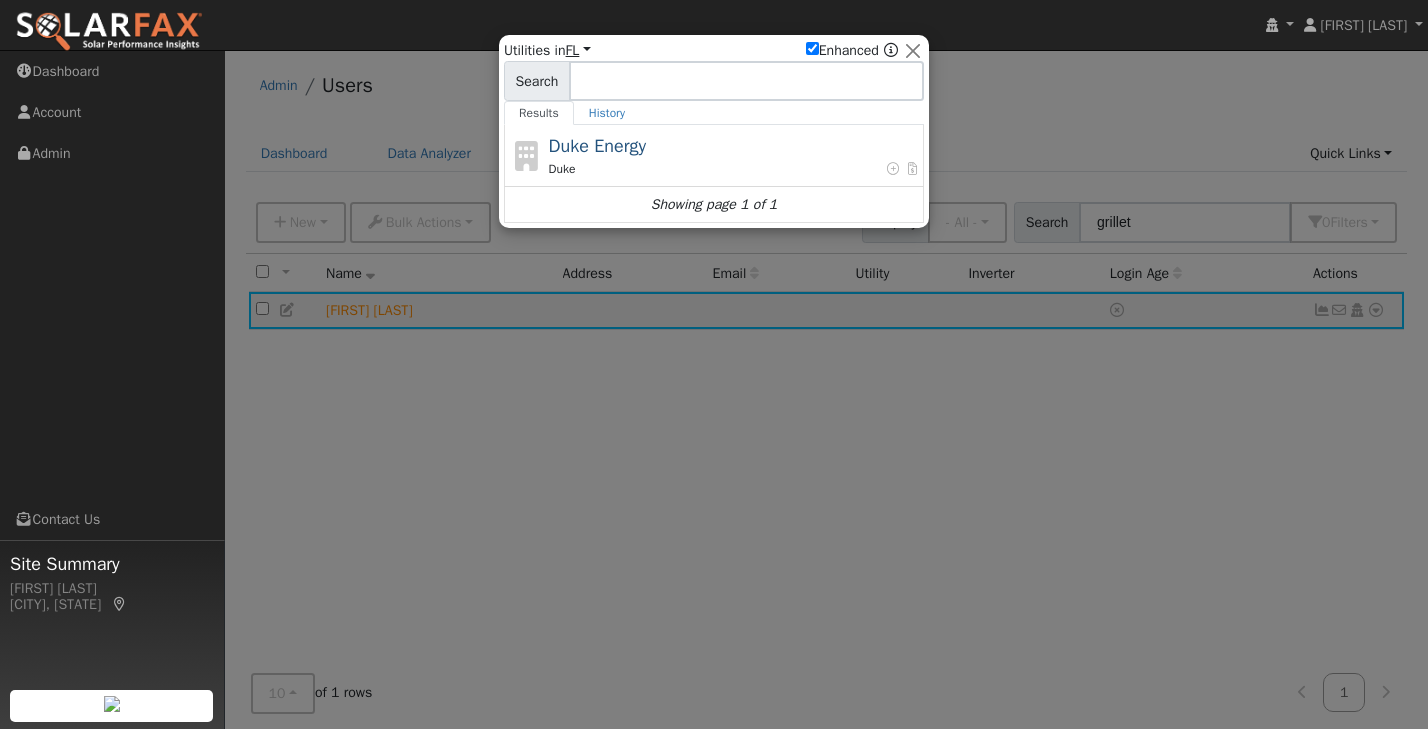 click on "FL" at bounding box center [578, 50] 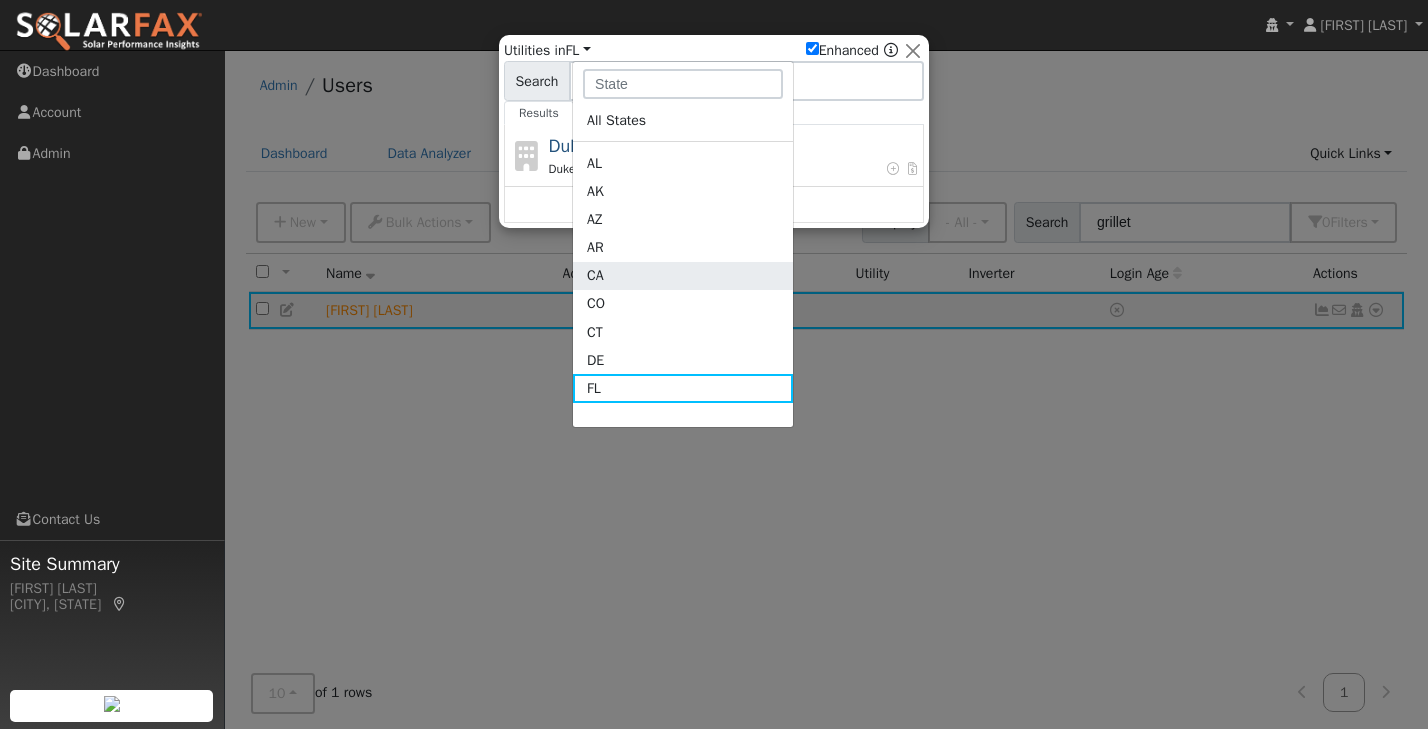 click on "CA" 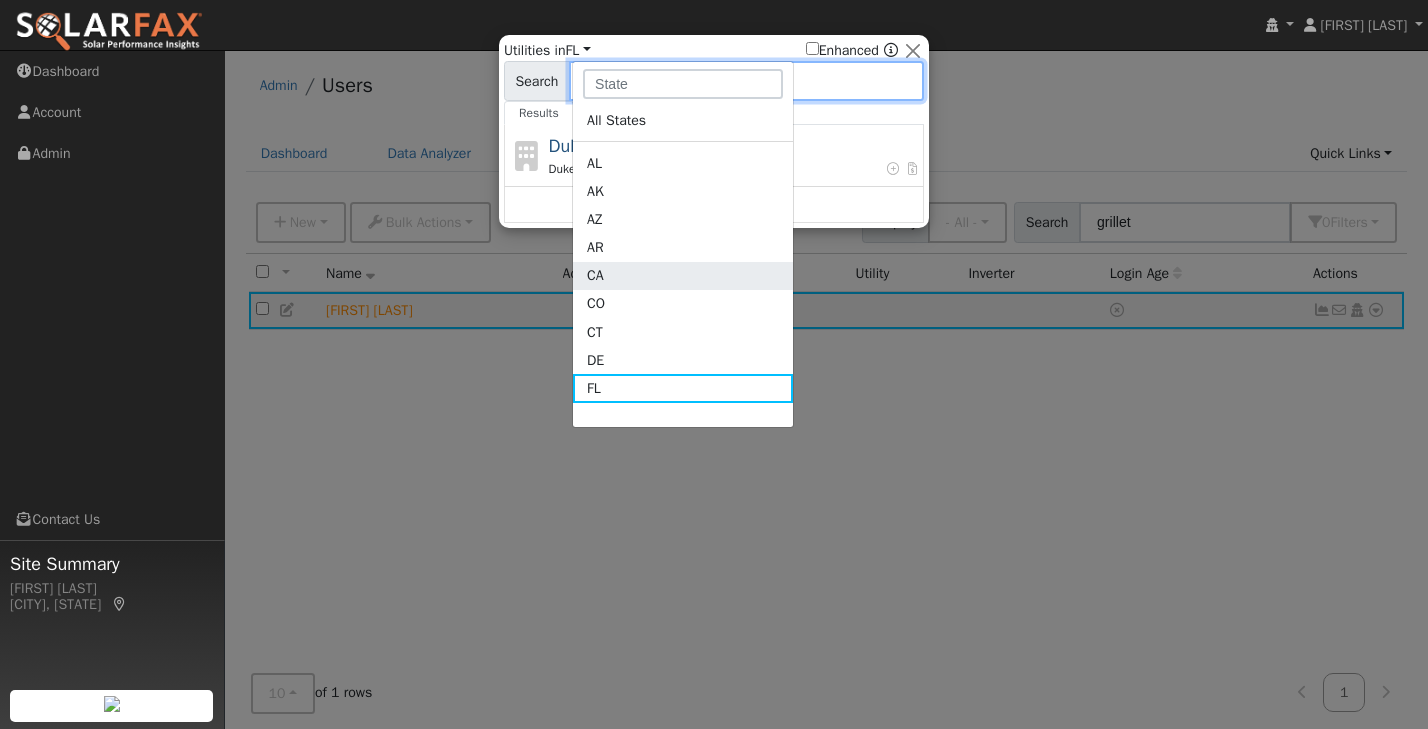 checkbox on "false" 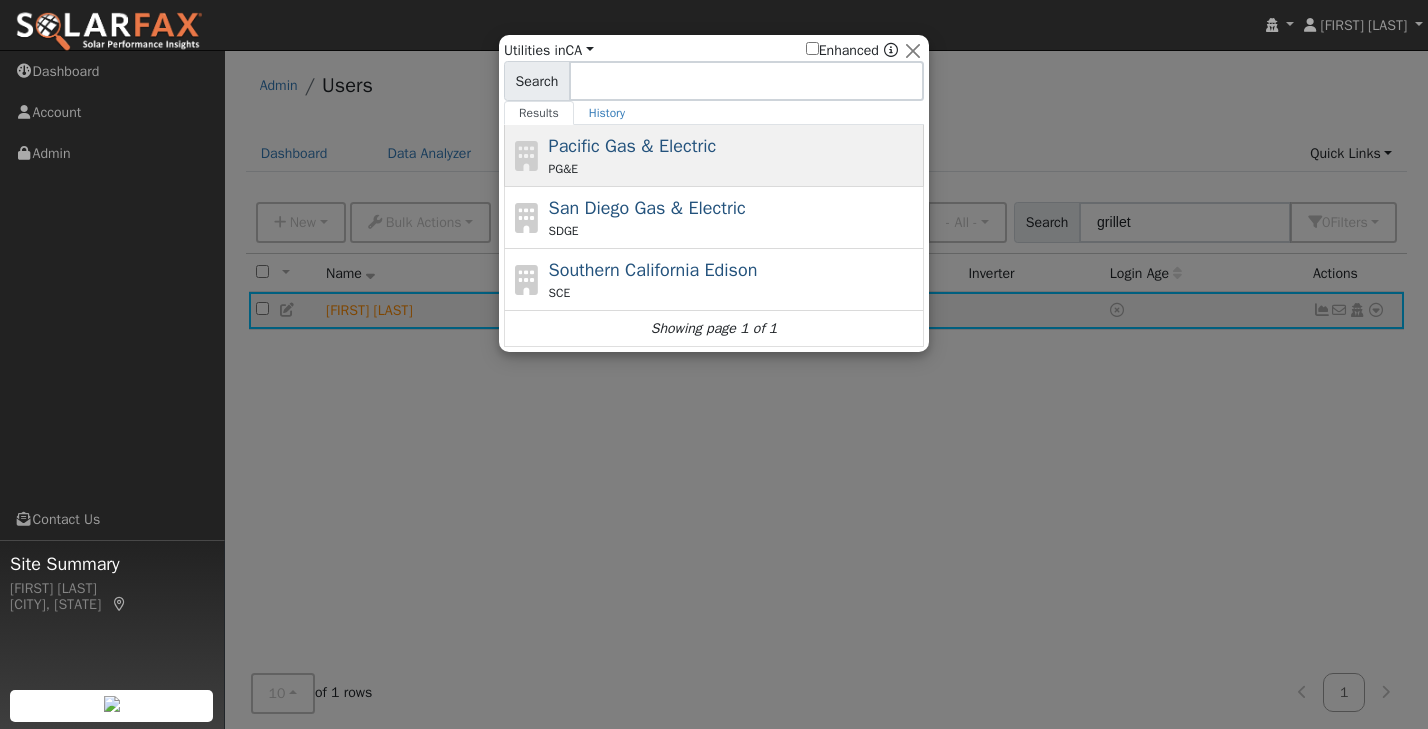 click on "PG&E" at bounding box center (734, 169) 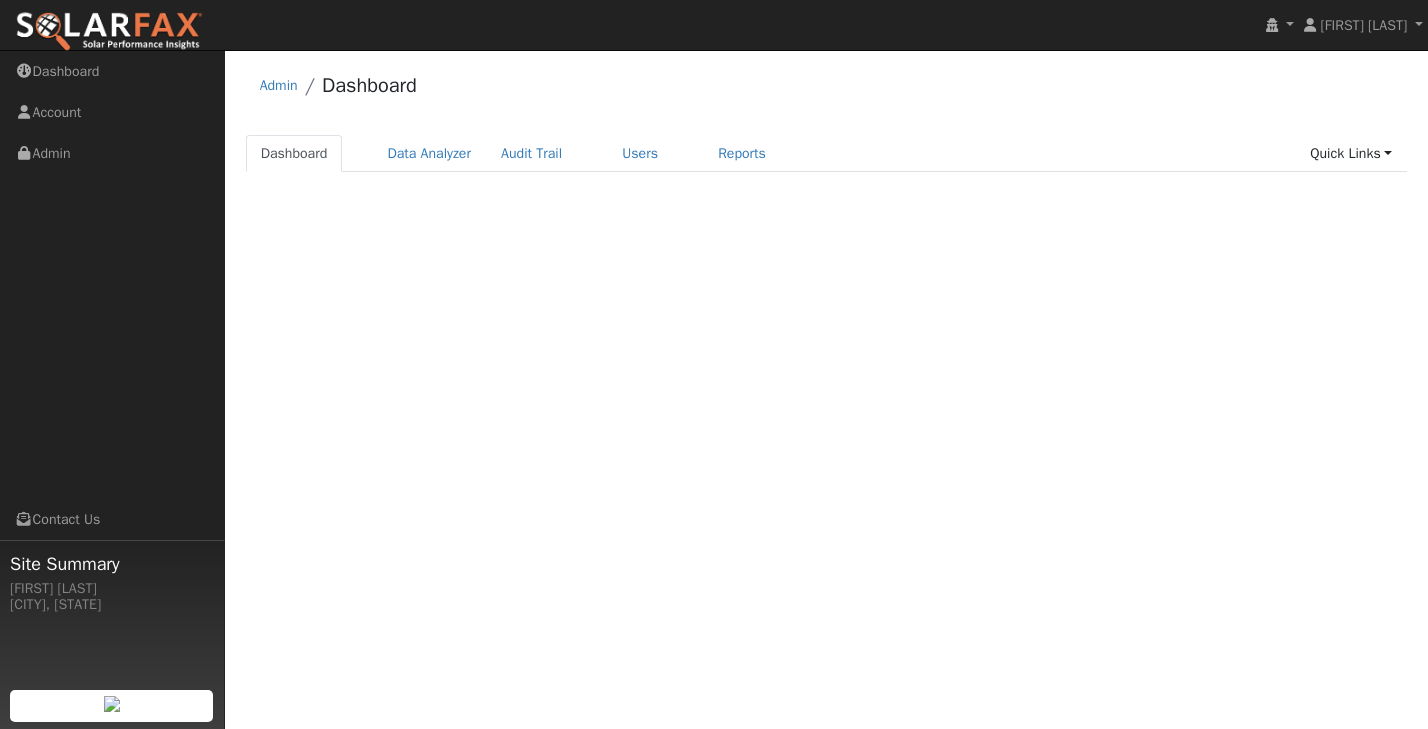 scroll, scrollTop: 0, scrollLeft: 0, axis: both 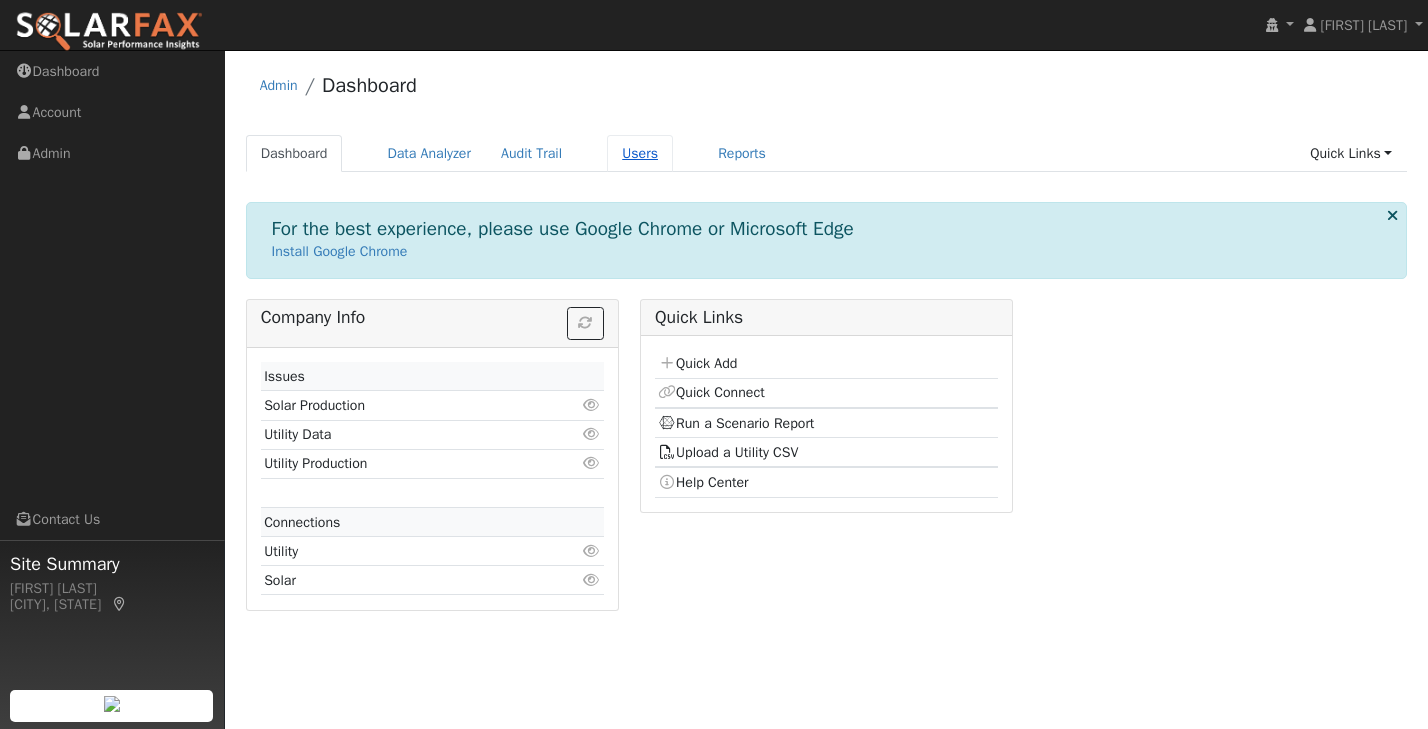 click on "Users" at bounding box center (640, 153) 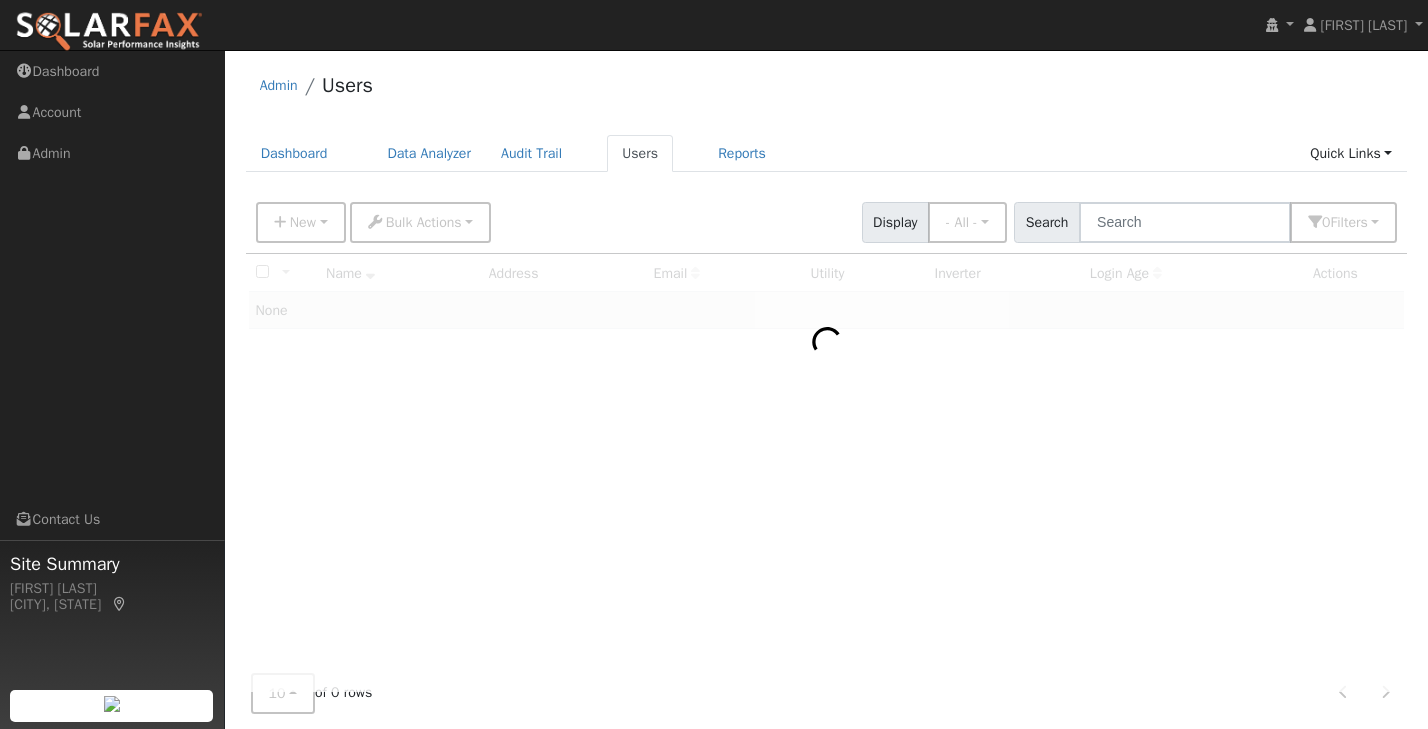scroll, scrollTop: 0, scrollLeft: 0, axis: both 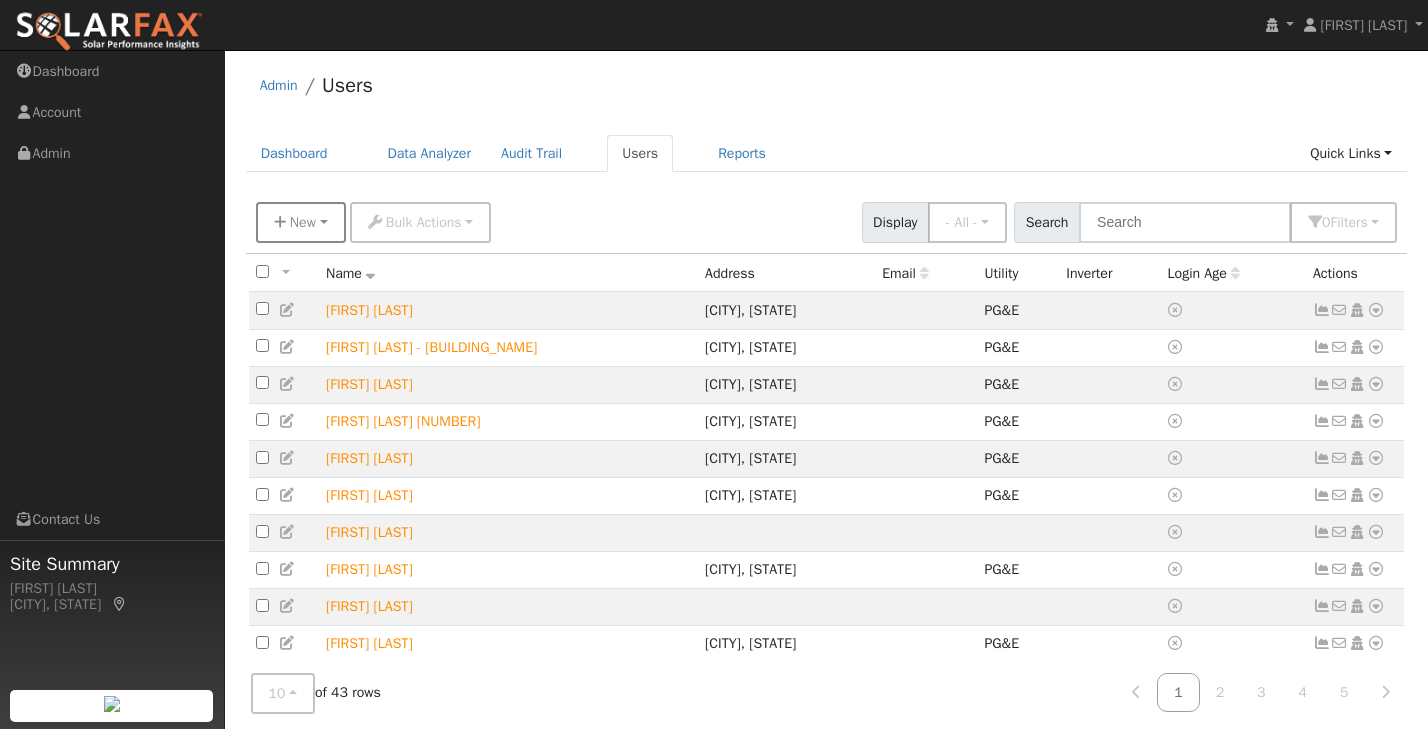 click on "New" at bounding box center (303, 222) 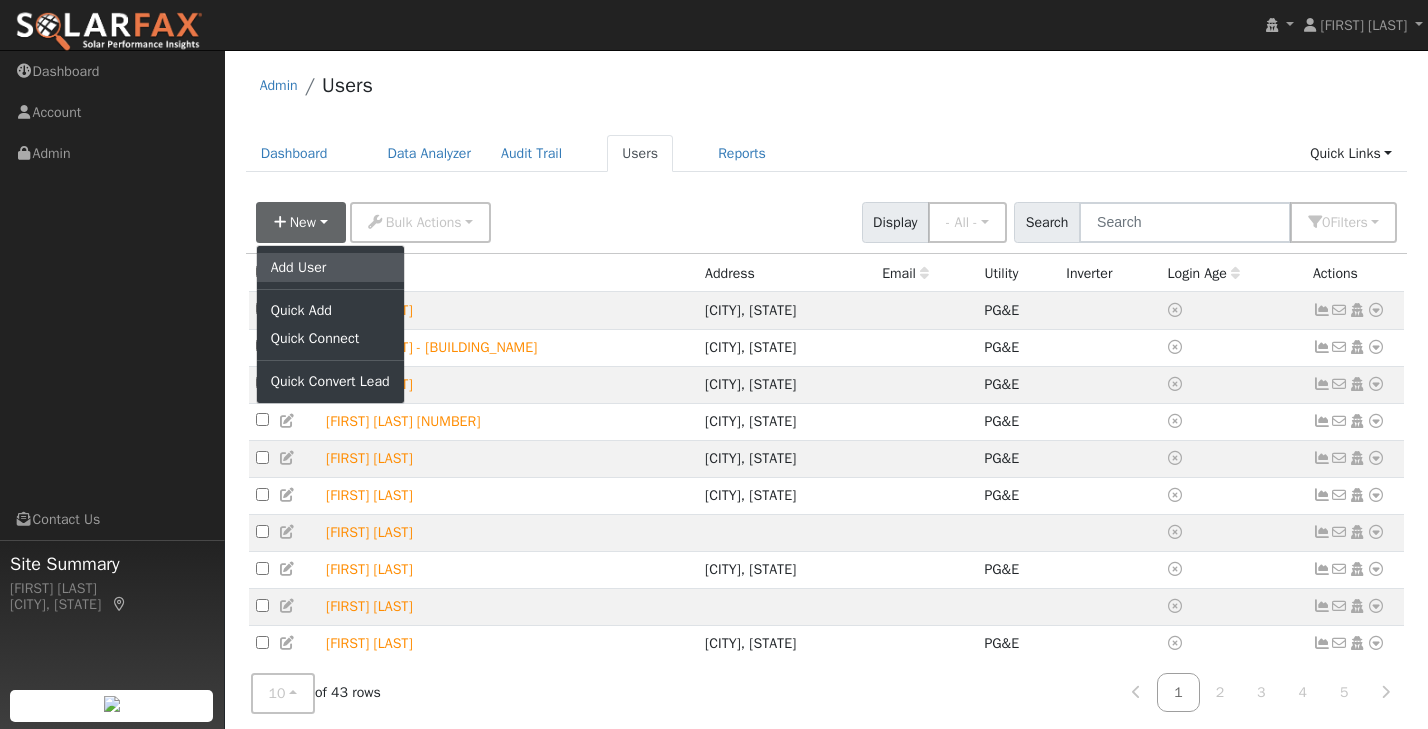 click on "Add User" at bounding box center (330, 267) 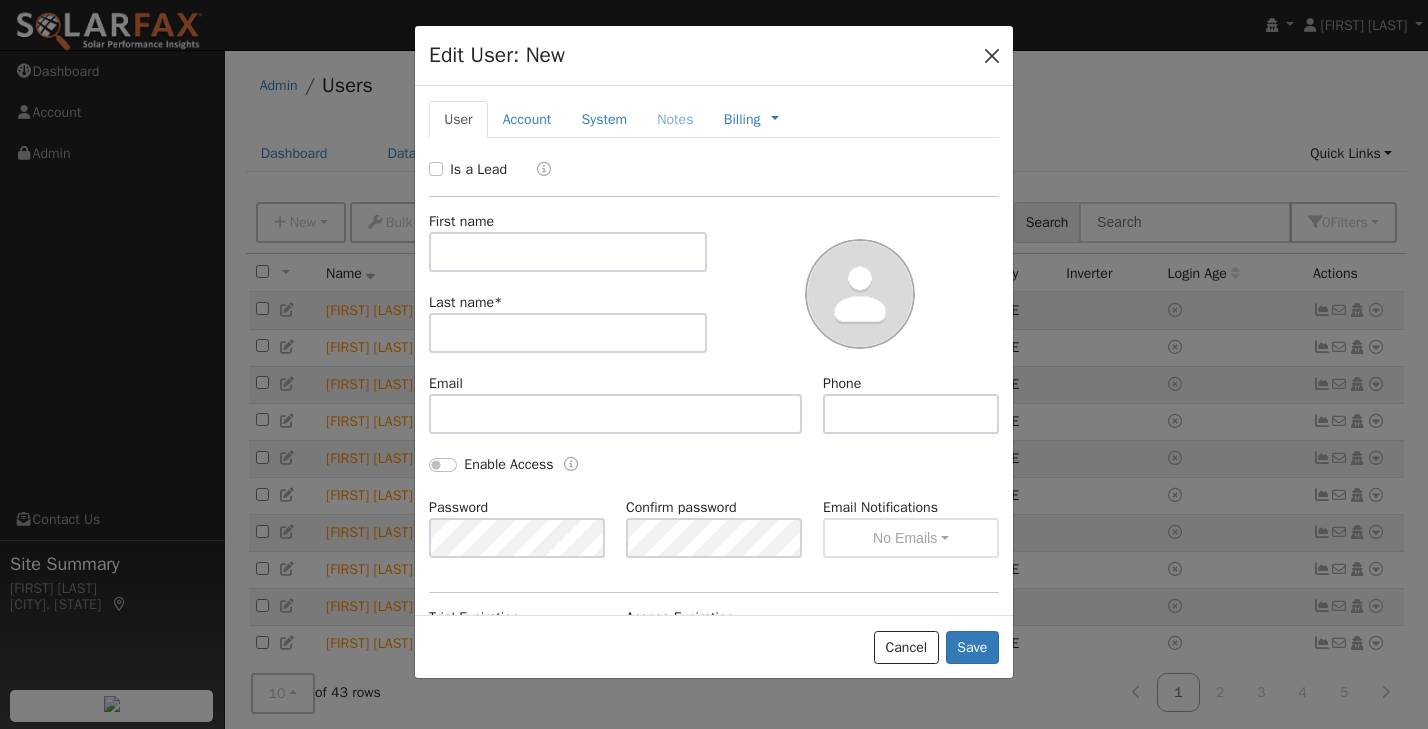 click at bounding box center (992, 55) 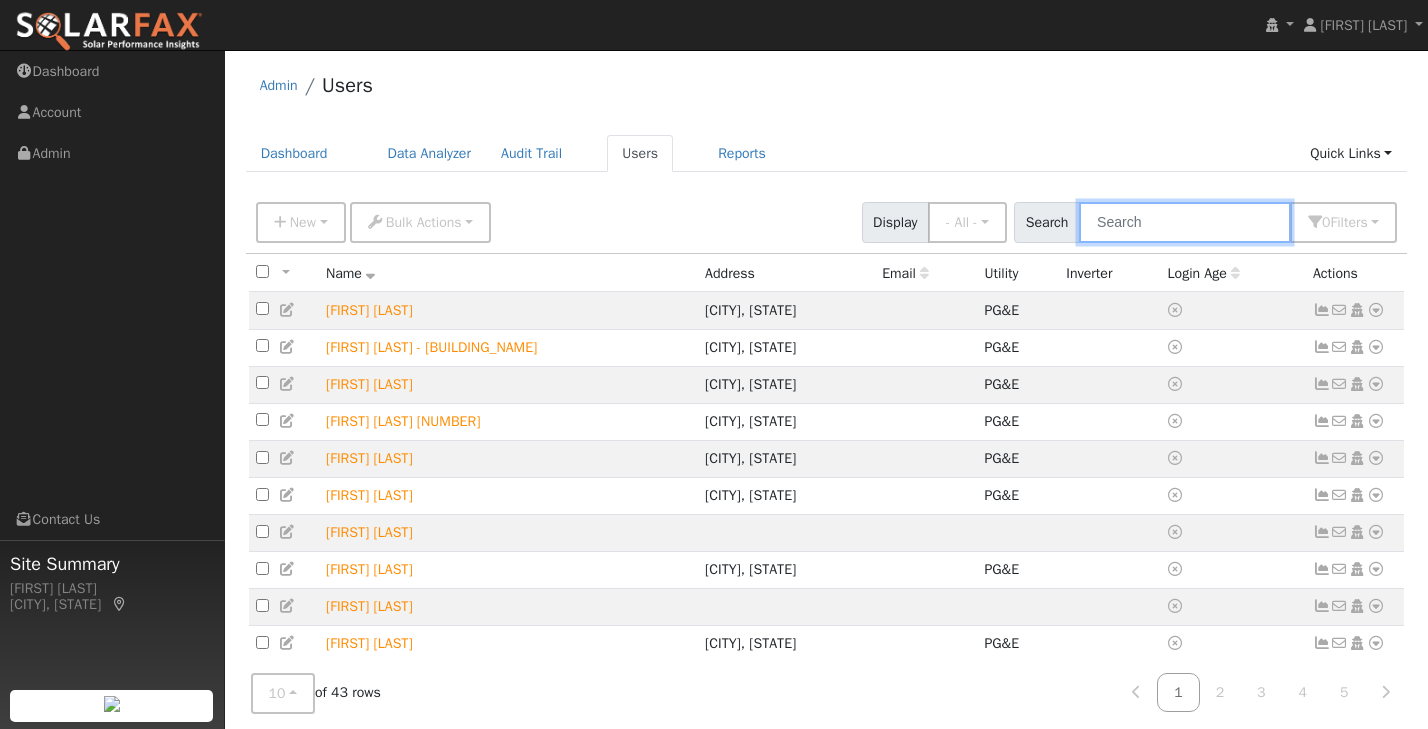 click at bounding box center [1185, 222] 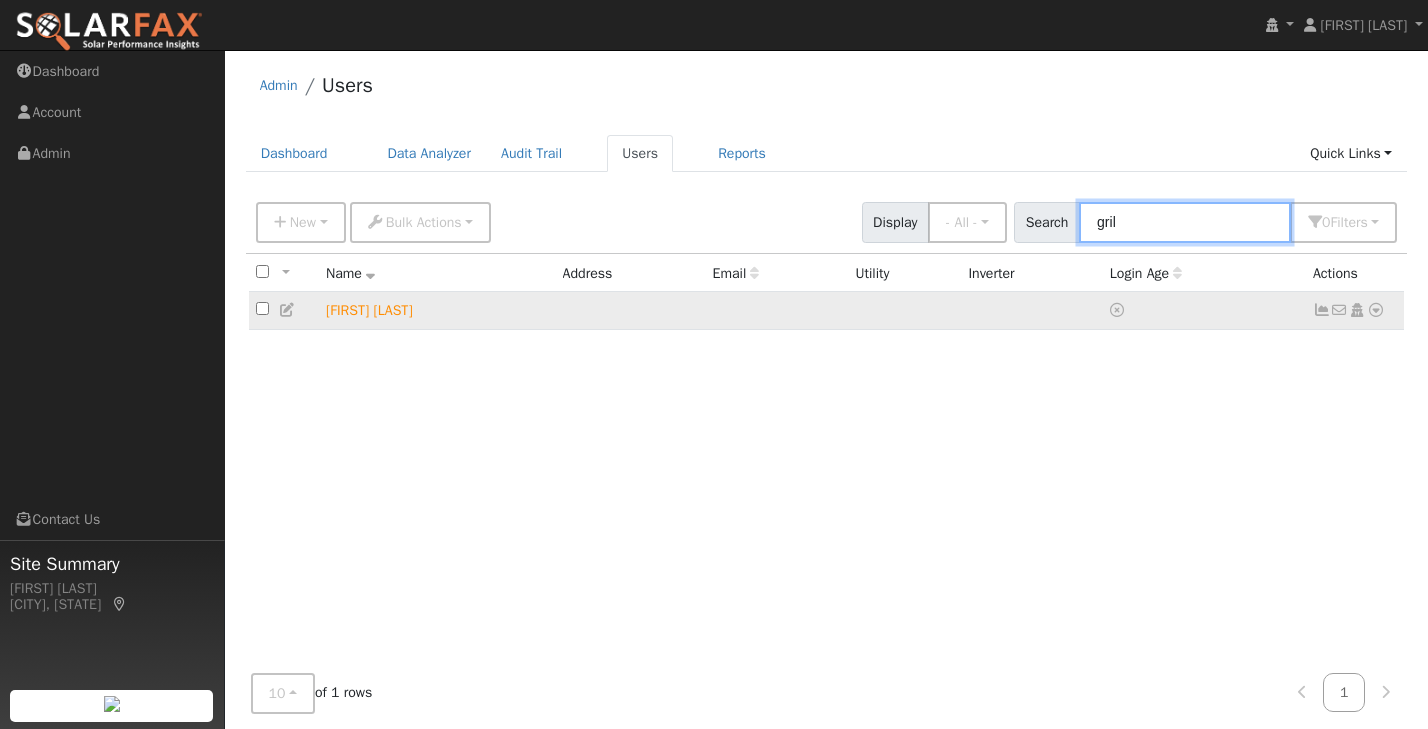 type on "gril" 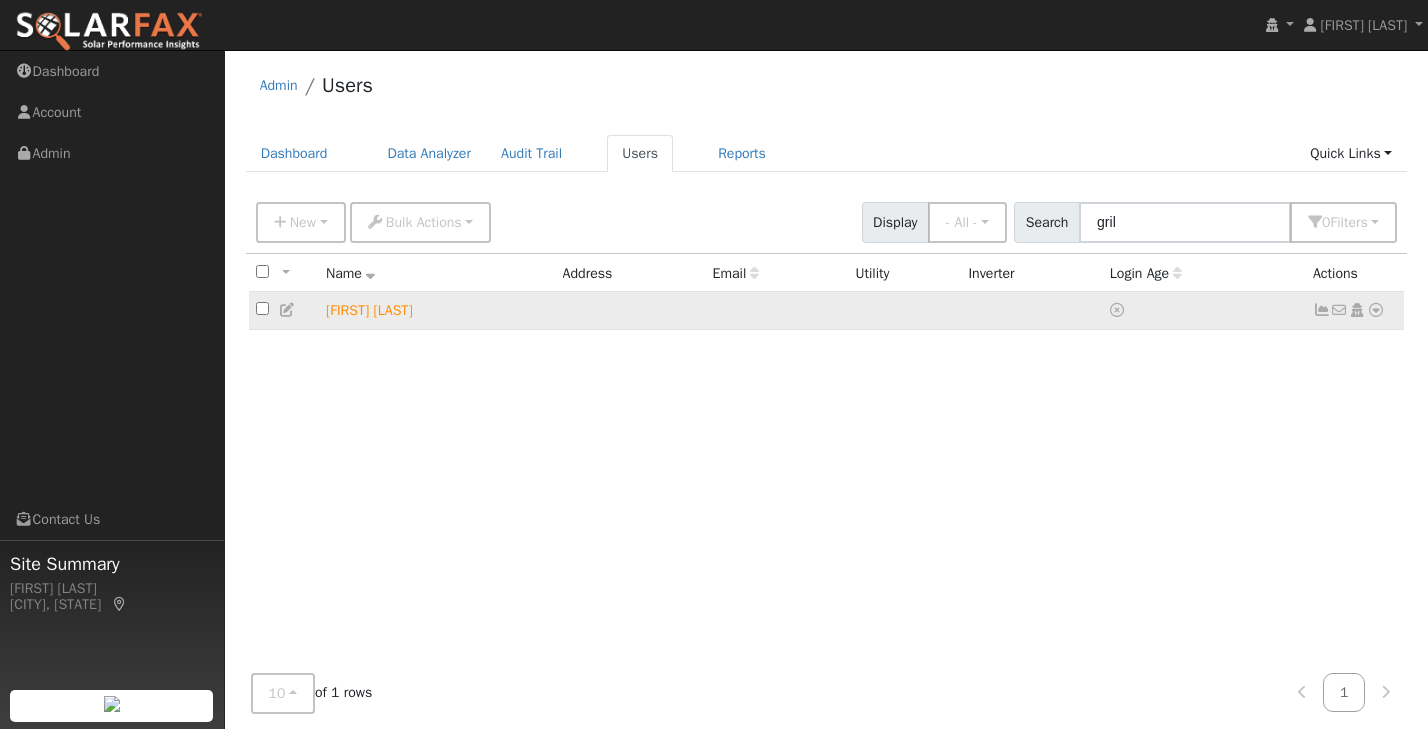 click at bounding box center (1376, 310) 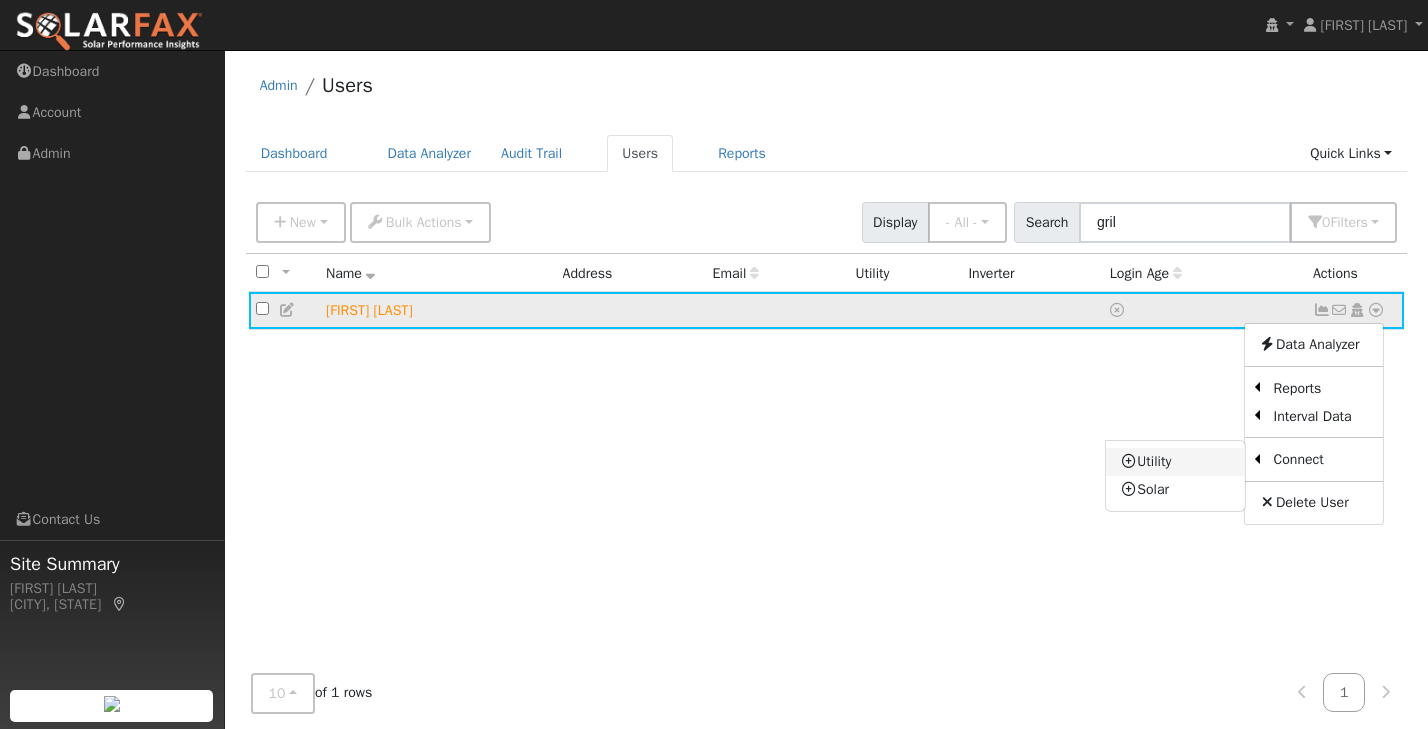 click on "Utility" at bounding box center (1175, 462) 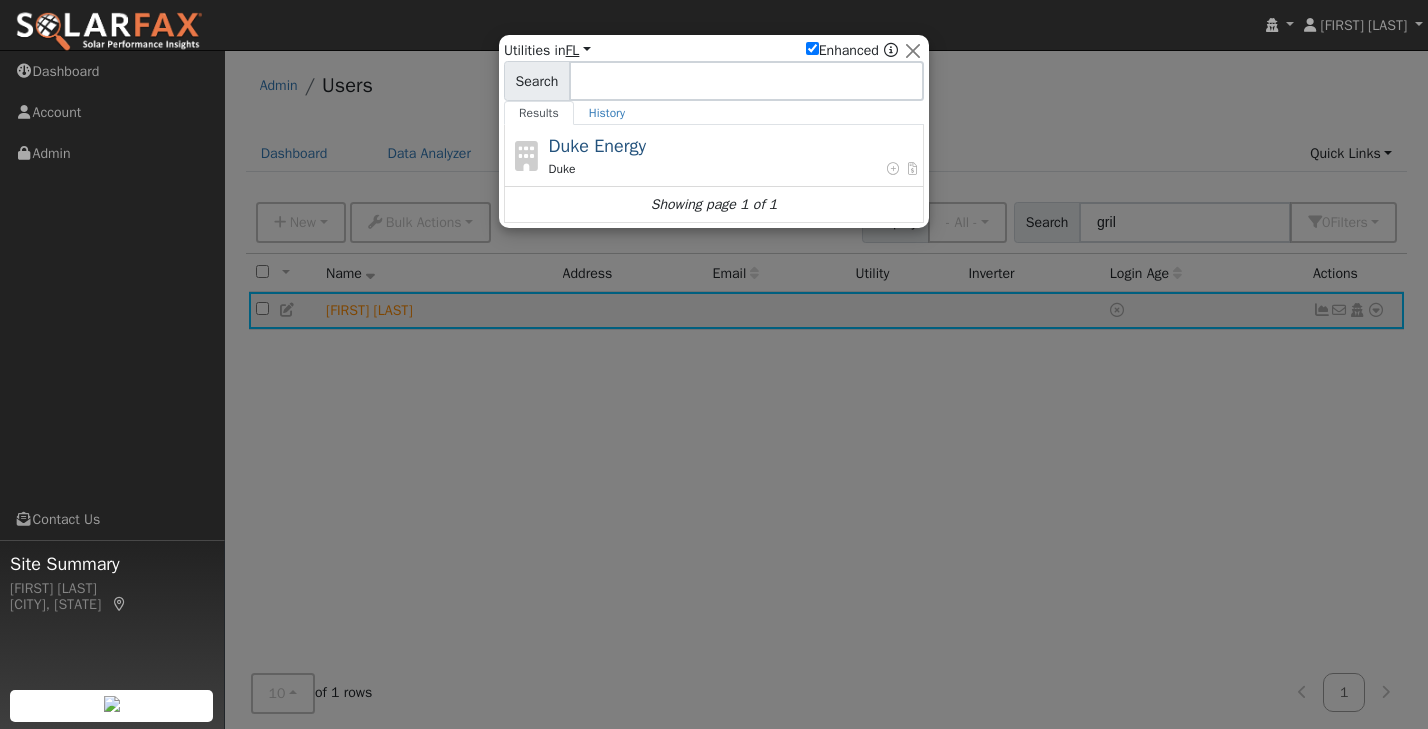 click on "FL" at bounding box center [578, 50] 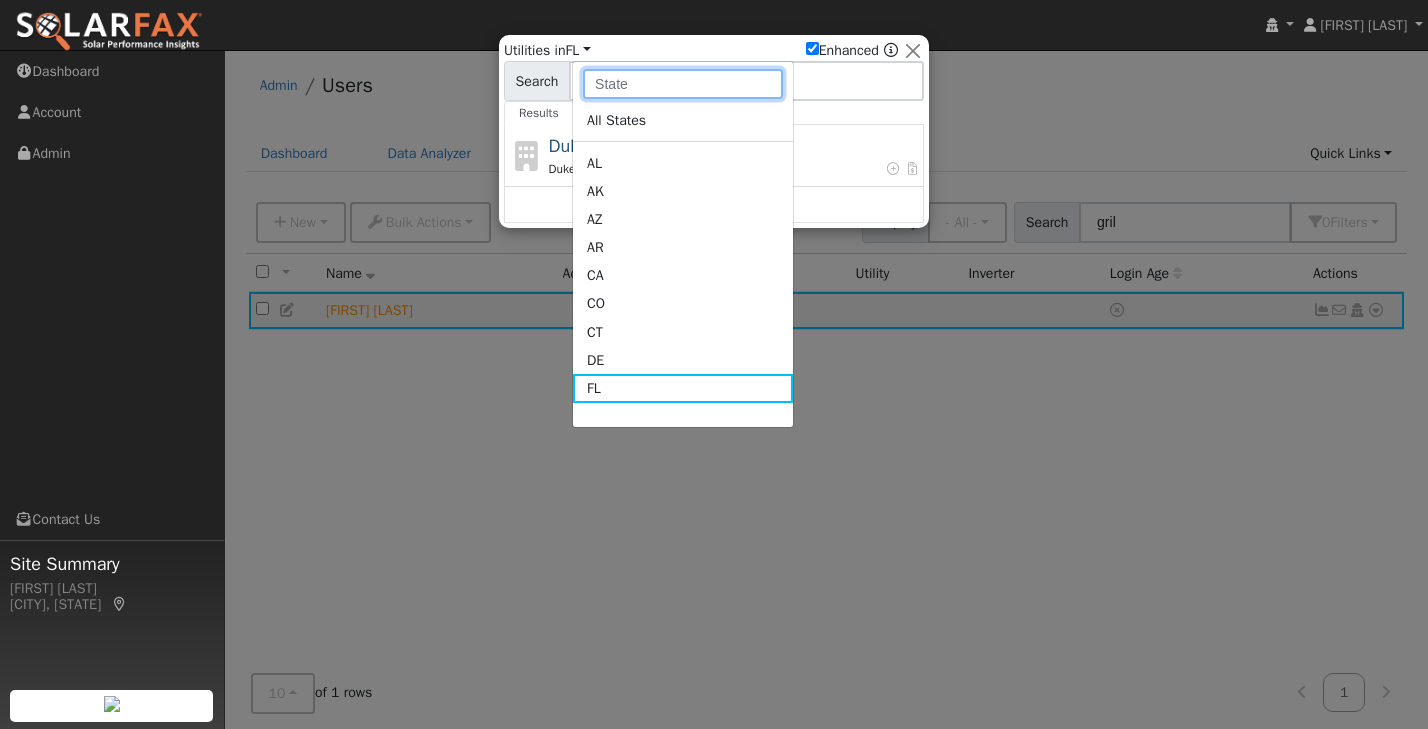 click at bounding box center (683, 84) 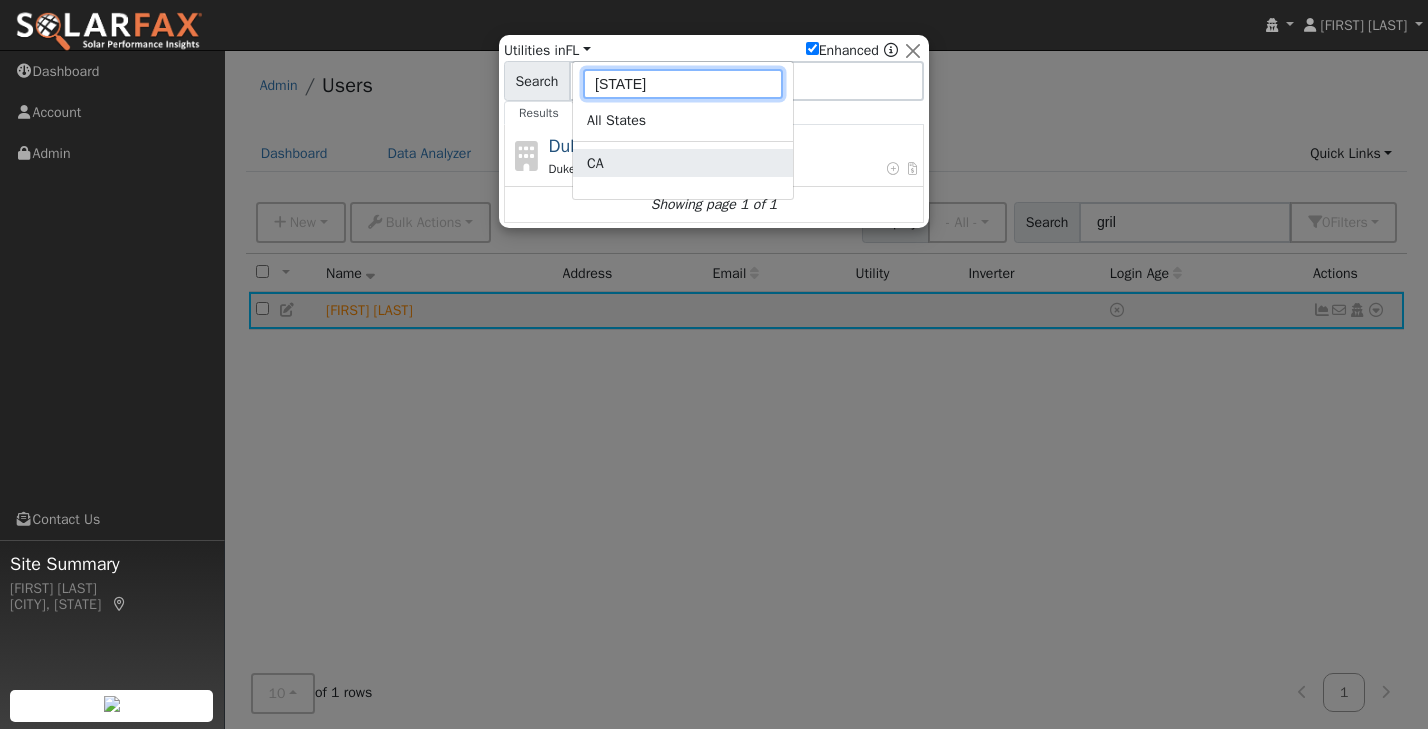type on "ca" 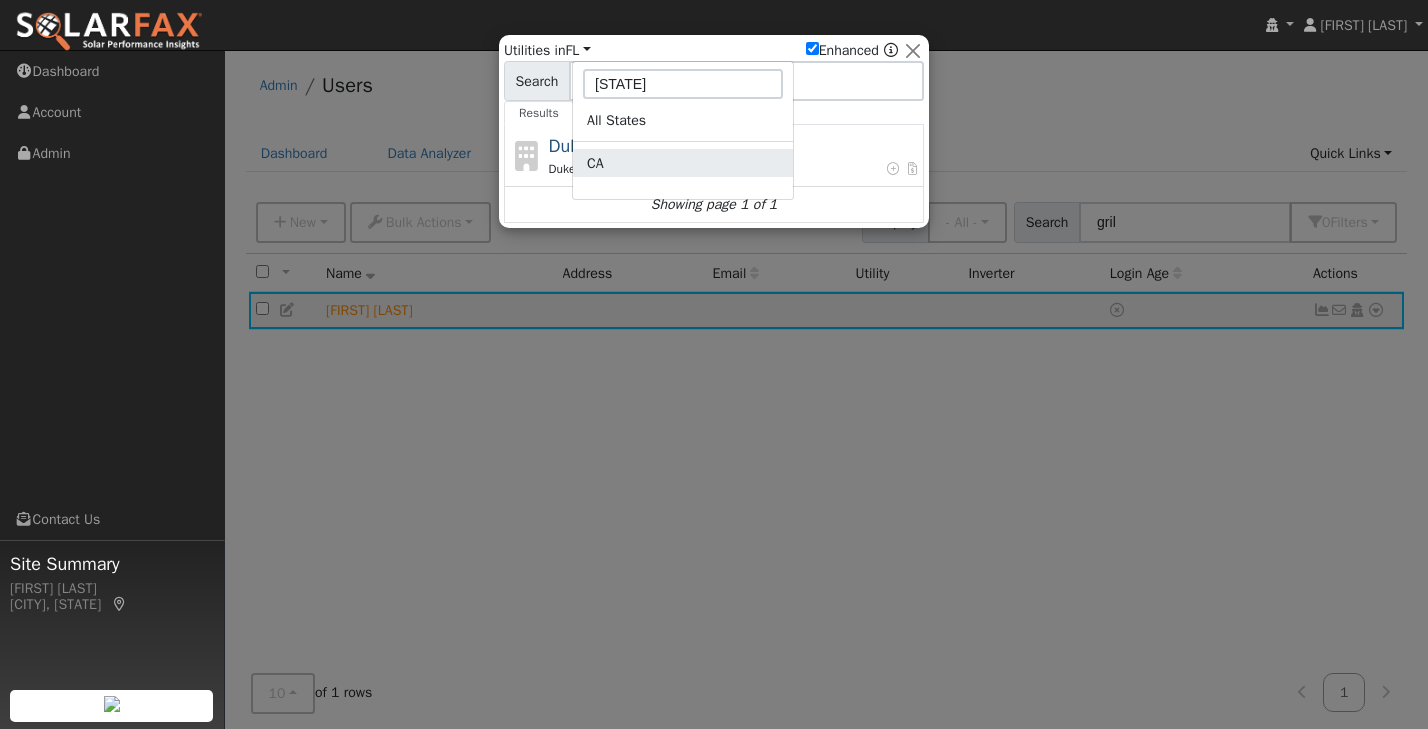 click on "CA" 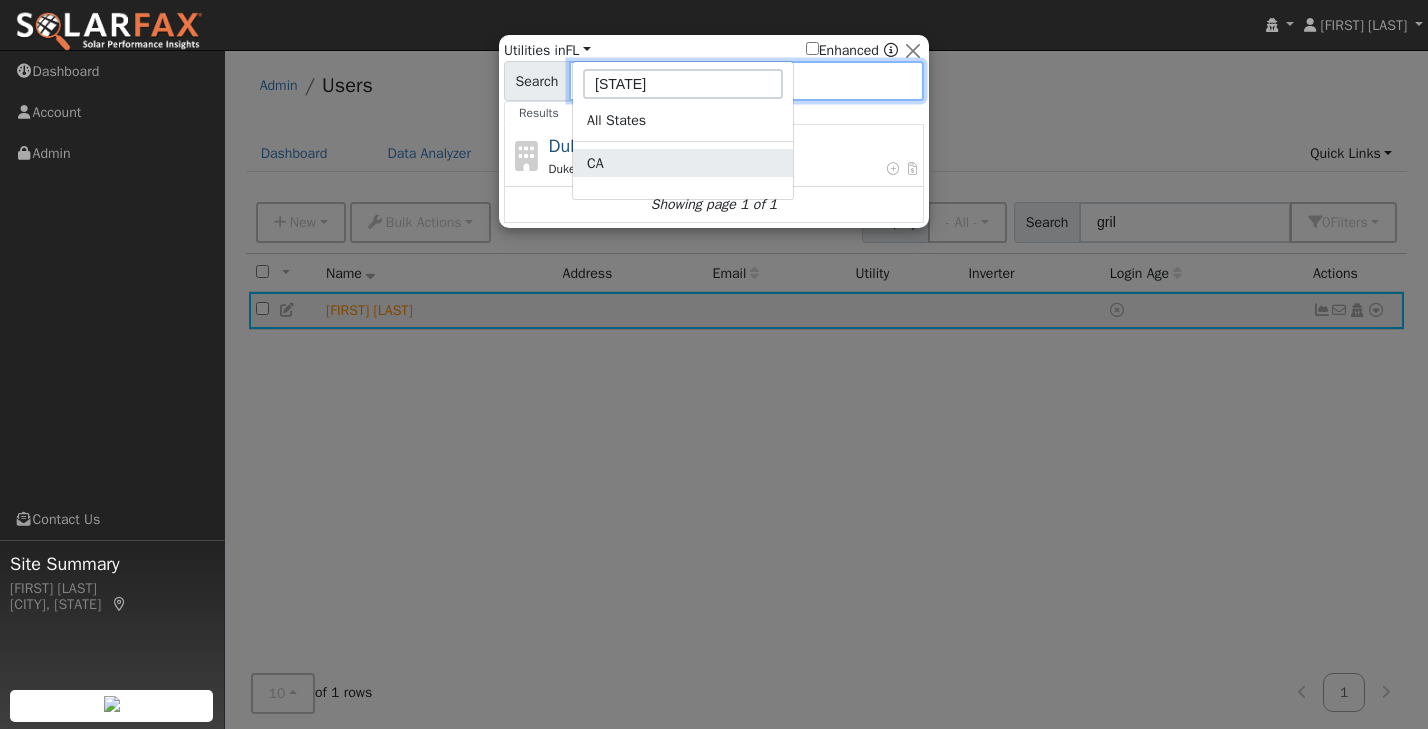 checkbox on "false" 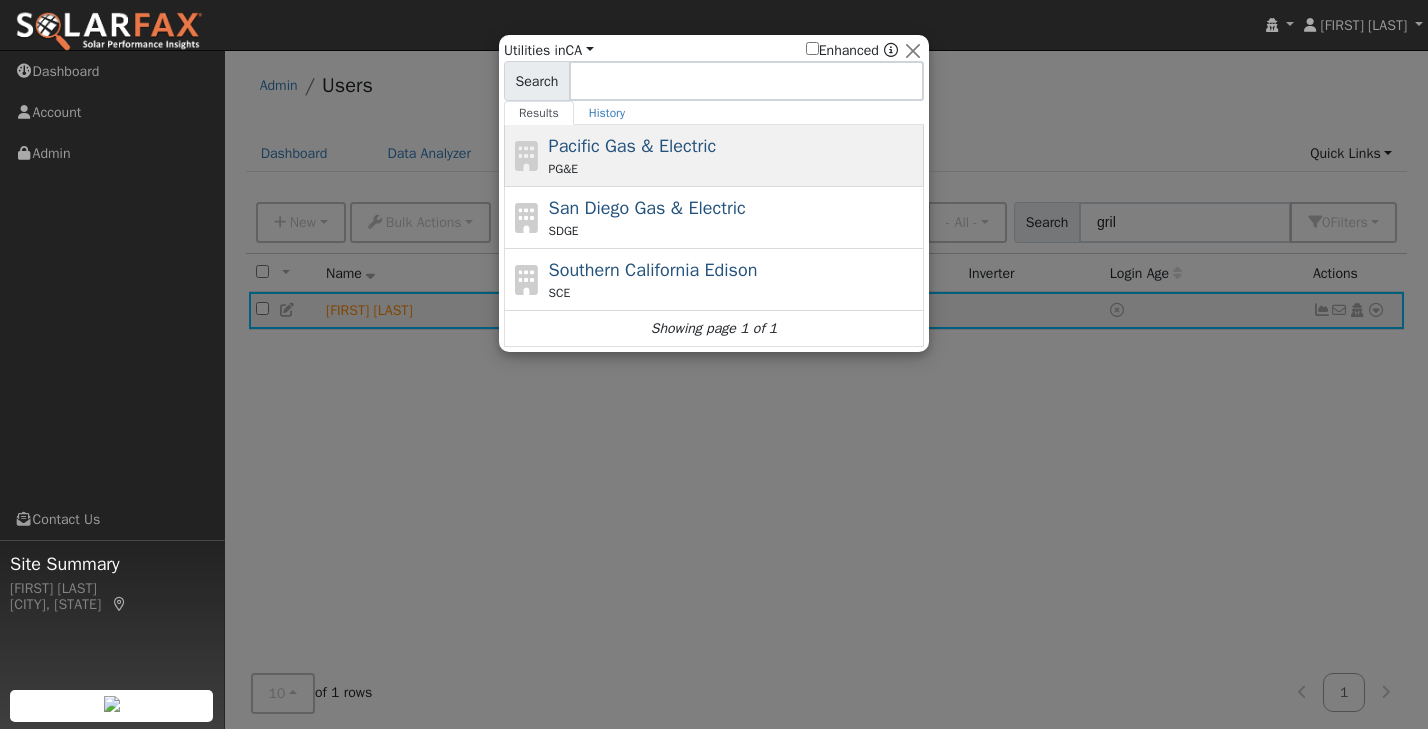 click on "Pacific Gas & Electric PG&E" at bounding box center (734, 155) 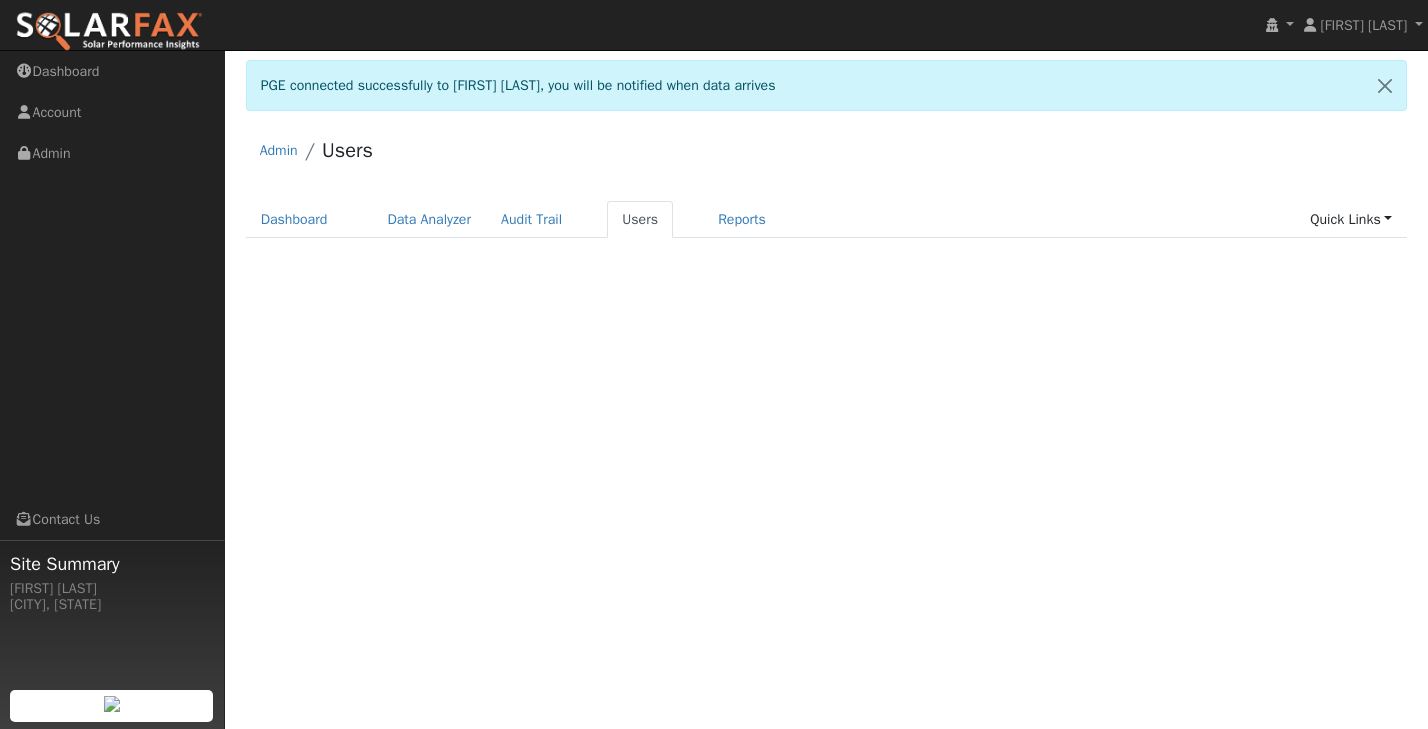 scroll, scrollTop: 0, scrollLeft: 0, axis: both 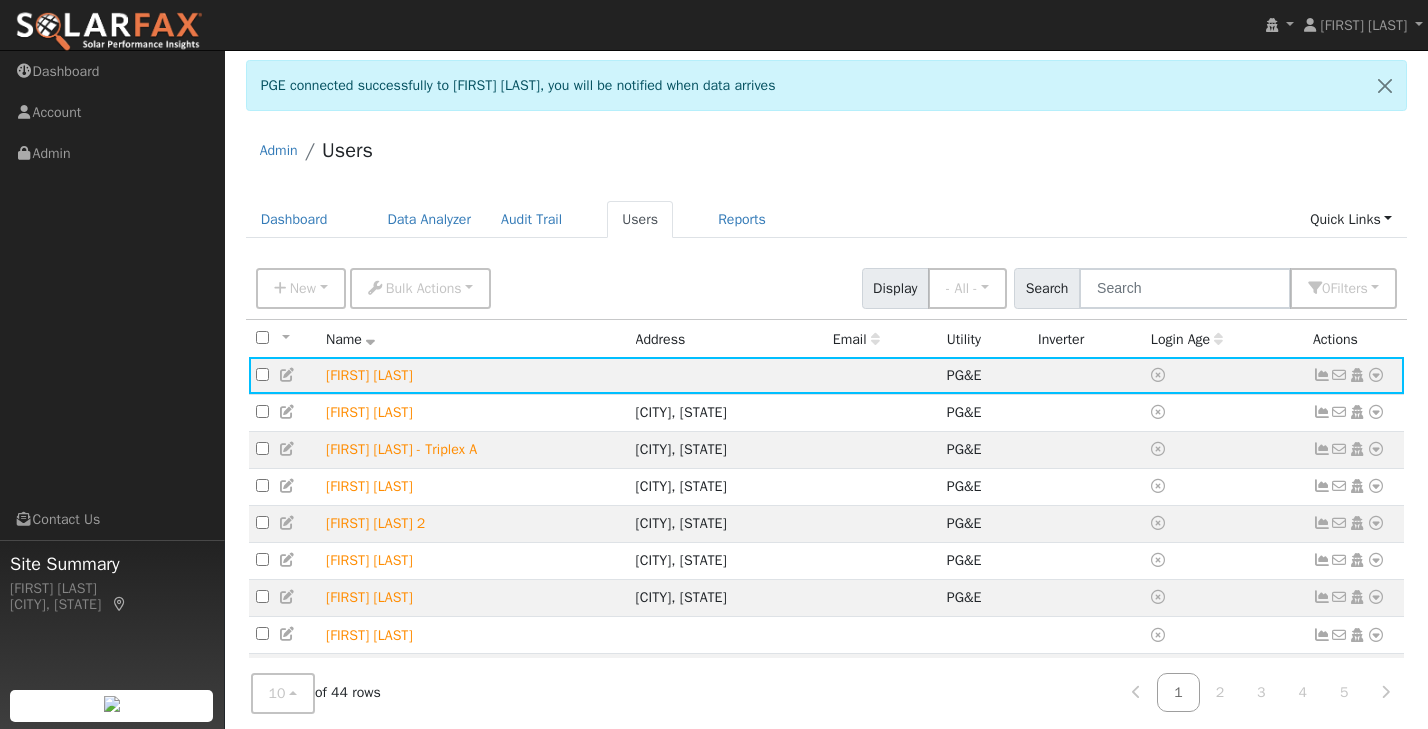 click on "Admin
Users" at bounding box center (827, 155) 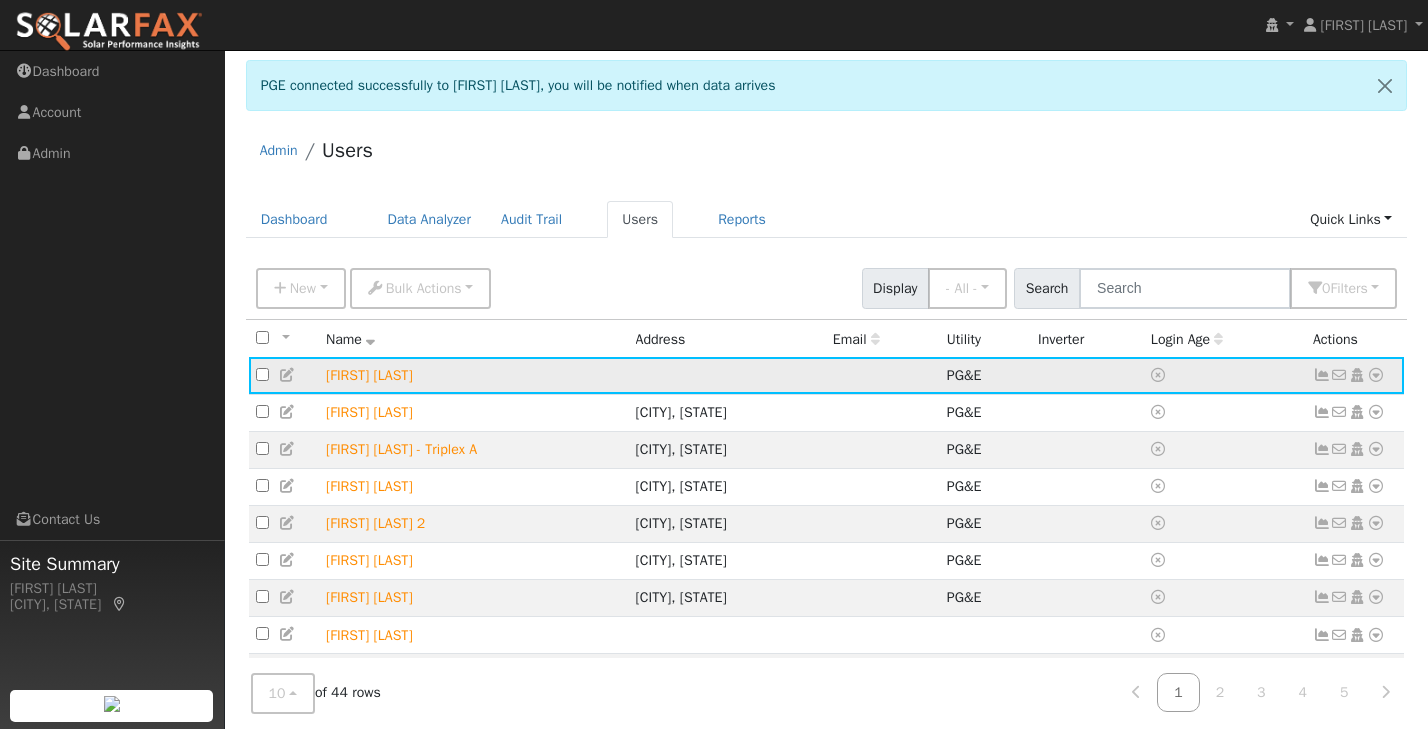 click at bounding box center (1322, 375) 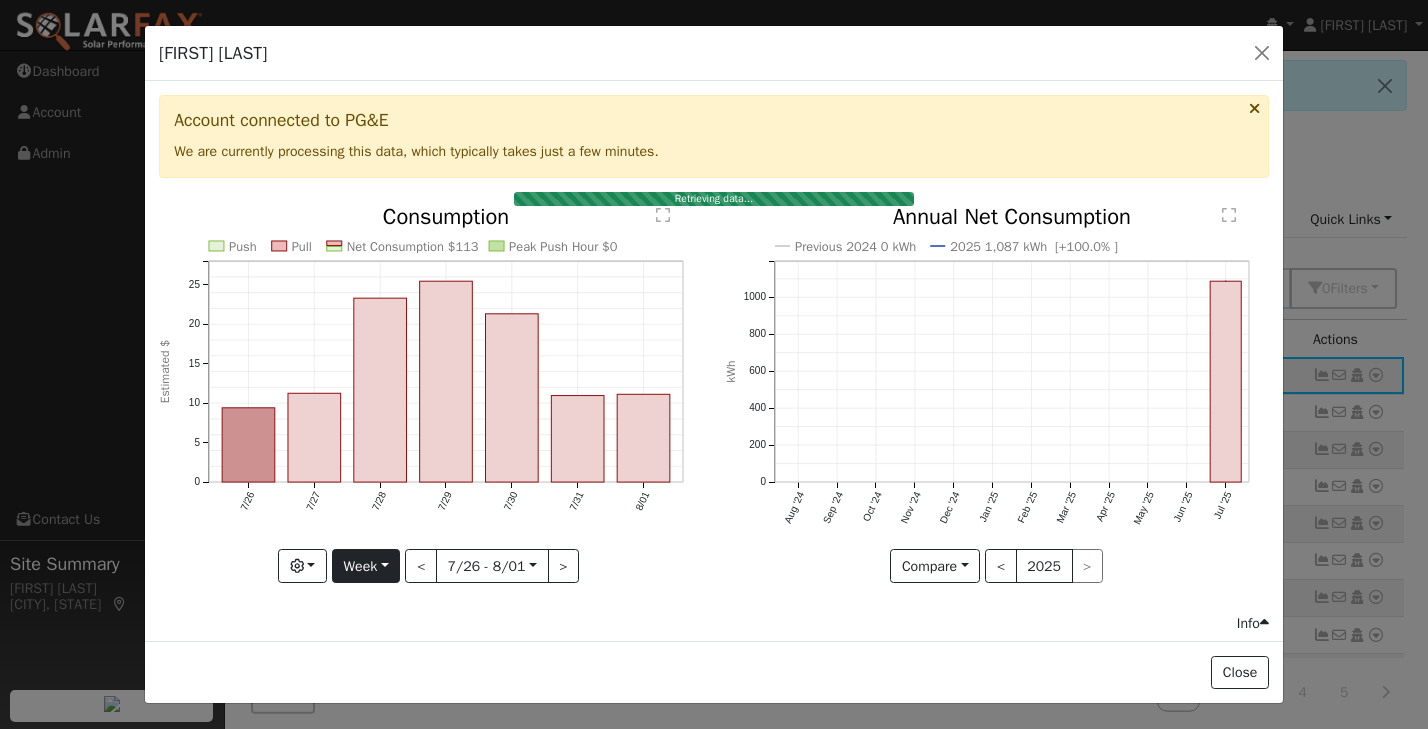 click on "Week" at bounding box center (366, 566) 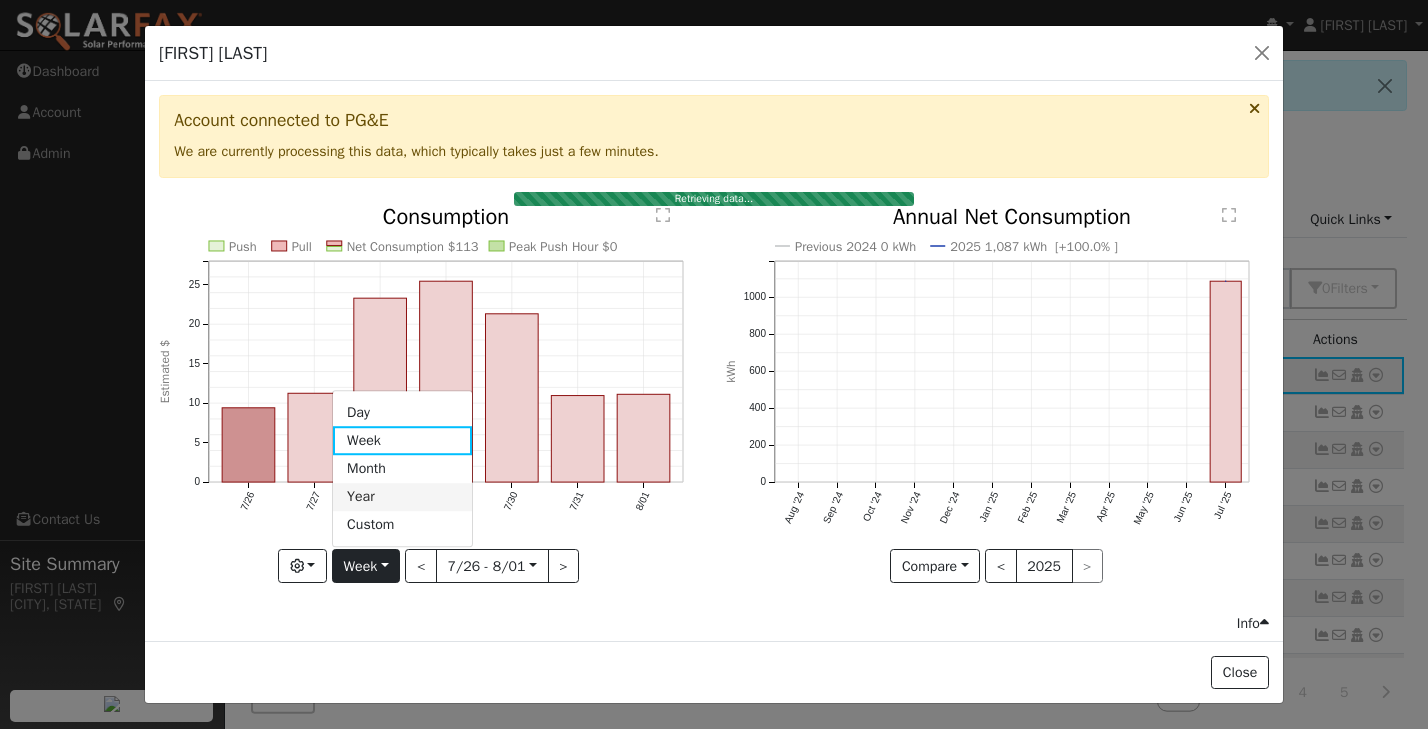 click on "Year" at bounding box center [402, 497] 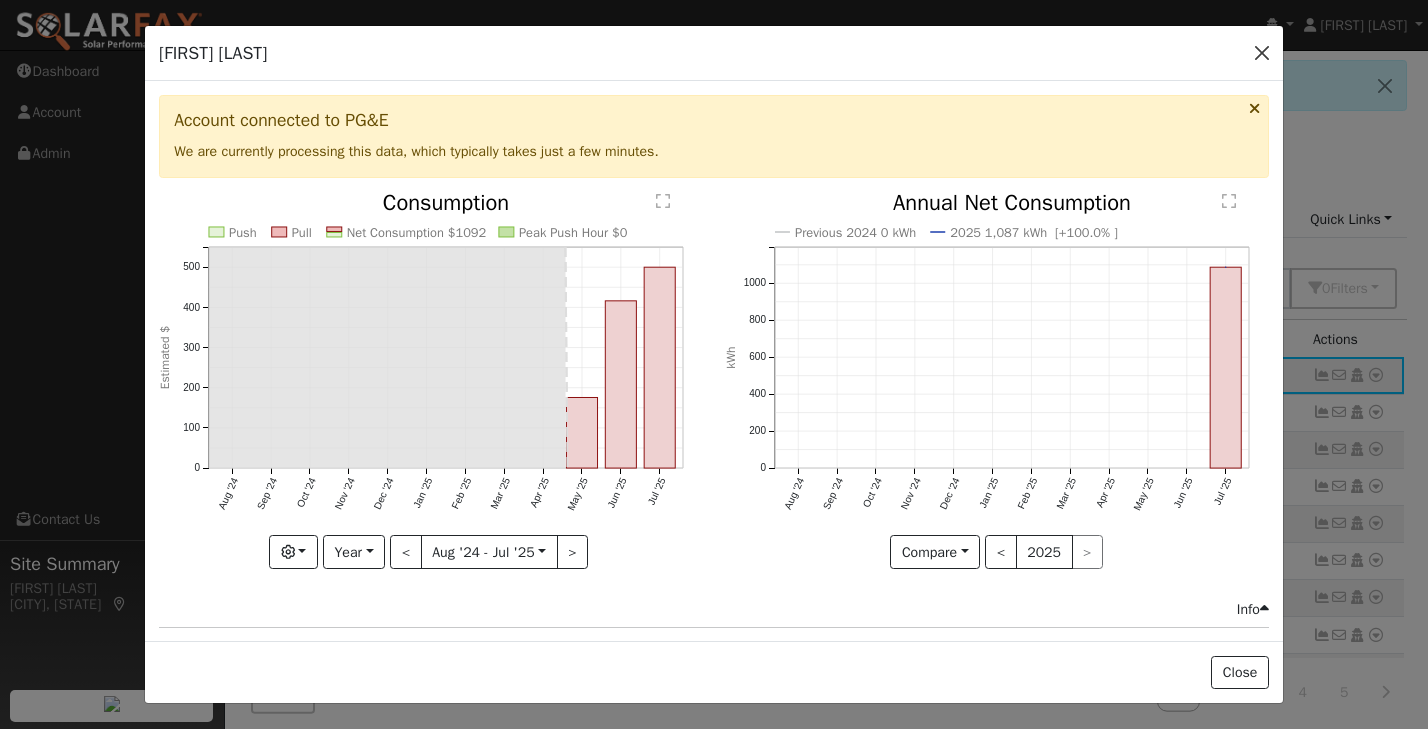 click at bounding box center (1262, 53) 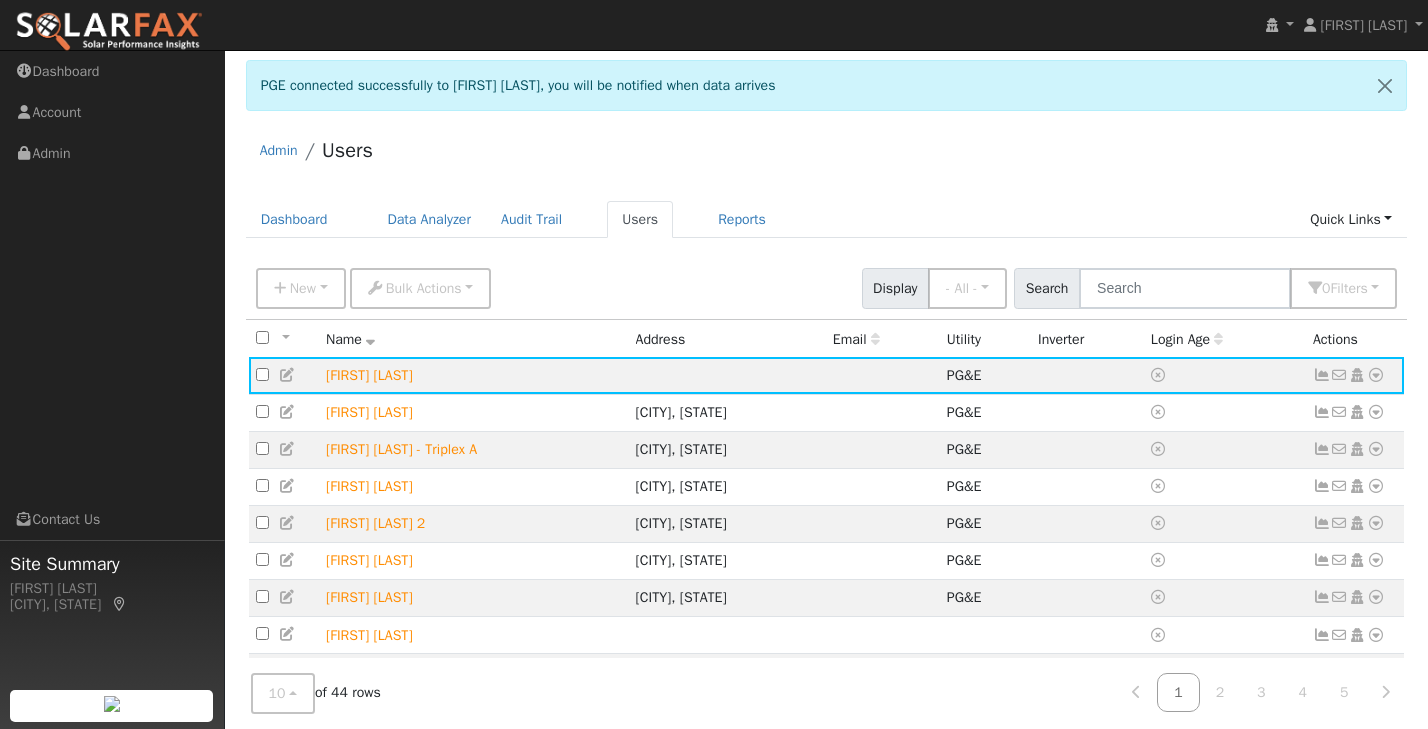 click on "Admin
Users" at bounding box center (827, 155) 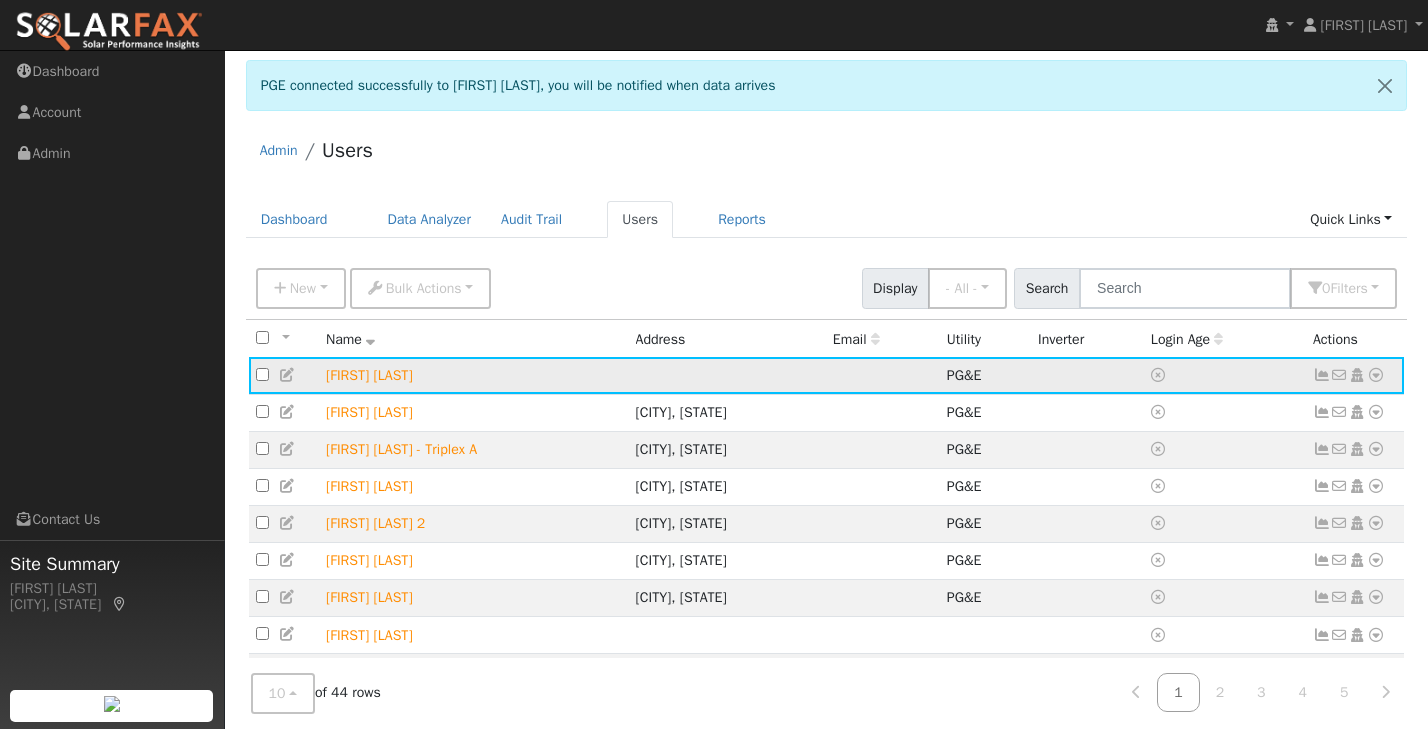 click at bounding box center [1322, 375] 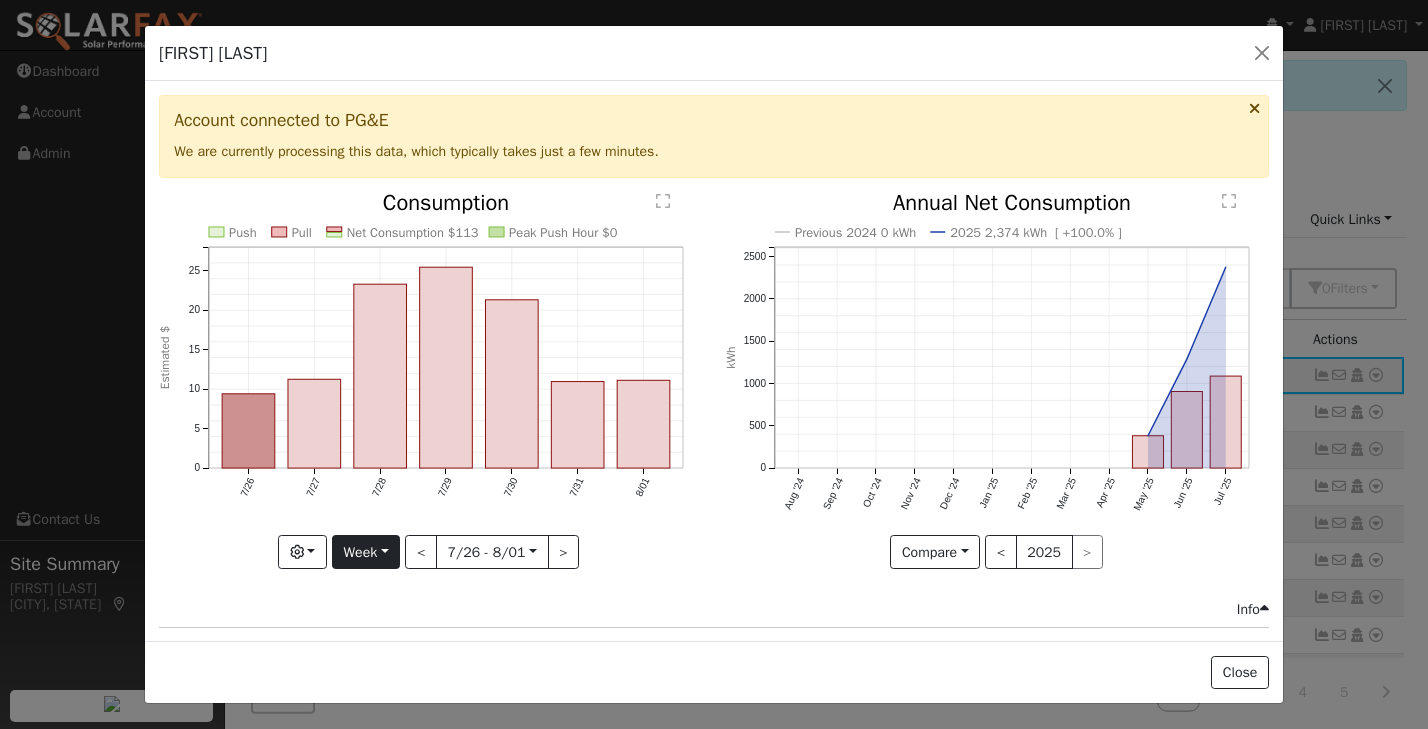 click on "Week" at bounding box center (366, 552) 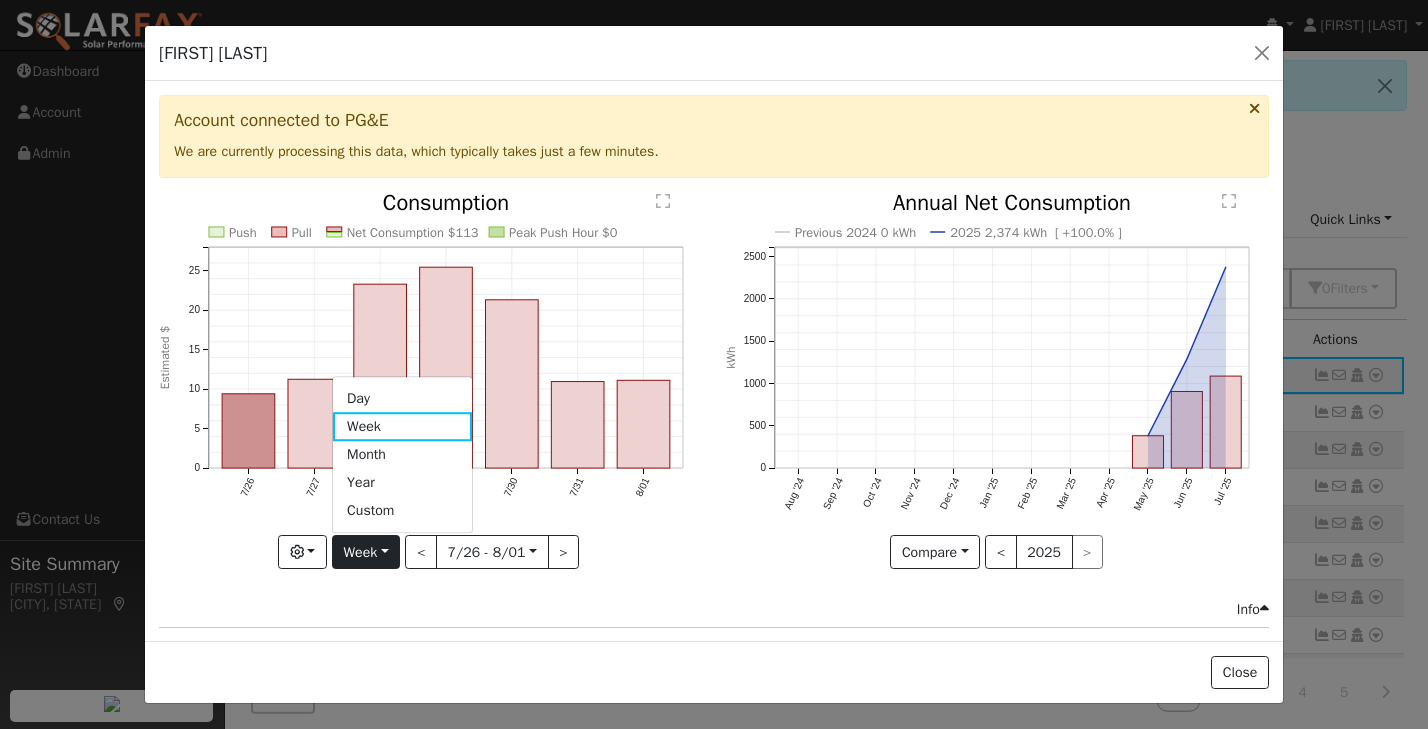 click on "Info" at bounding box center (714, 609) 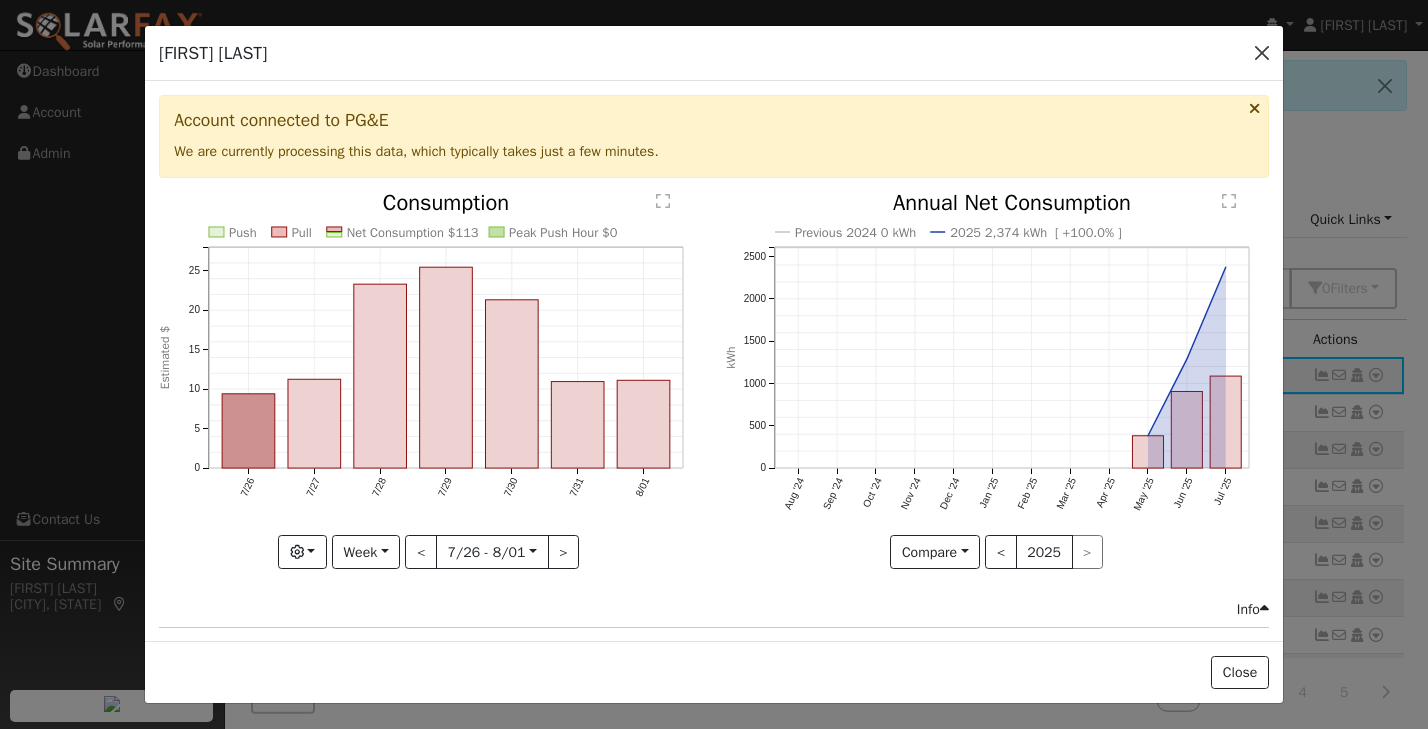 click at bounding box center (1262, 53) 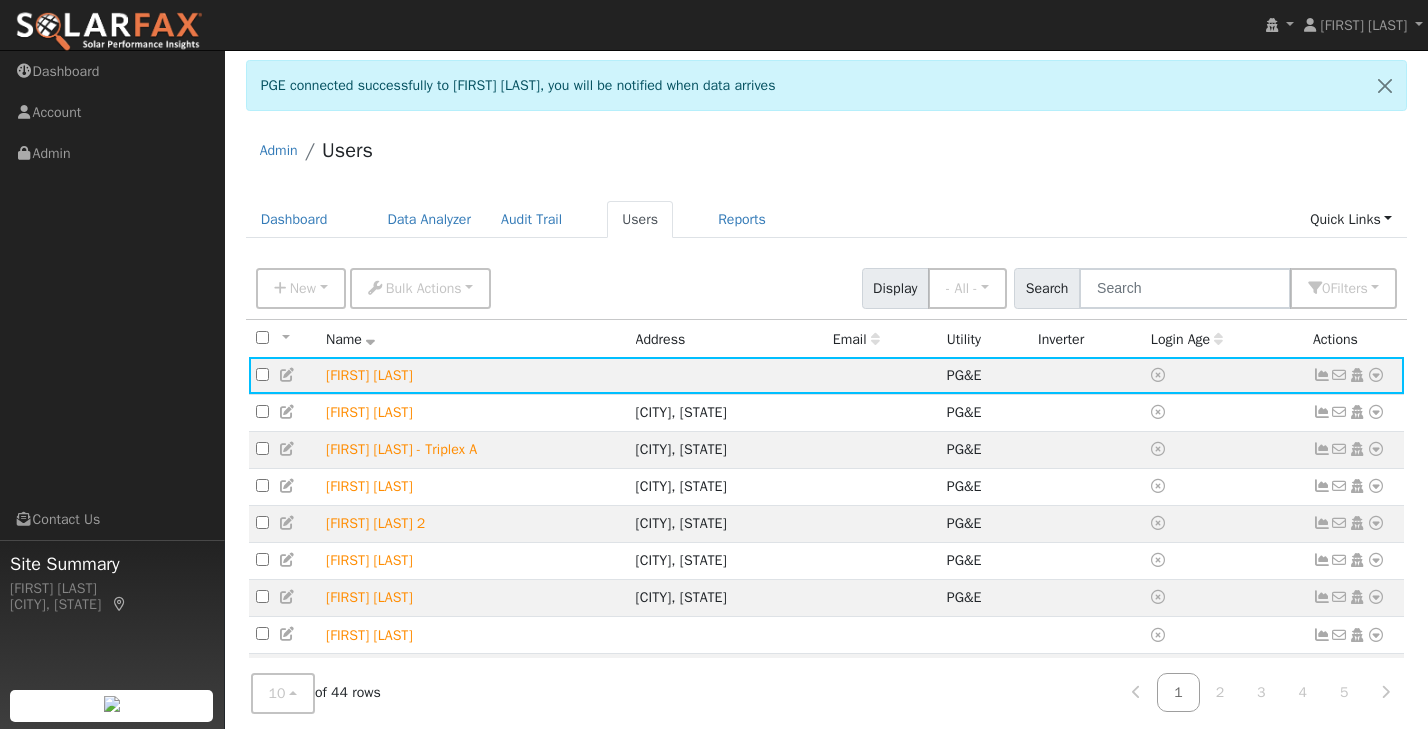click on "Admin
Users" at bounding box center [827, 155] 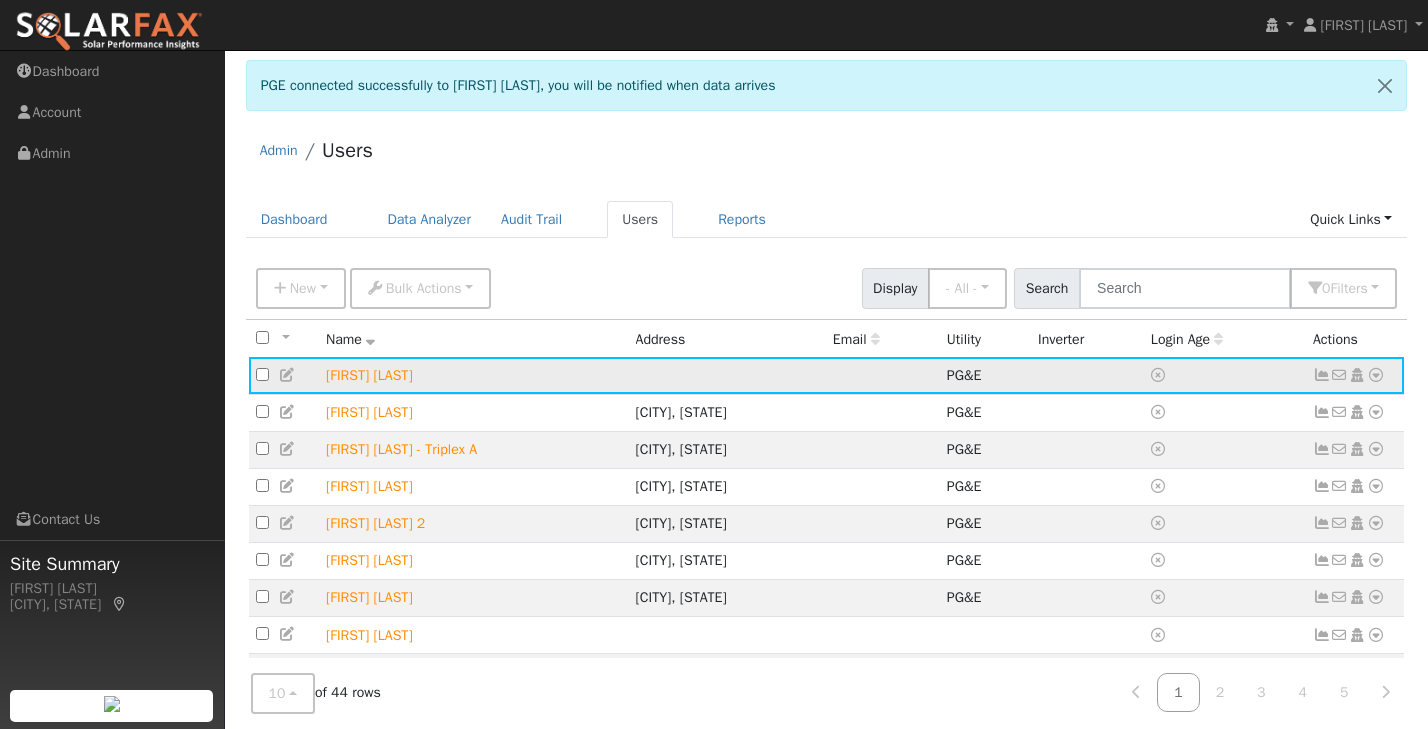 click at bounding box center [1322, 375] 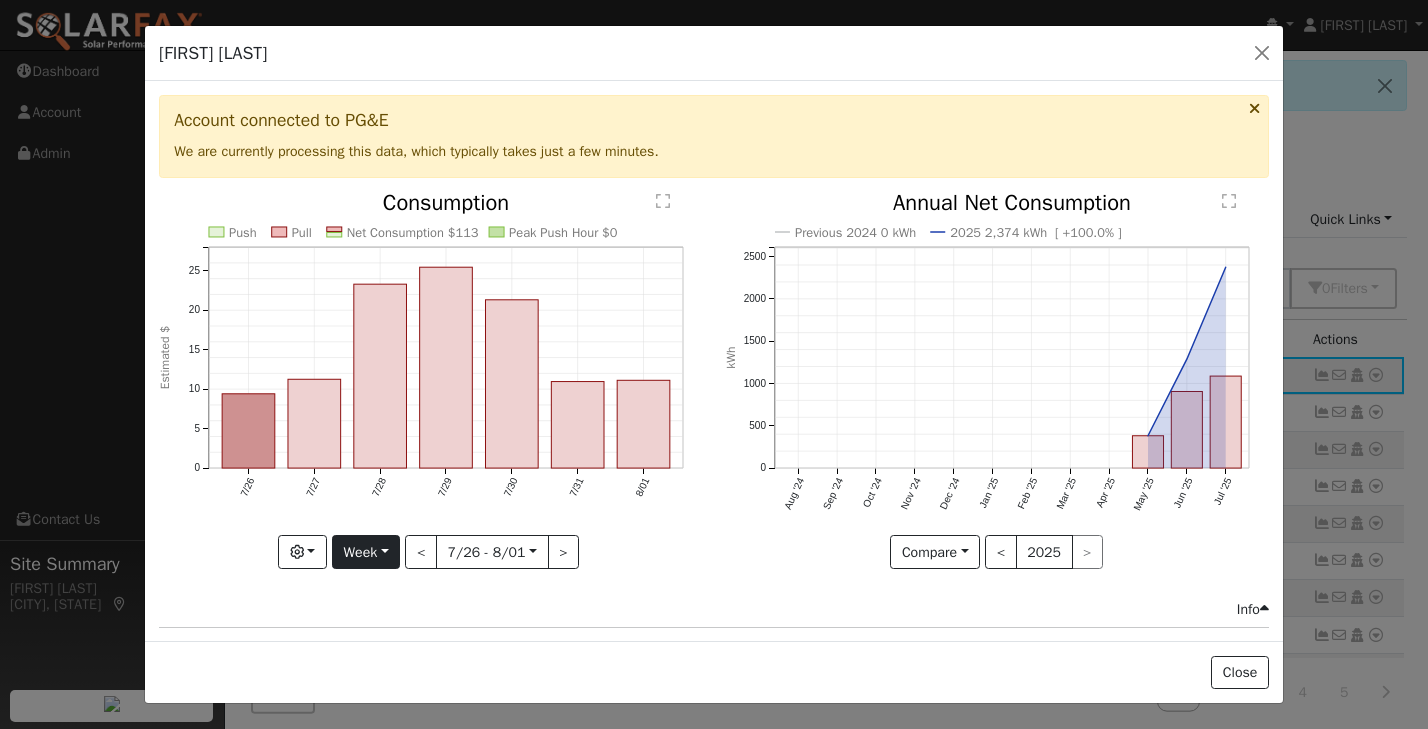 click on "Week" at bounding box center [366, 552] 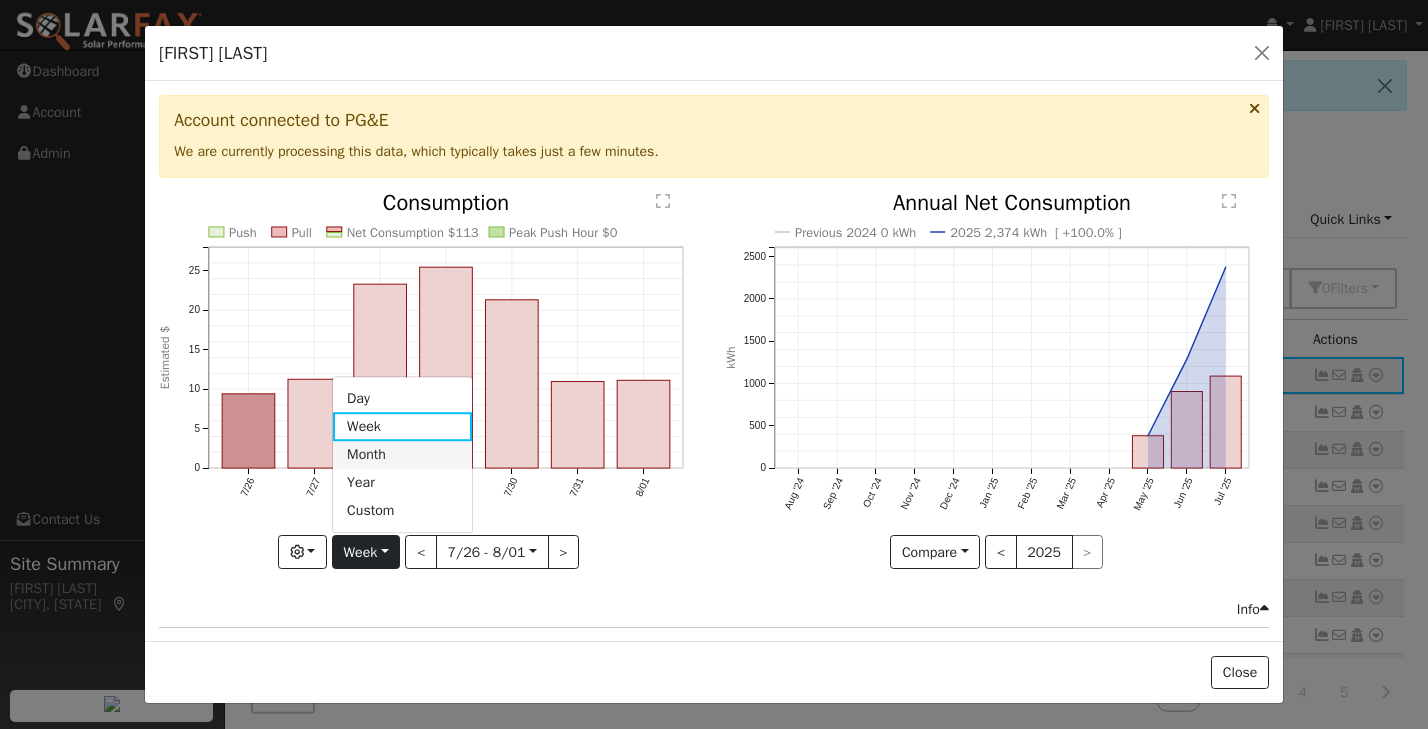 click on "Month" at bounding box center (402, 455) 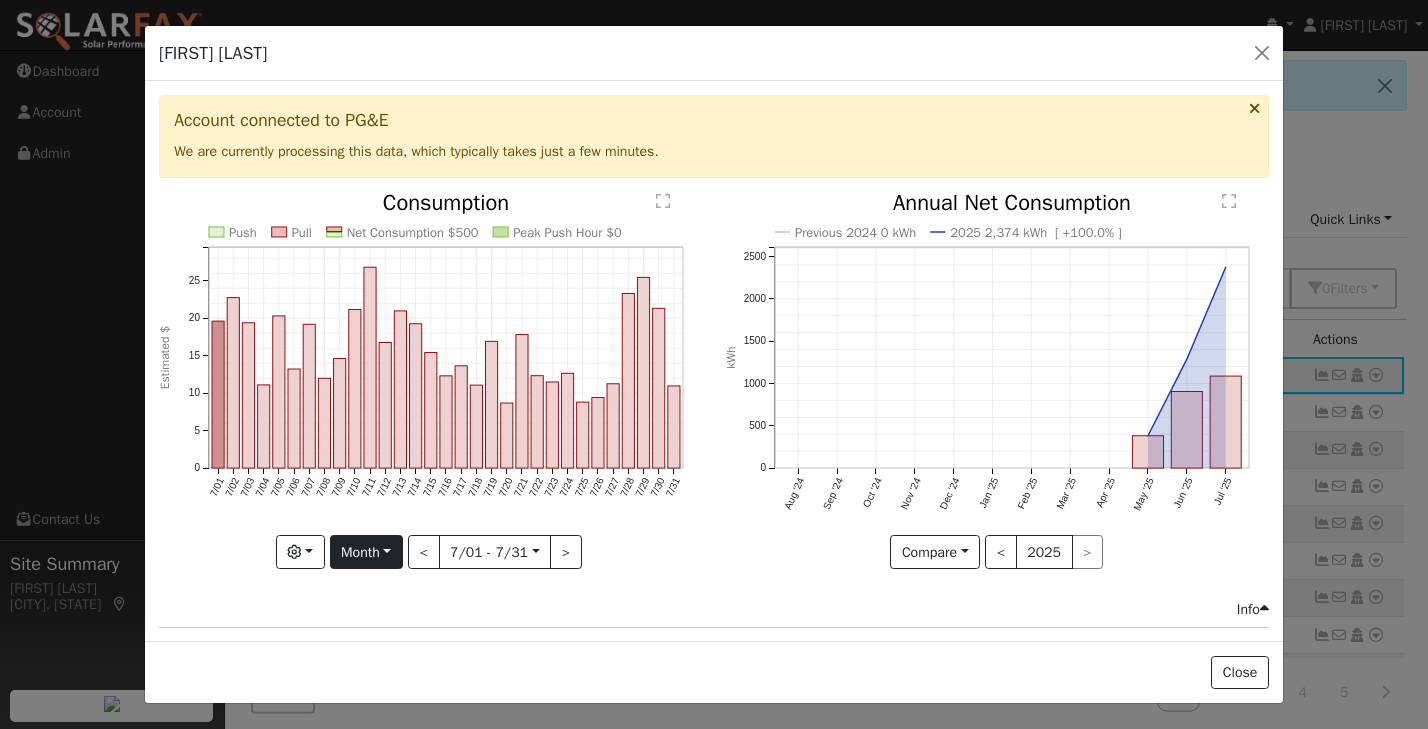 click on "Month" at bounding box center (366, 552) 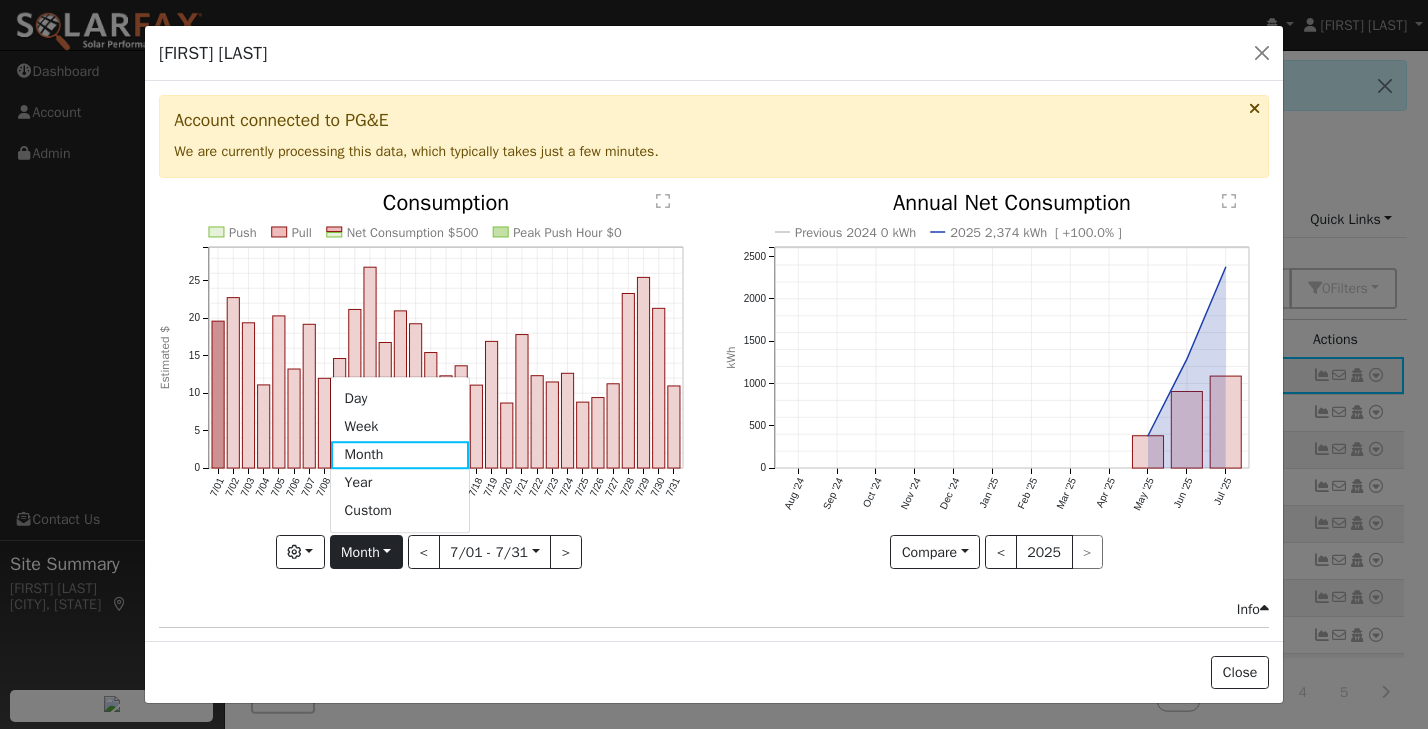 click on "Push Pull Net Consumption $500  Peak Push Hour $0  7/01 7/02 7/03 7/04 7/05 7/06 7/07 7/08 7/09 7/10 7/11 7/12 7/13 7/14 7/15 7/16 7/17 7/18 7/19 7/20 7/21 7/22 7/23 7/24 7/25 7/26 7/27 7/28 7/29 7/30 7/31 0 5 10 15 20 25  Consumption Estimated $ onclick="" onclick="" onclick="" onclick="" onclick="" onclick="" onclick="" onclick="" onclick="" onclick="" onclick="" onclick="" onclick="" onclick="" onclick="" onclick="" onclick="" onclick="" onclick="" onclick="" onclick="" onclick="" onclick="" onclick="" onclick="" onclick="" onclick="" onclick="" onclick="" onclick="" onclick="" Graphs Estimated Production Previous Year Consumption Previous Year Total Consumption Previous Year Cumulative Consumption Previous Year Options Weather °F kWh $ Net Push/Pull Previous Year Period Month Day Week Month Year Custom < 7/01 - 7/31  2025-07-01 >" at bounding box center (431, 395) 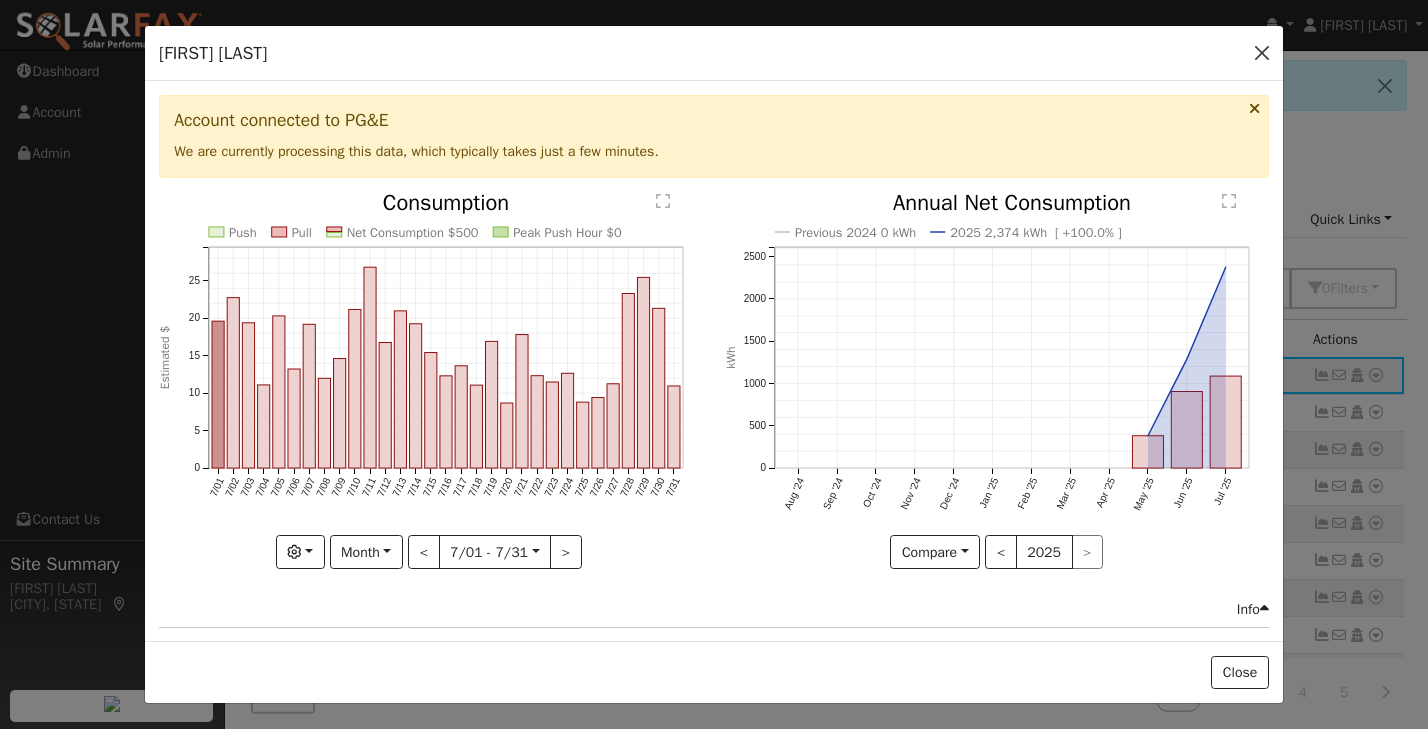 click at bounding box center [1262, 53] 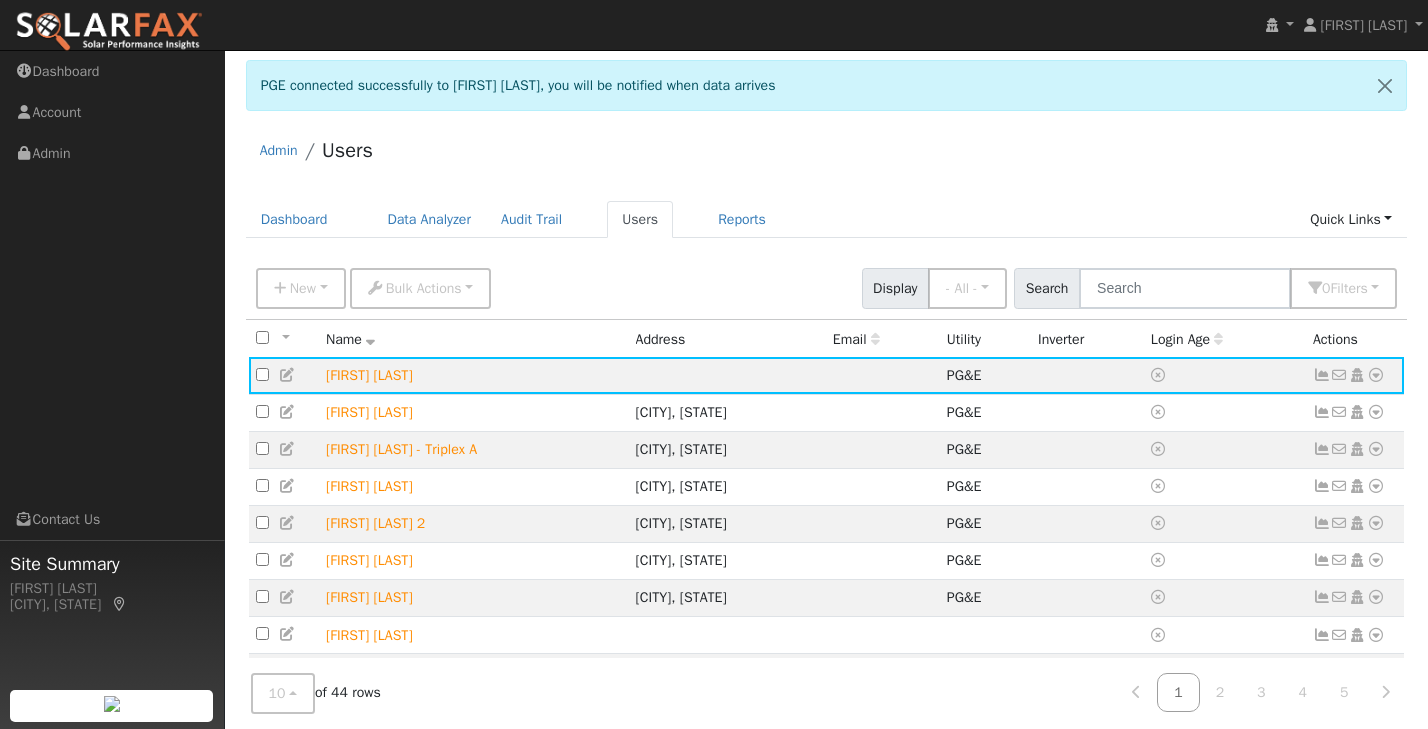 click on "Admin
Users" at bounding box center (827, 155) 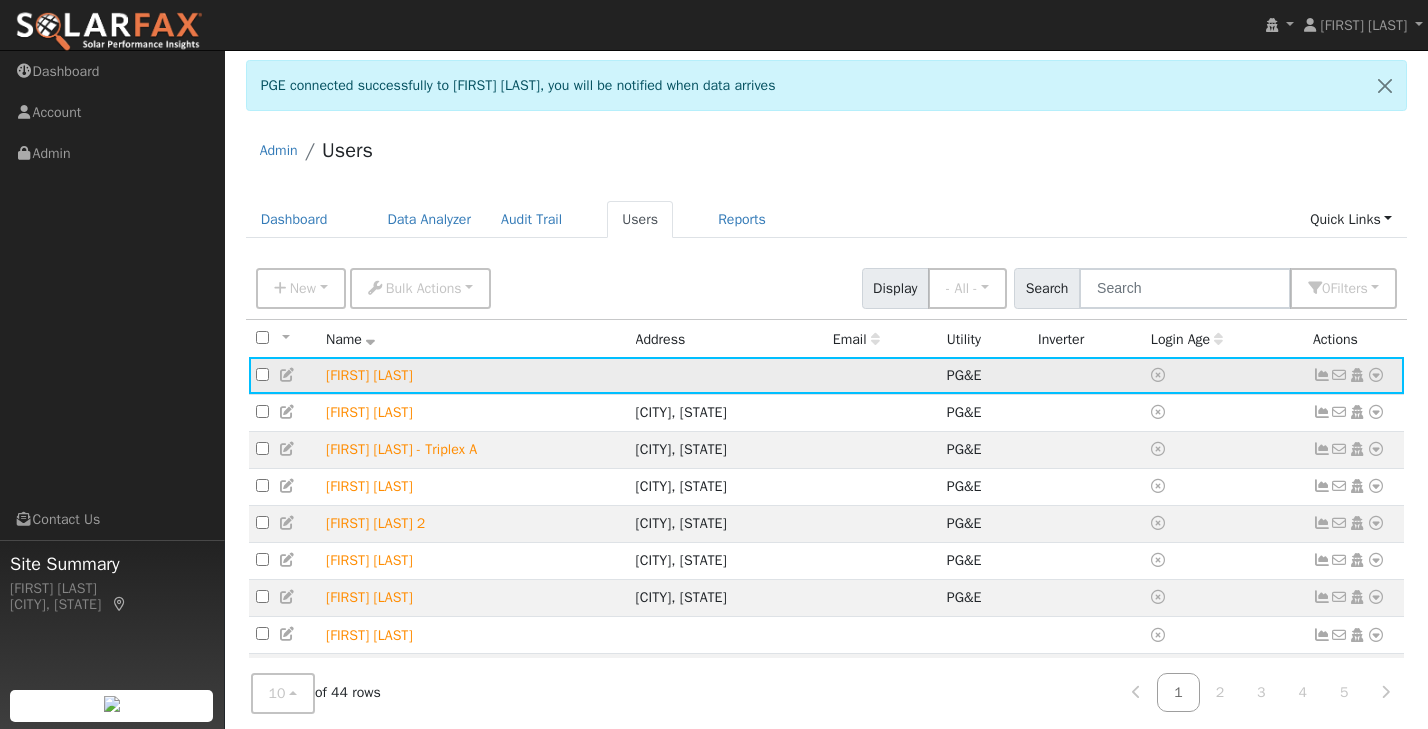 click at bounding box center [1322, 375] 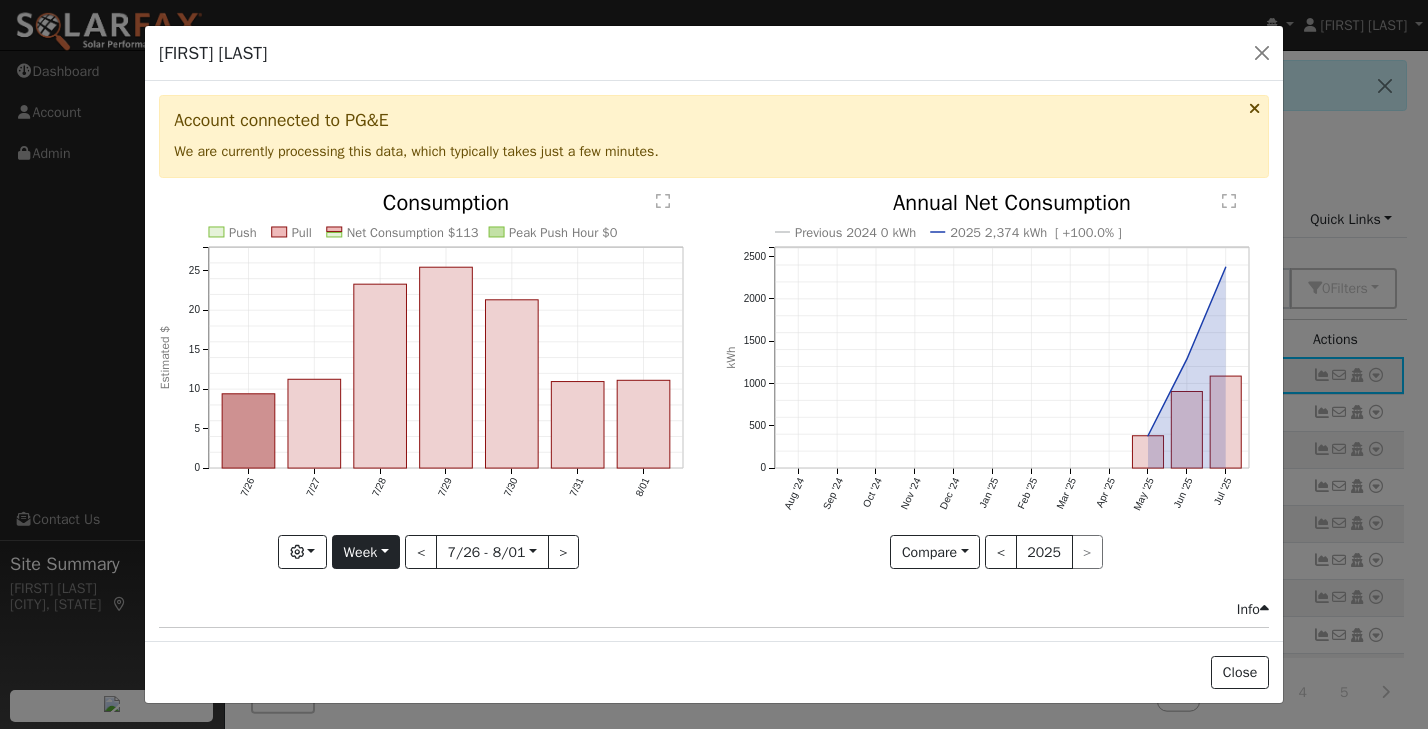 click on "Week" at bounding box center [366, 552] 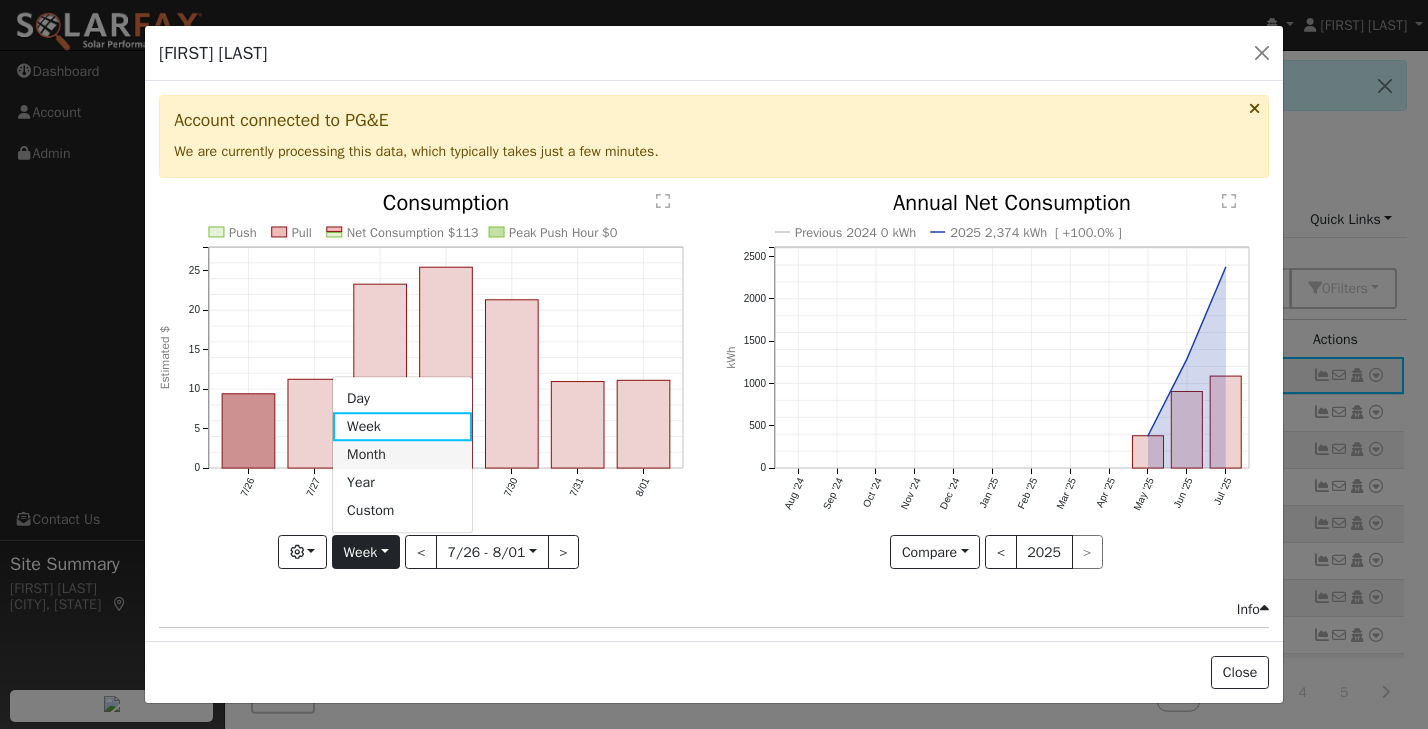 click on "Month" at bounding box center [402, 455] 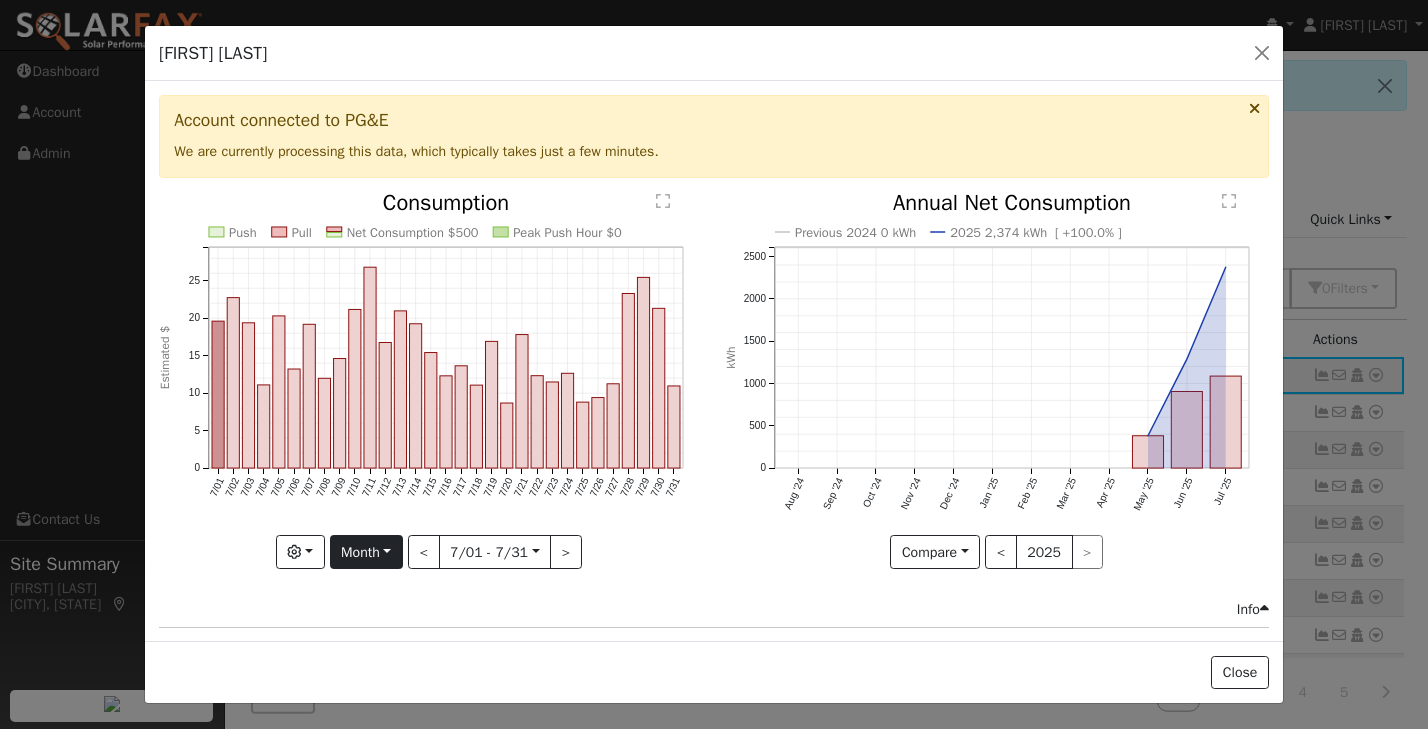 click on "Month" at bounding box center (366, 552) 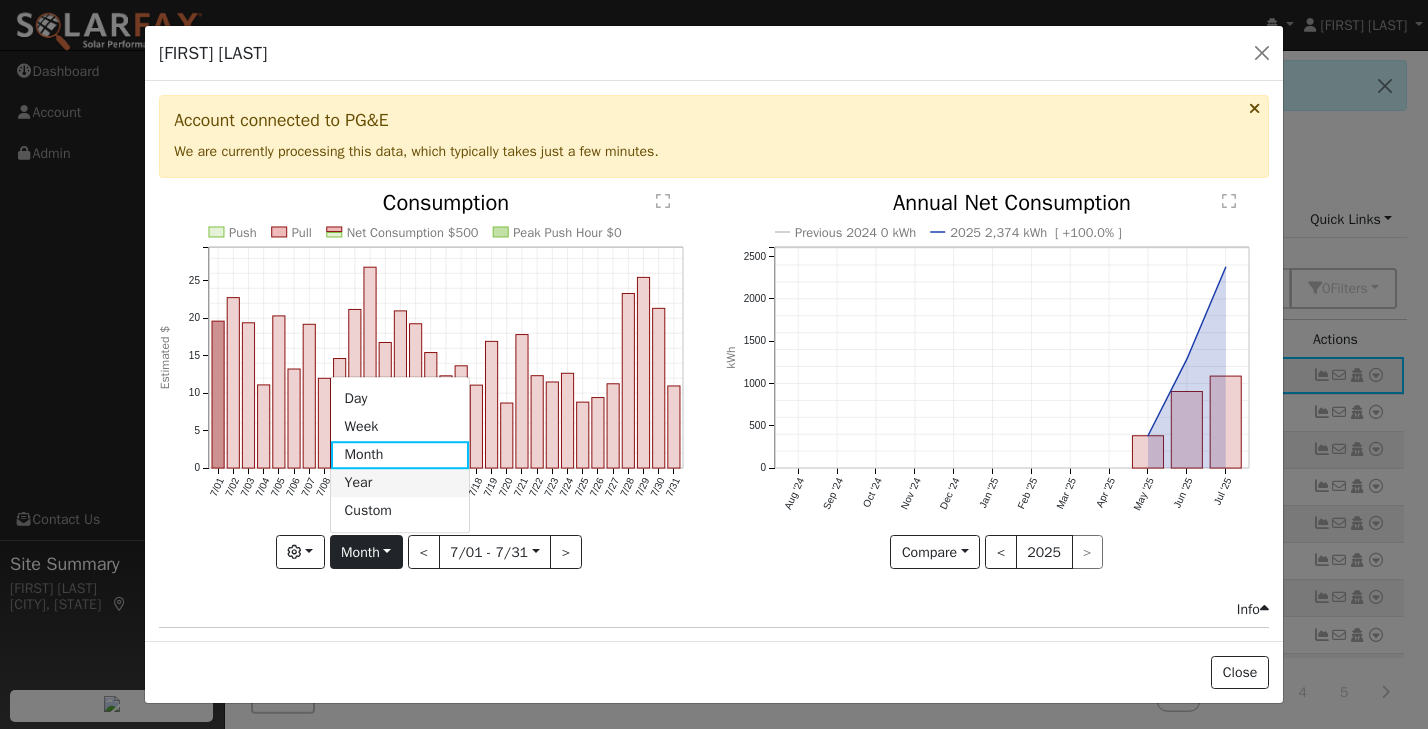 click on "Year" at bounding box center [400, 483] 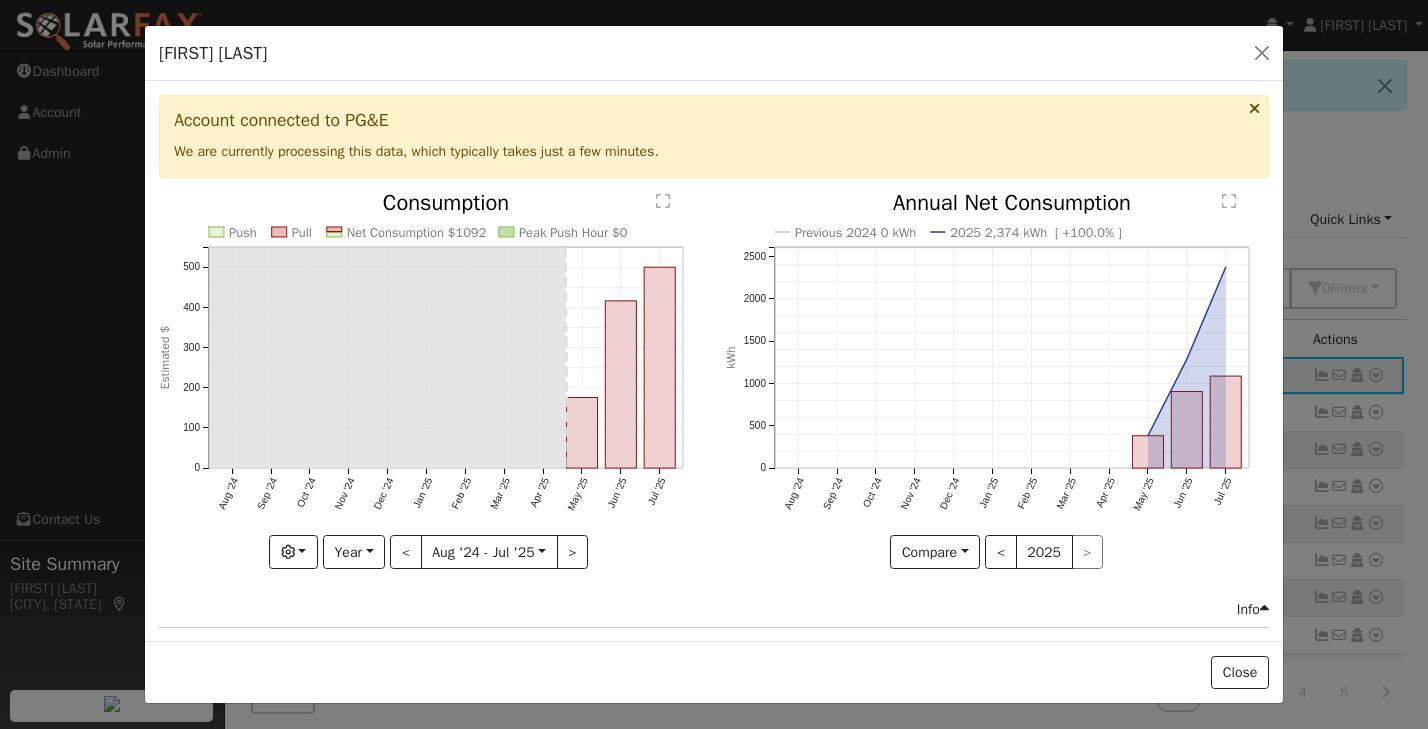 click on "Push Pull Net Consumption $1092  Peak Push Hour $0  Aug '24 Sep '24 Oct '24 Nov '24 Dec '24 Jan '25 Feb '25 Mar '25 Apr '25 May '25 Jun '25 Jul '25 0 100 200 300 400 500  Consumption Estimated $ onclick="" onclick="" onclick="" onclick="" onclick="" onclick="" onclick="" onclick="" onclick="" onclick="" onclick="" onclick="" Graphs Estimated Production Previous Year Consumption Previous Year Total Consumption Previous Year Cumulative Consumption Previous Year Options Weather °F kWh $ Net Push/Pull Previous Year Period Year Day Week Month Year Custom < Aug '24 - Jul '25  2024-08-01 >" at bounding box center [431, 395] 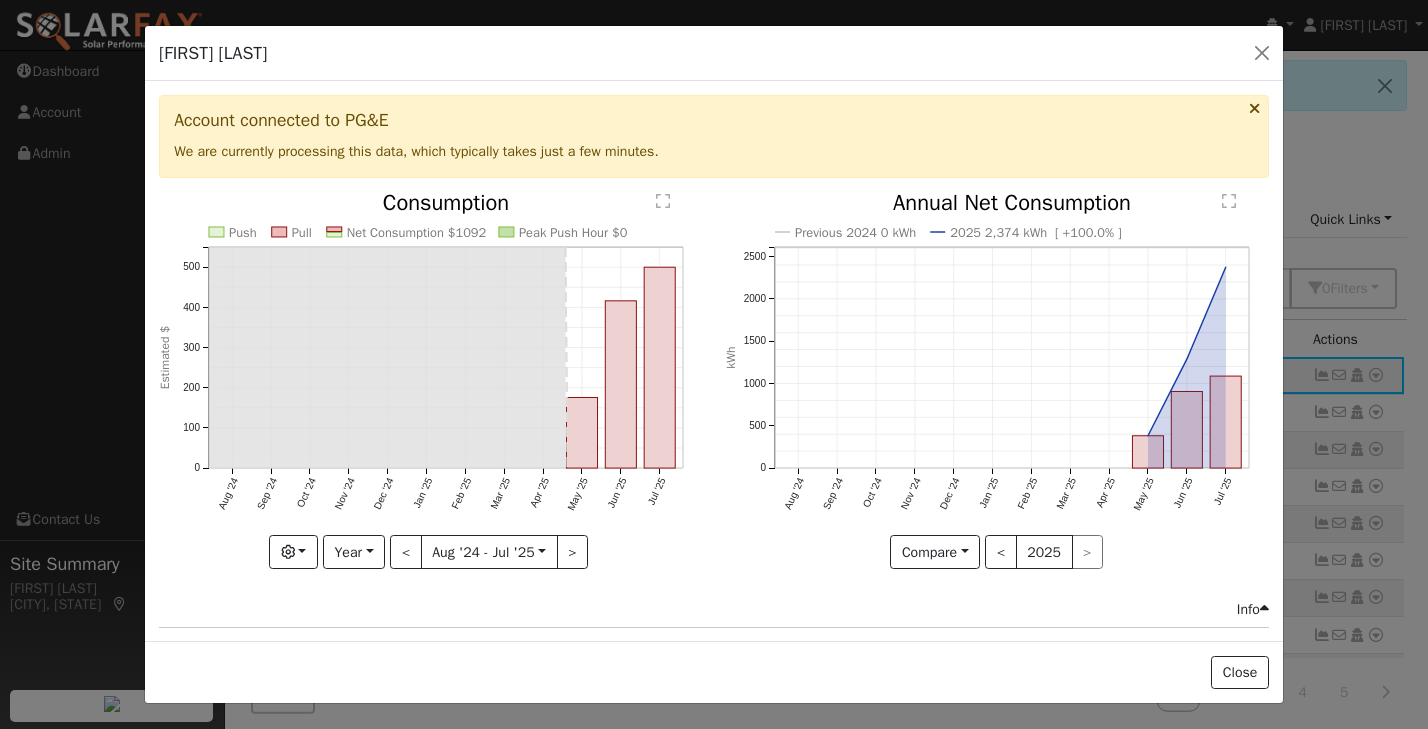 click on "Push Pull Net Consumption $1092  Peak Push Hour $0  Aug '24 Sep '24 Oct '24 Nov '24 Dec '24 Jan '25 Feb '25 Mar '25 Apr '25 May '25 Jun '25 Jul '25 0 100 200 300 400 500  Consumption Estimated $ onclick="" onclick="" onclick="" onclick="" onclick="" onclick="" onclick="" onclick="" onclick="" onclick="" onclick="" onclick=""" 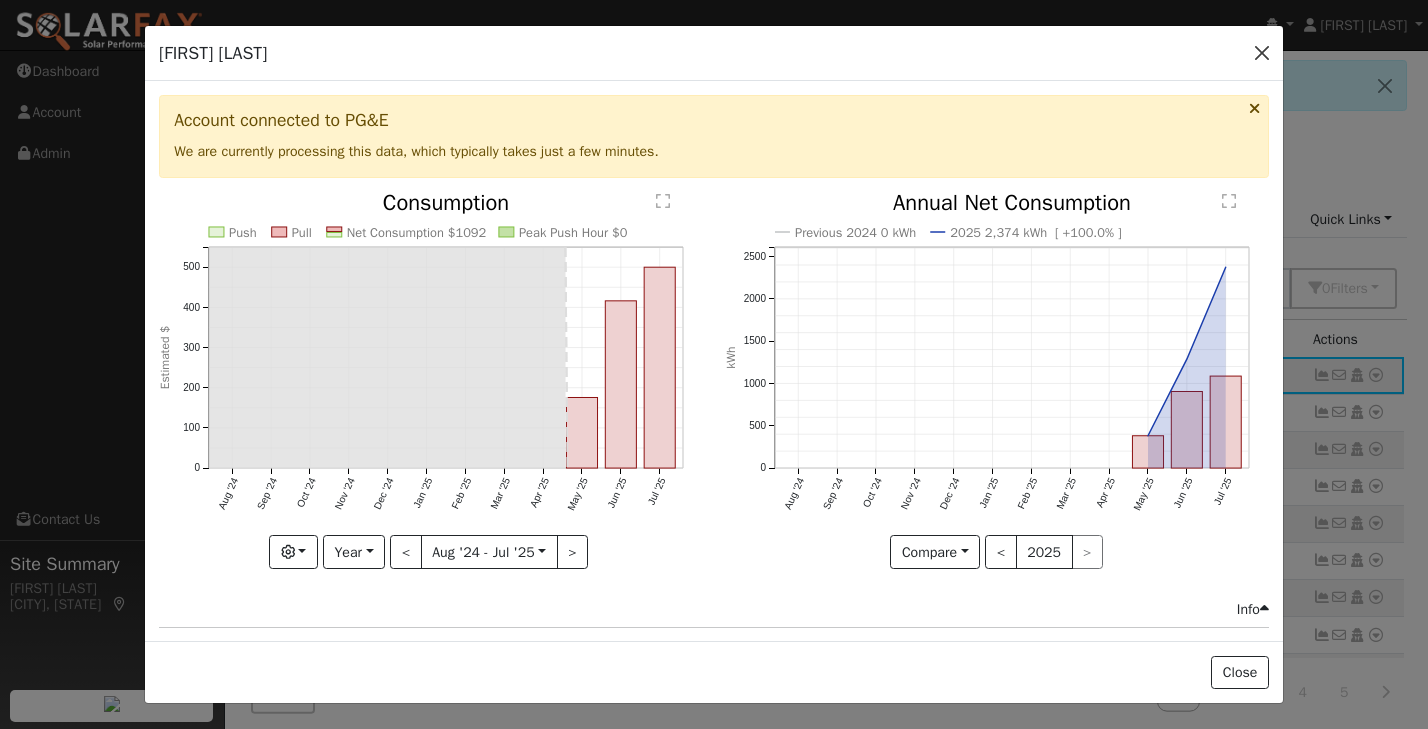 click at bounding box center [1262, 53] 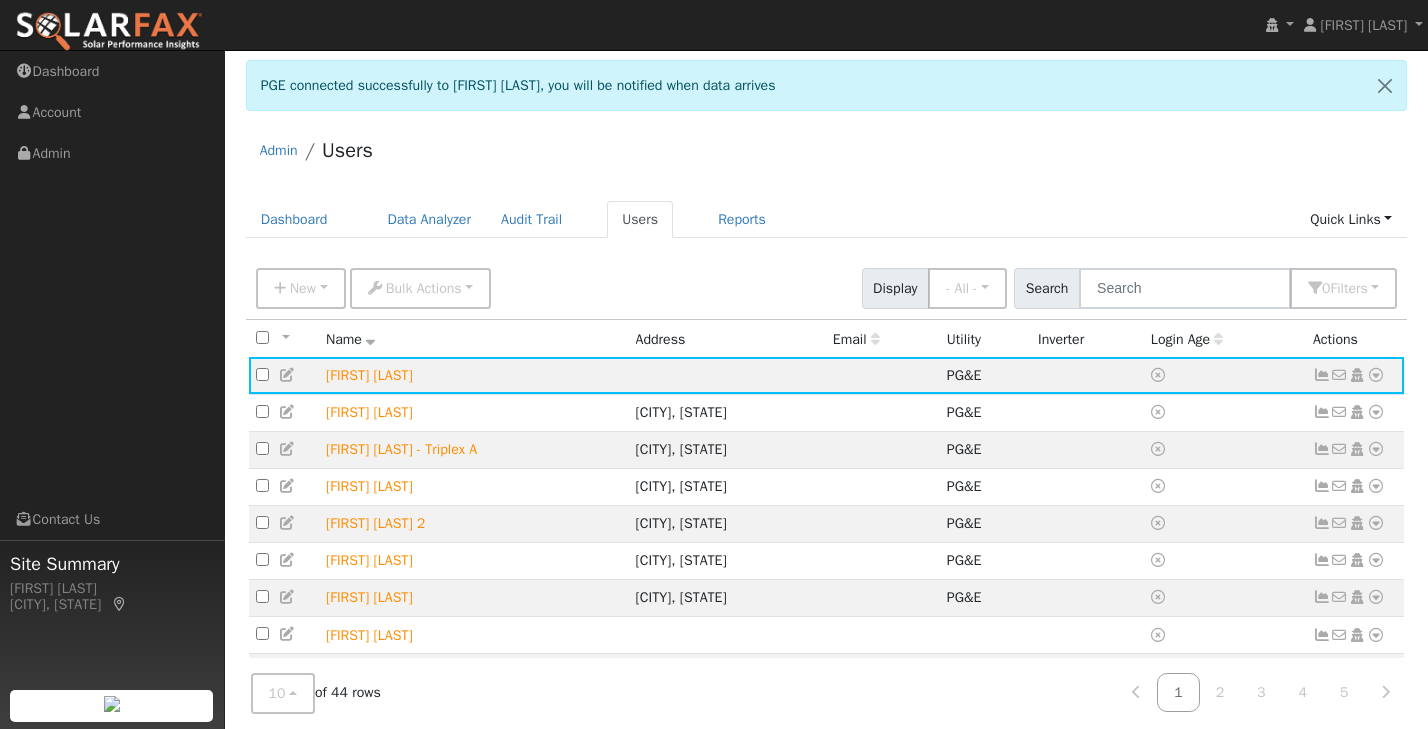 click on "Admin
Users" at bounding box center [827, 155] 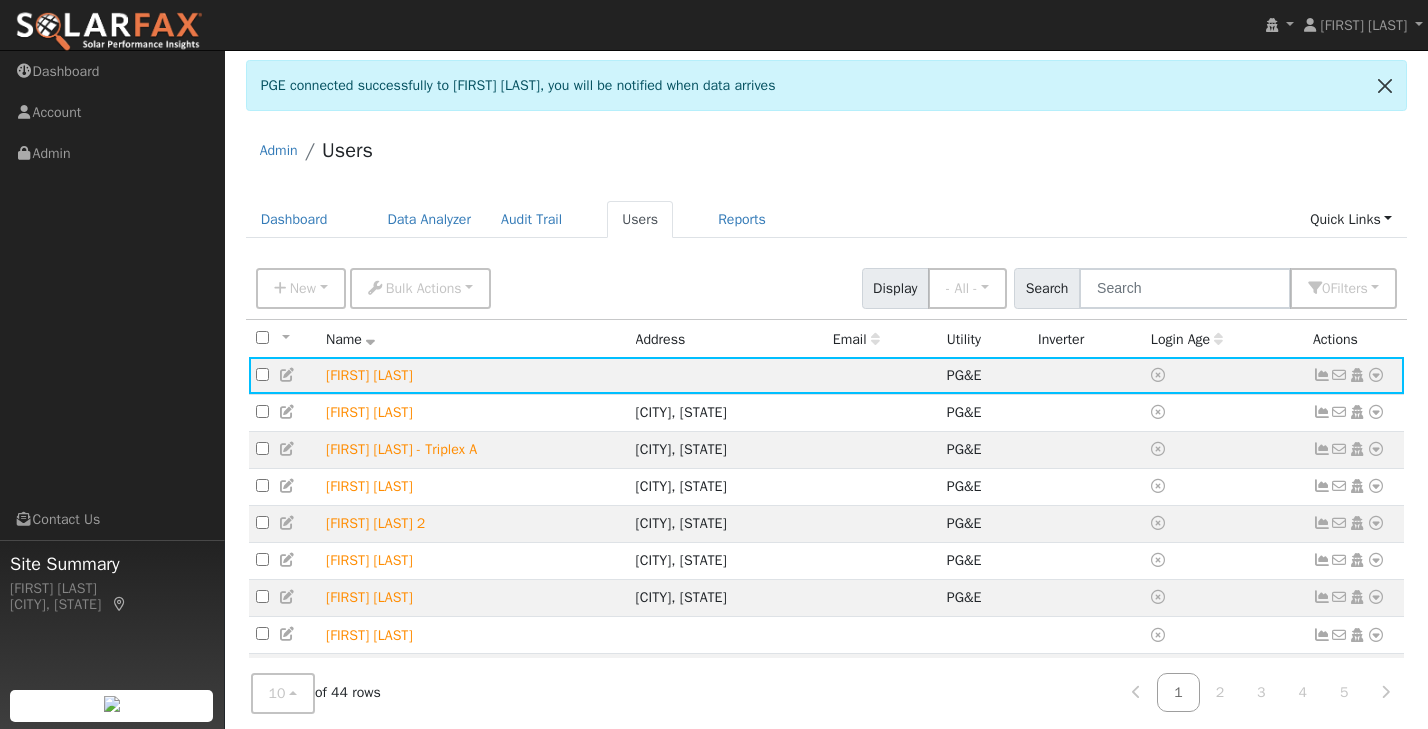 click at bounding box center (1385, 85) 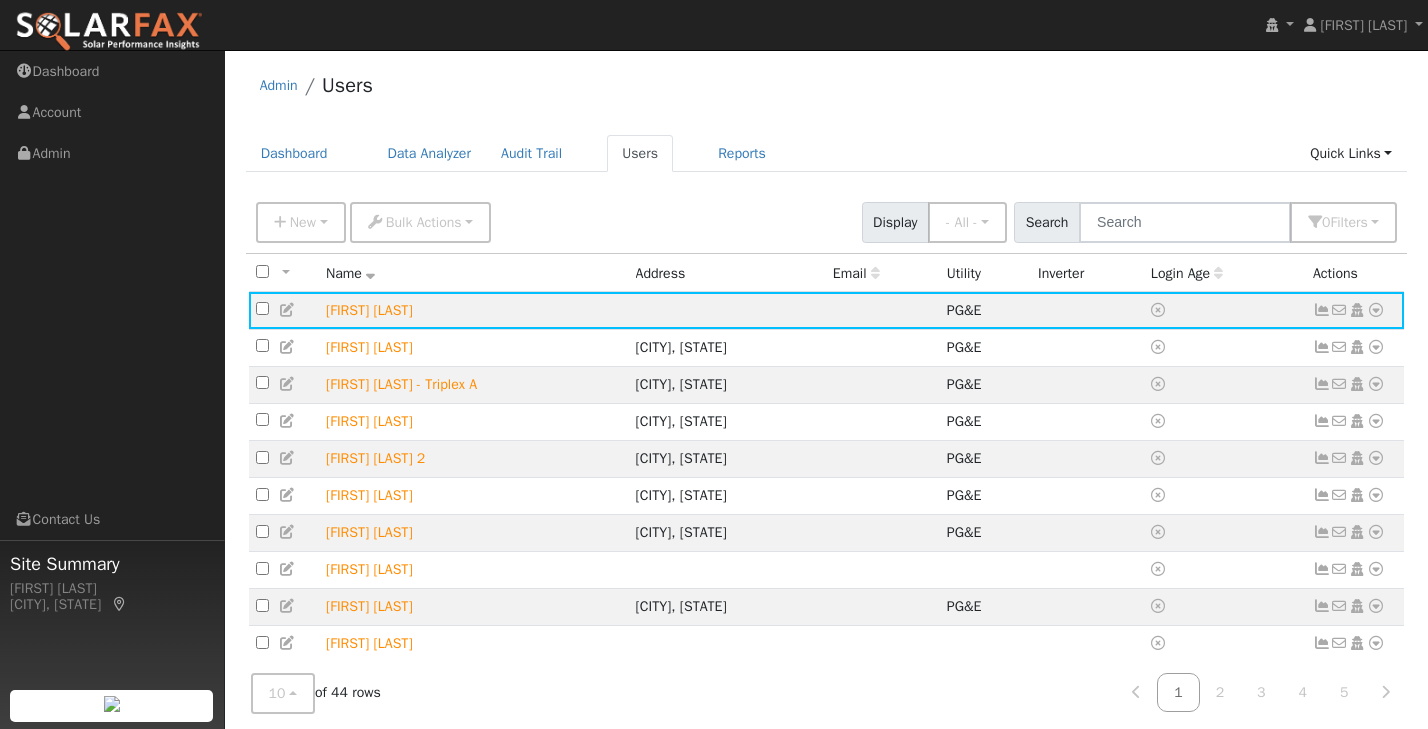 click on "Admin
Users" at bounding box center (827, 90) 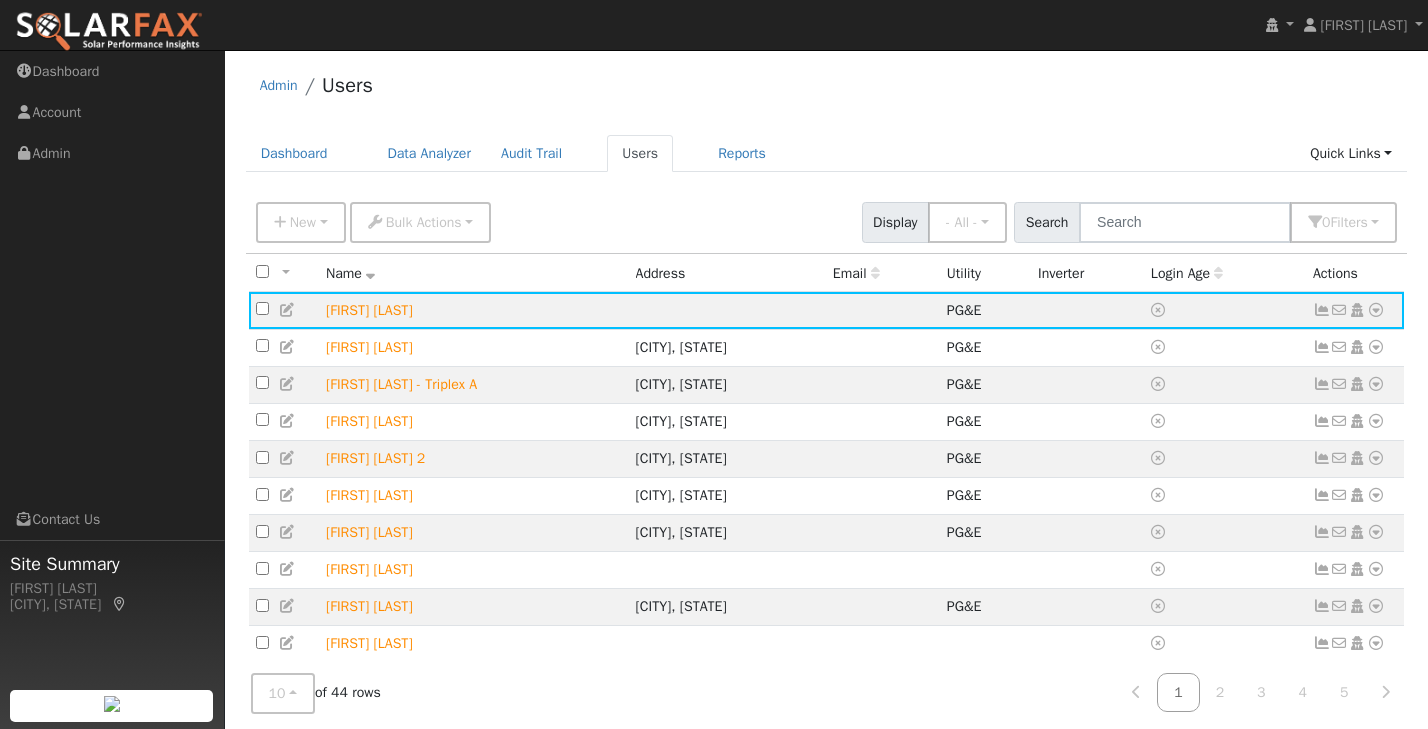 click on "Admin
Users" at bounding box center (827, 90) 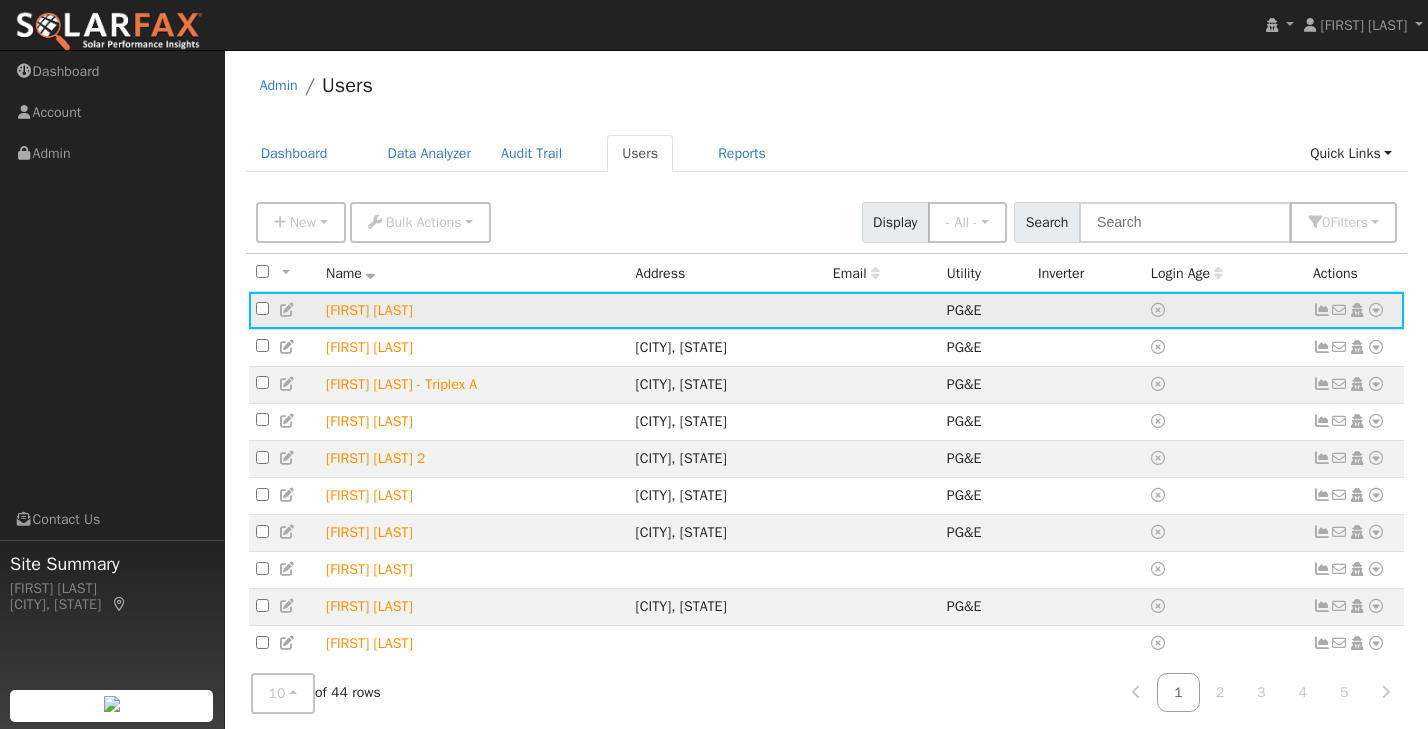 click at bounding box center [1322, 310] 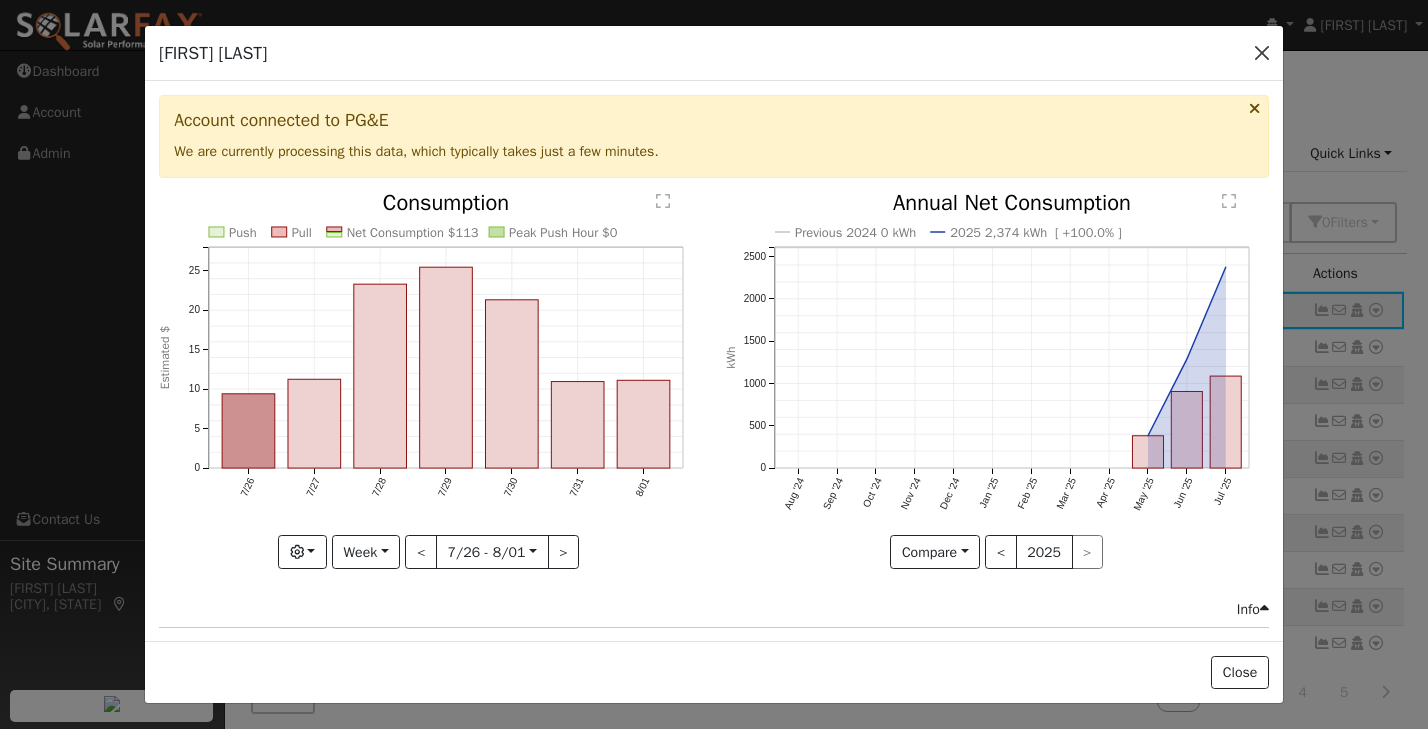 click at bounding box center [1262, 53] 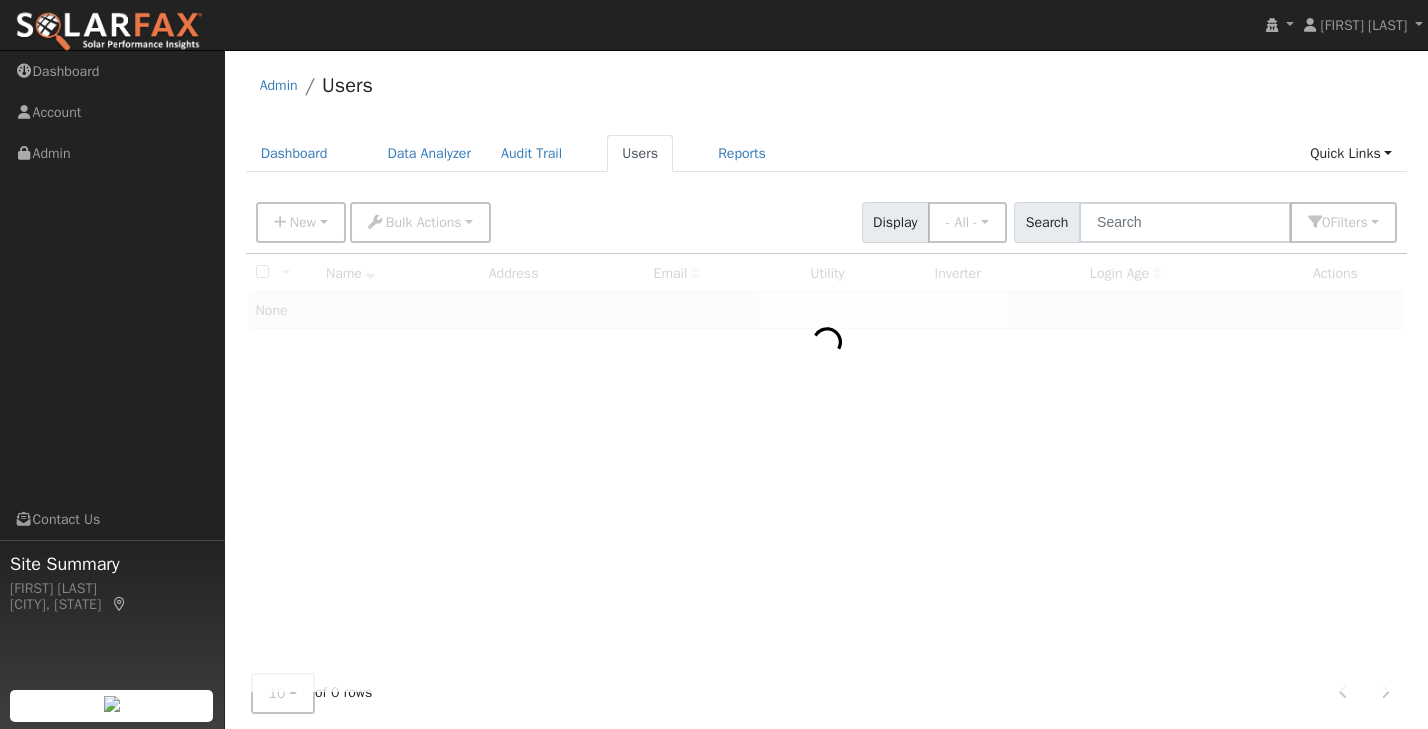 scroll, scrollTop: 0, scrollLeft: 0, axis: both 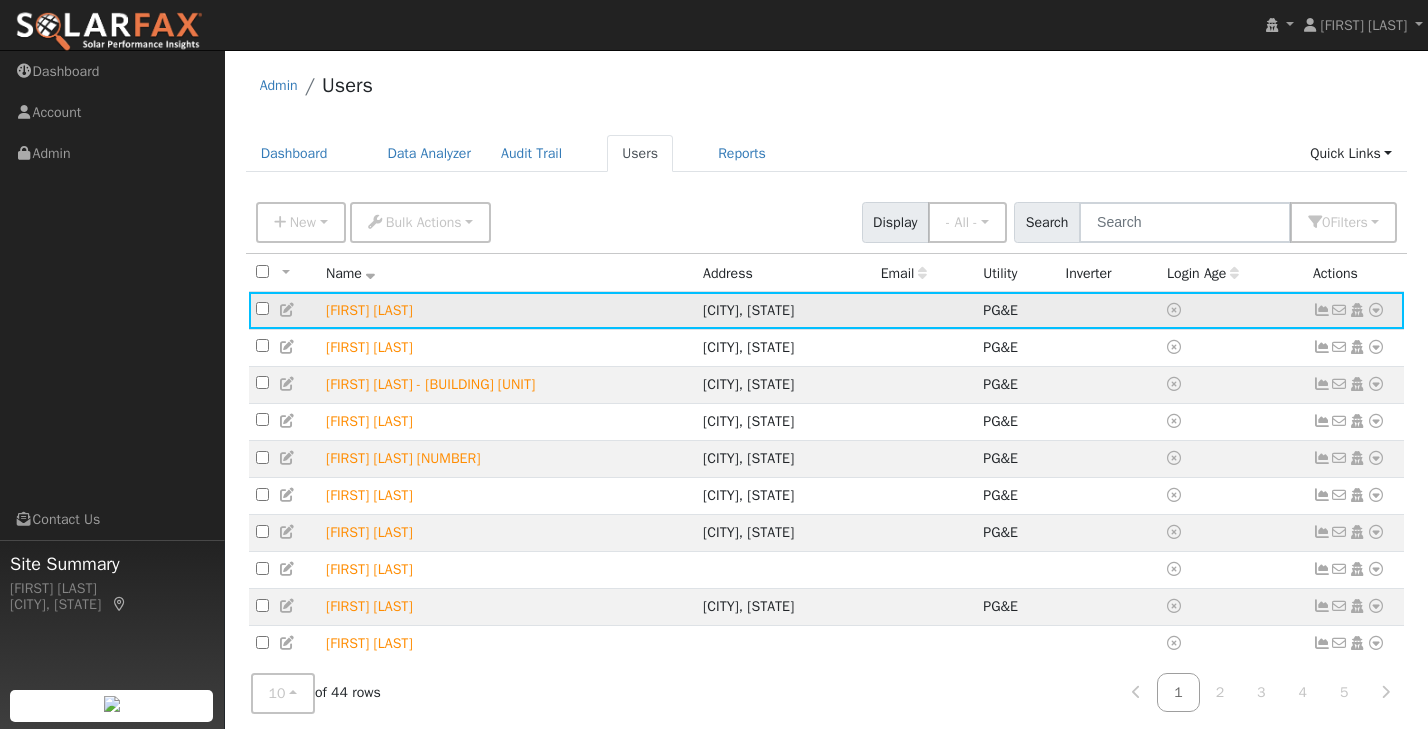 click at bounding box center (1322, 310) 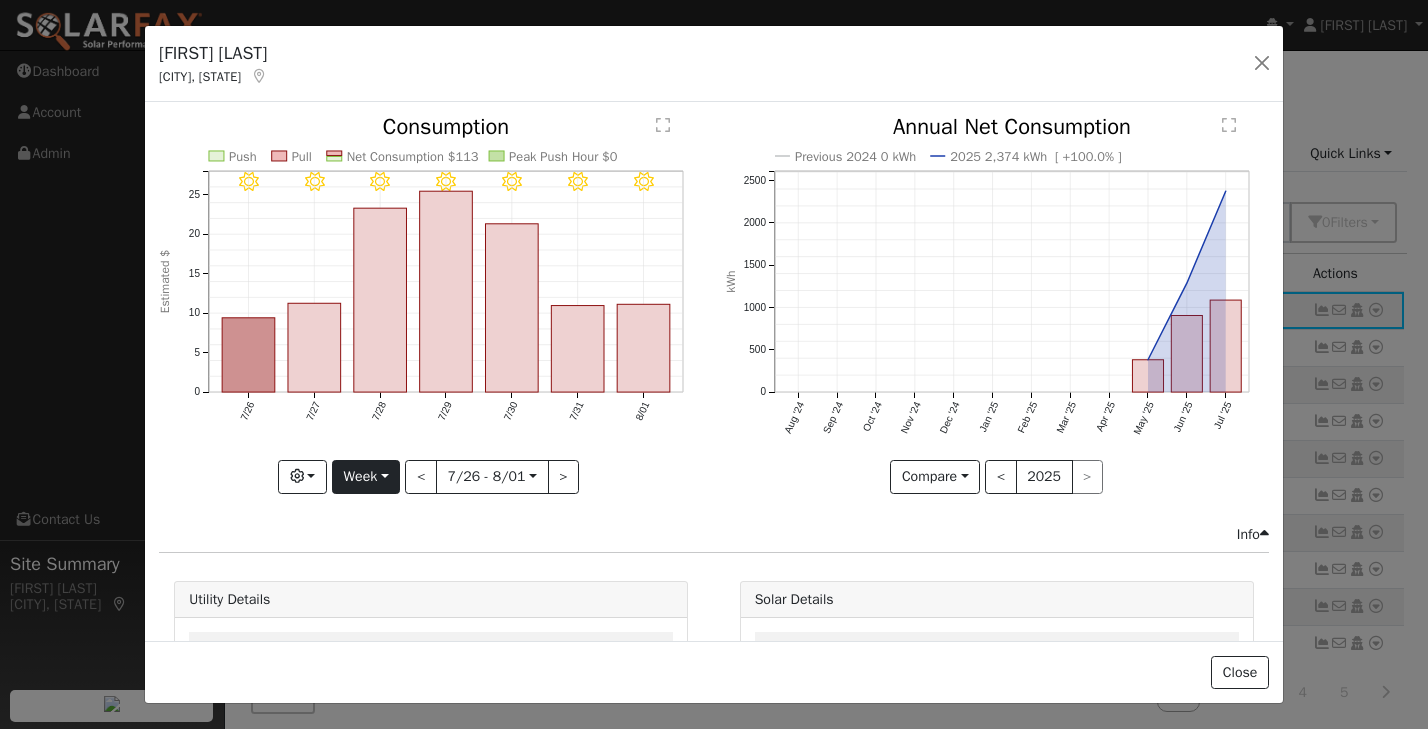 click on "Week" at bounding box center [366, 477] 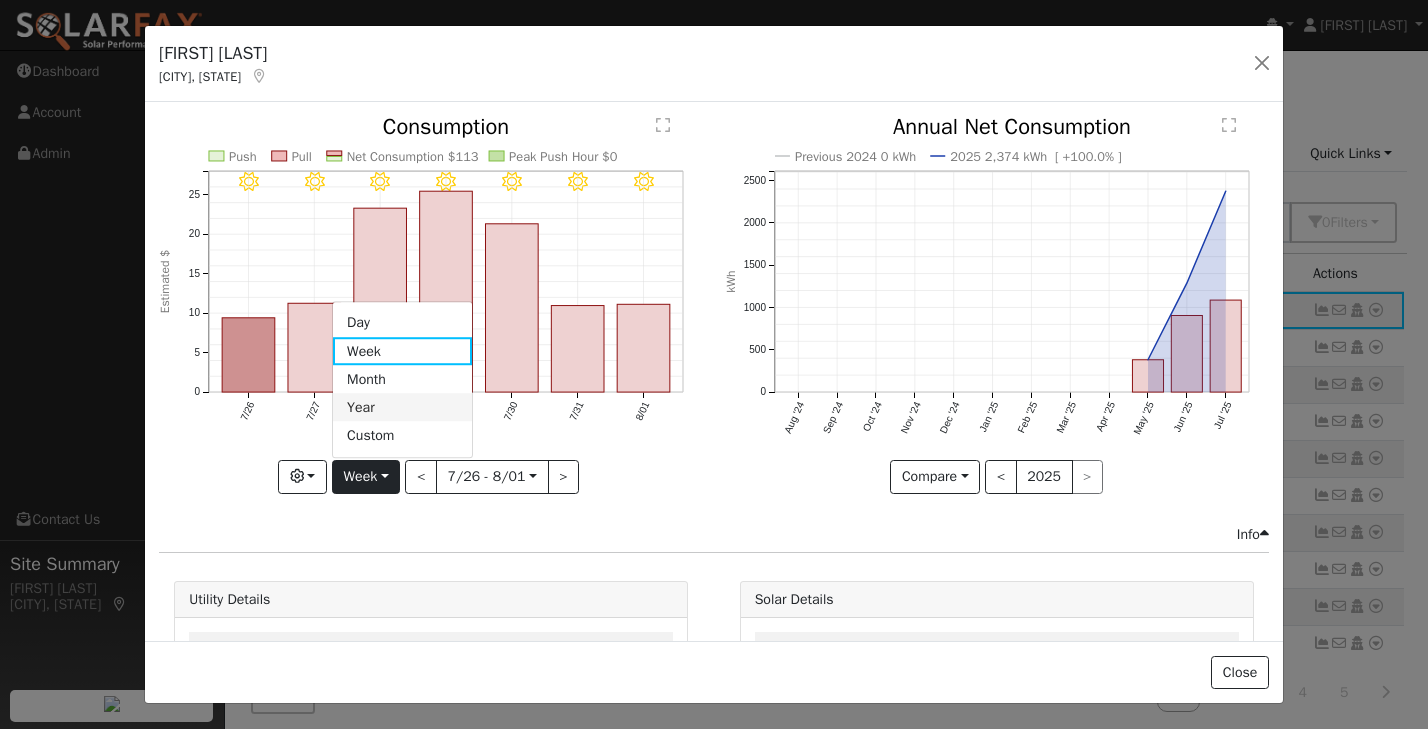 click on "Year" at bounding box center (402, 408) 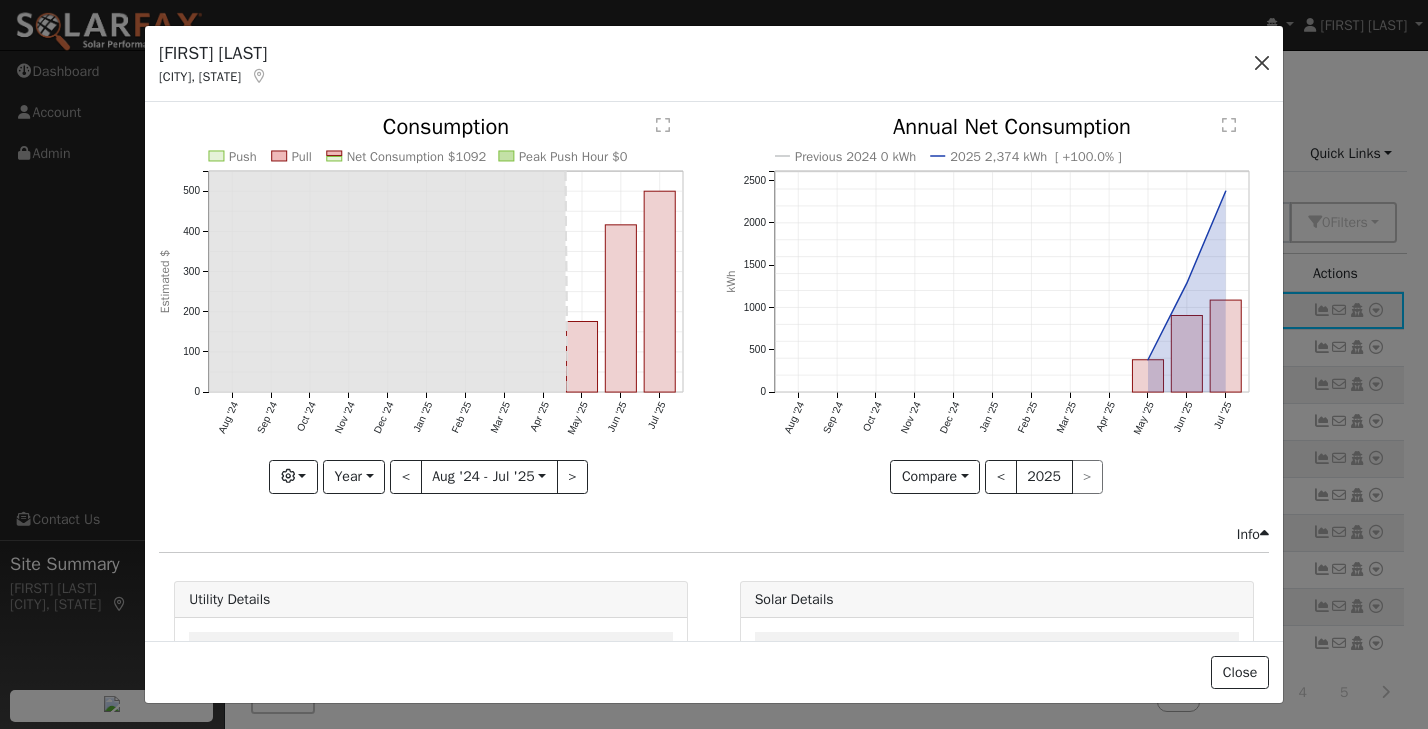 click at bounding box center [1262, 63] 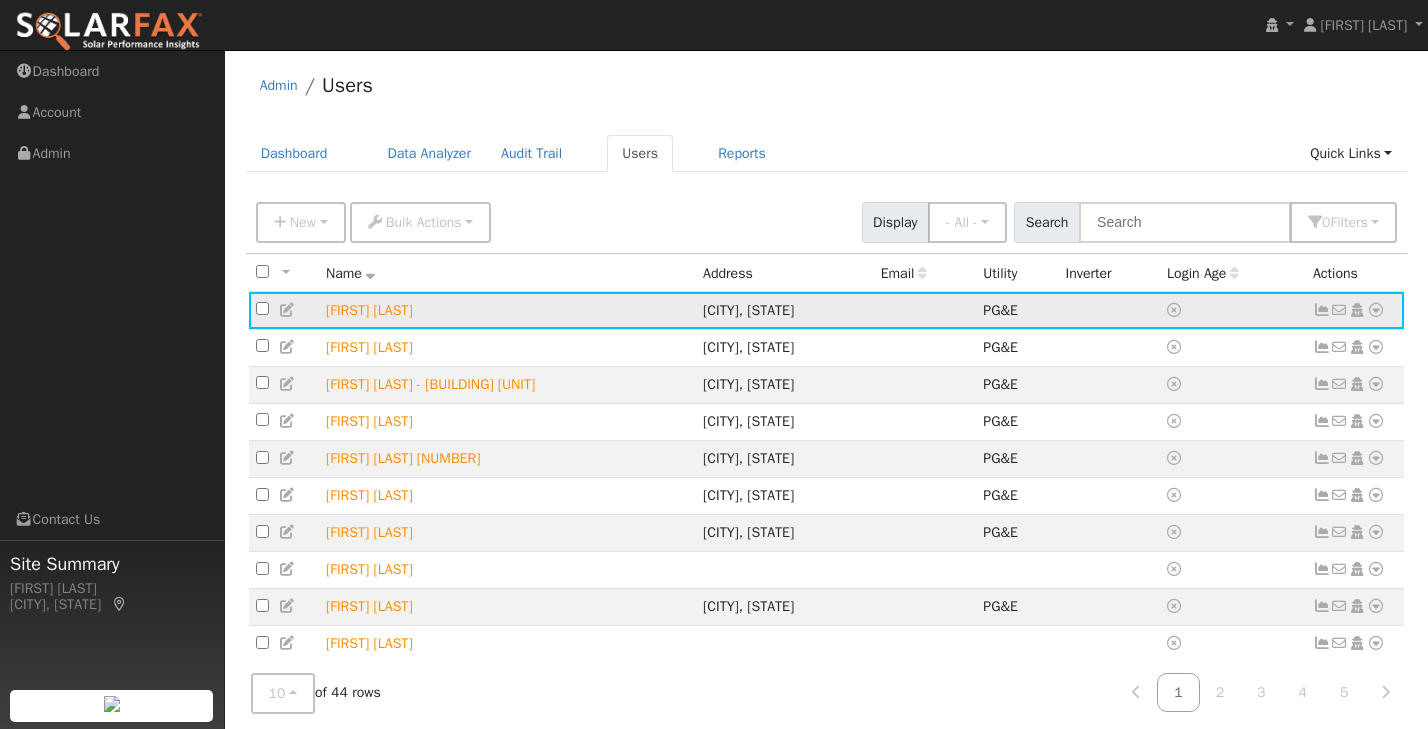 click at bounding box center (1322, 310) 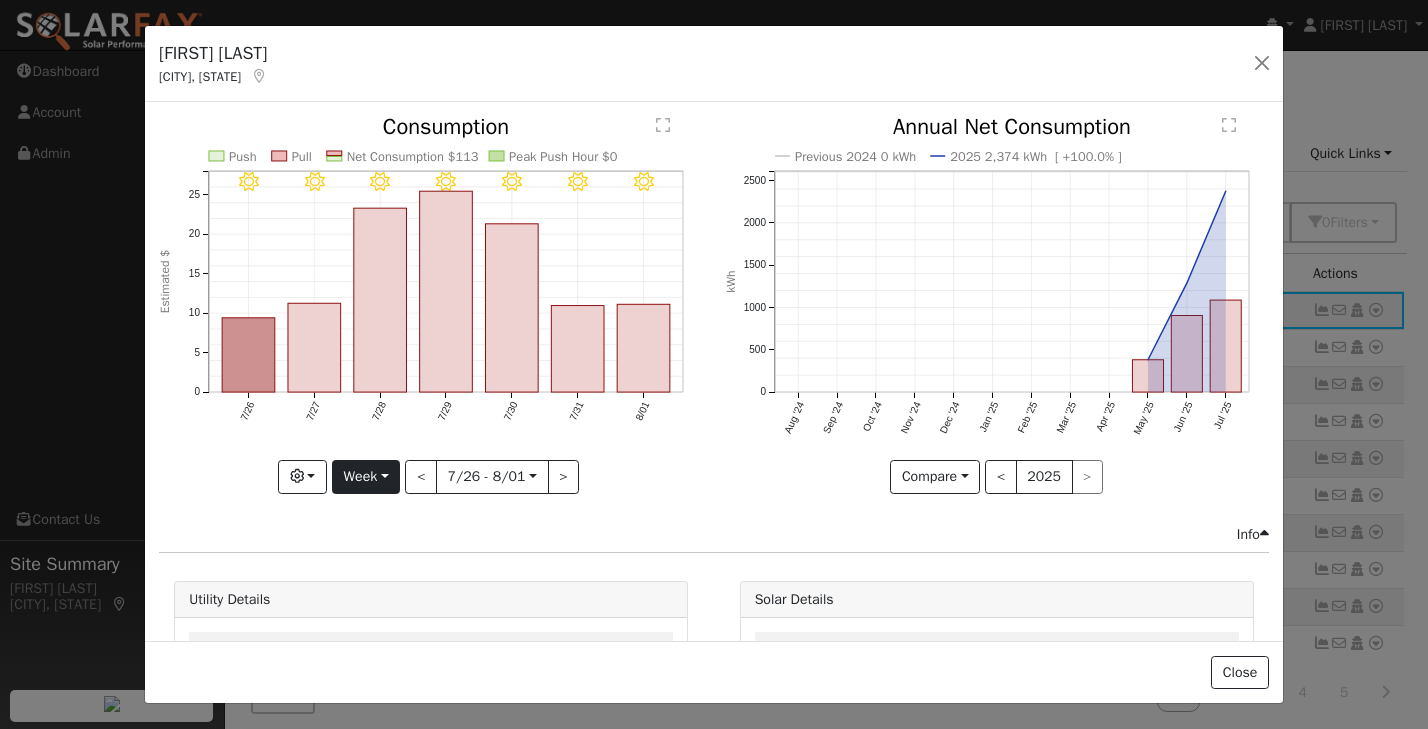click on "Week" at bounding box center (366, 477) 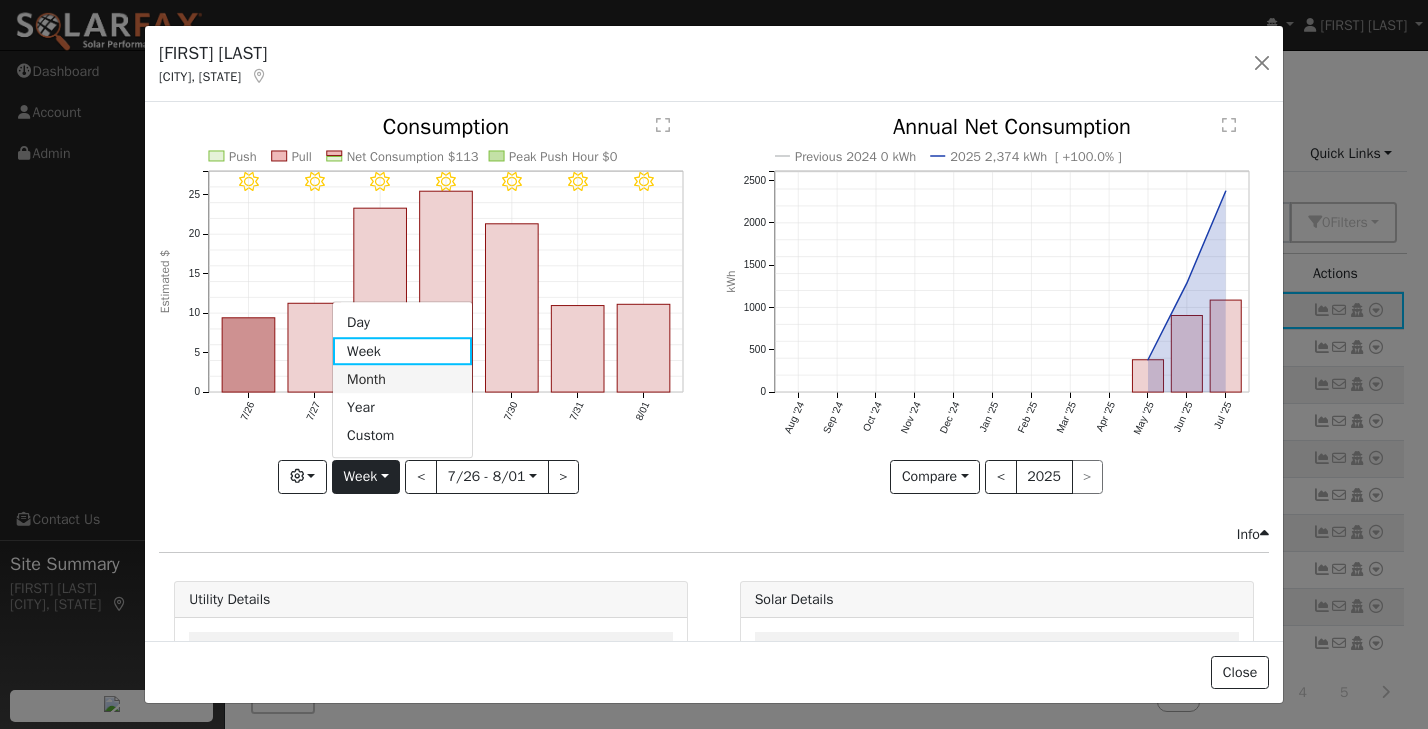 click on "Month" at bounding box center (402, 379) 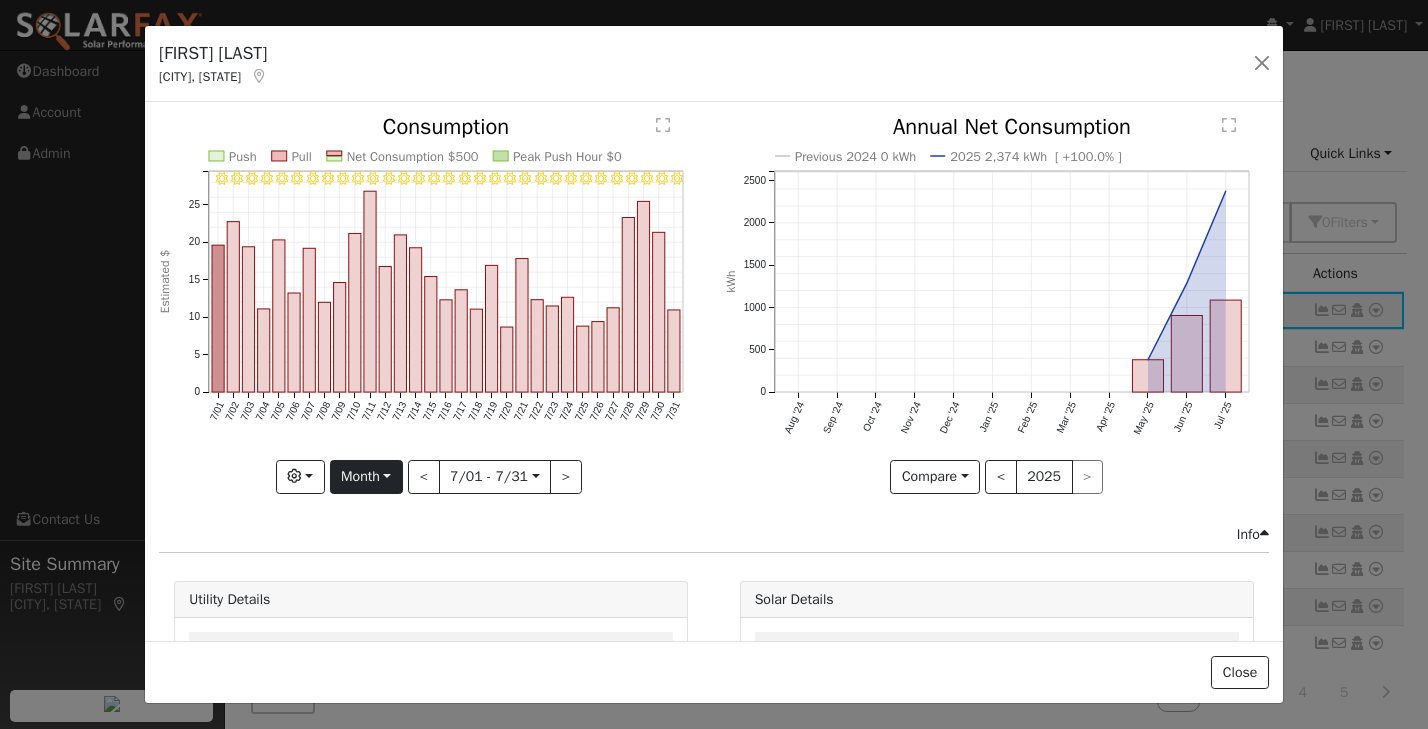 click on "Month" at bounding box center (366, 477) 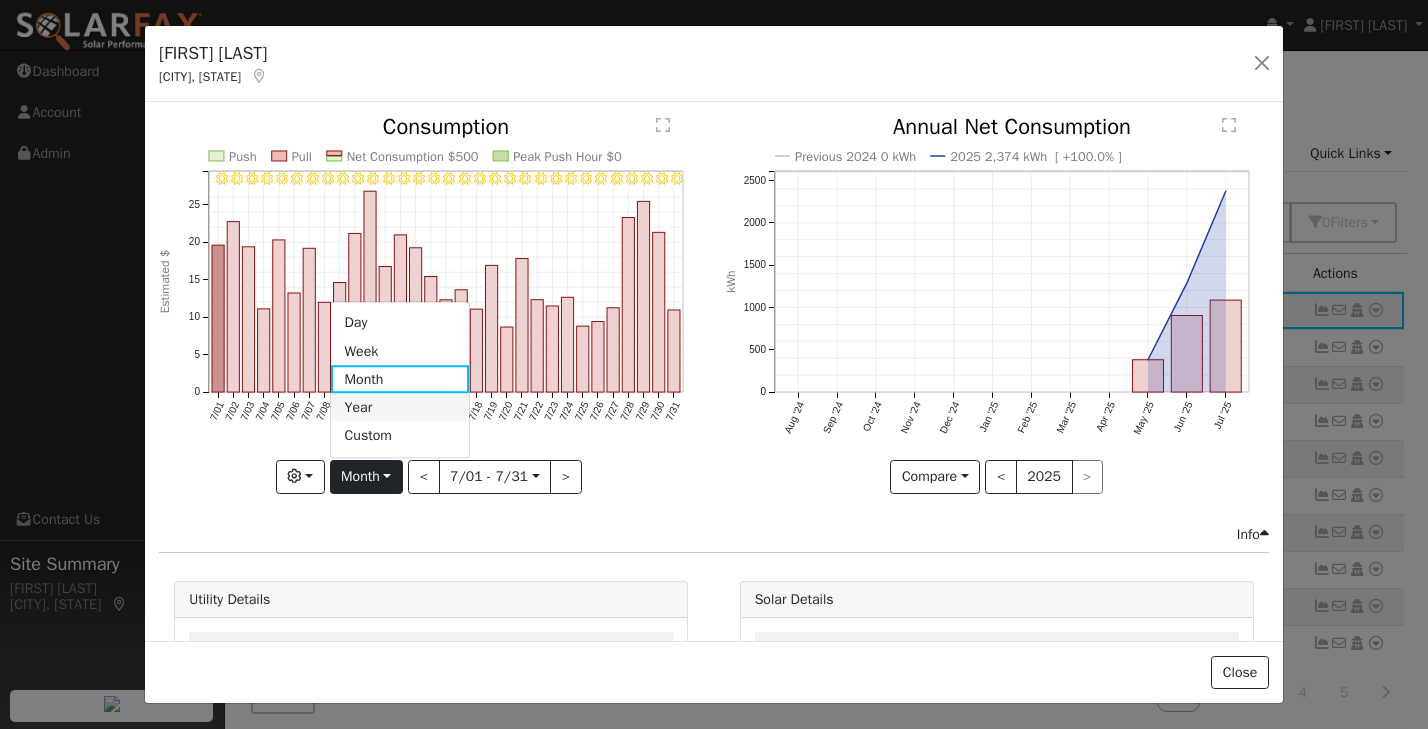 click on "Year" at bounding box center (400, 408) 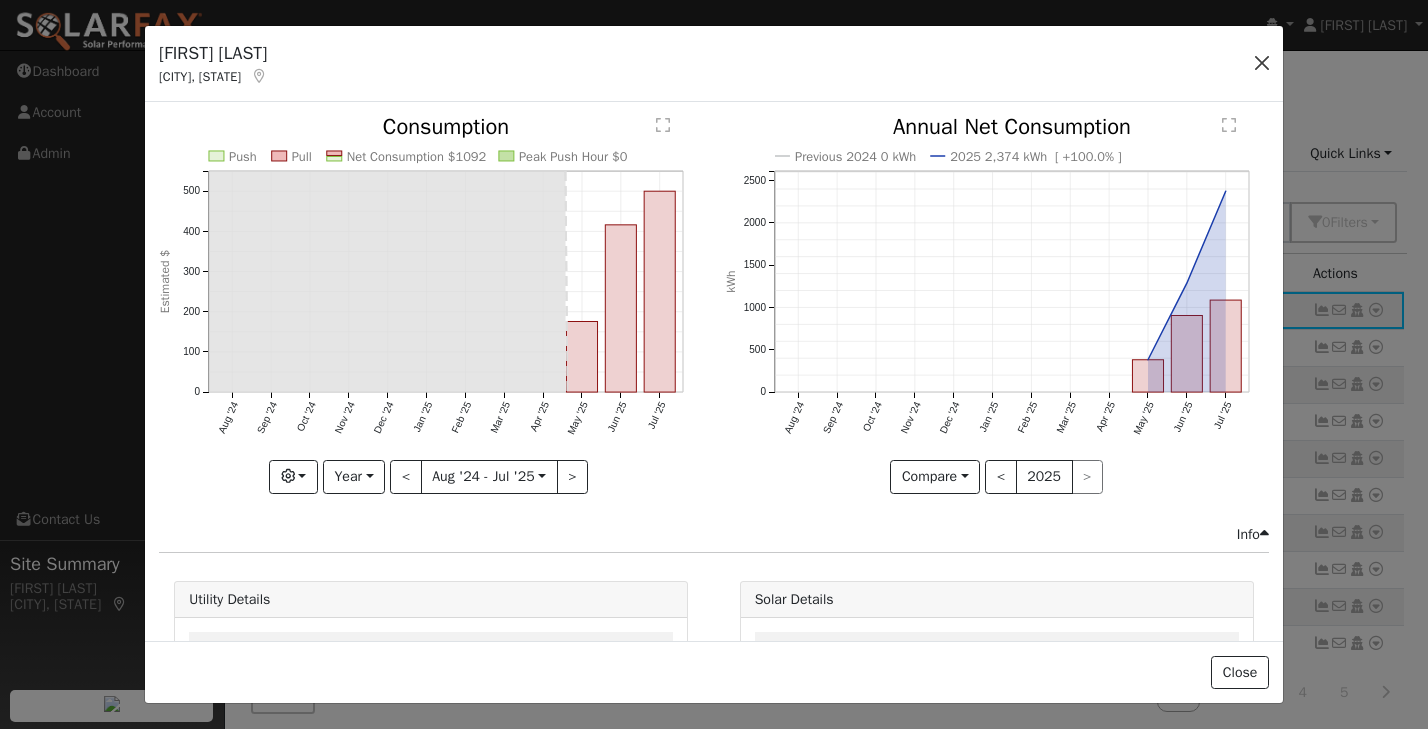 click at bounding box center (1262, 63) 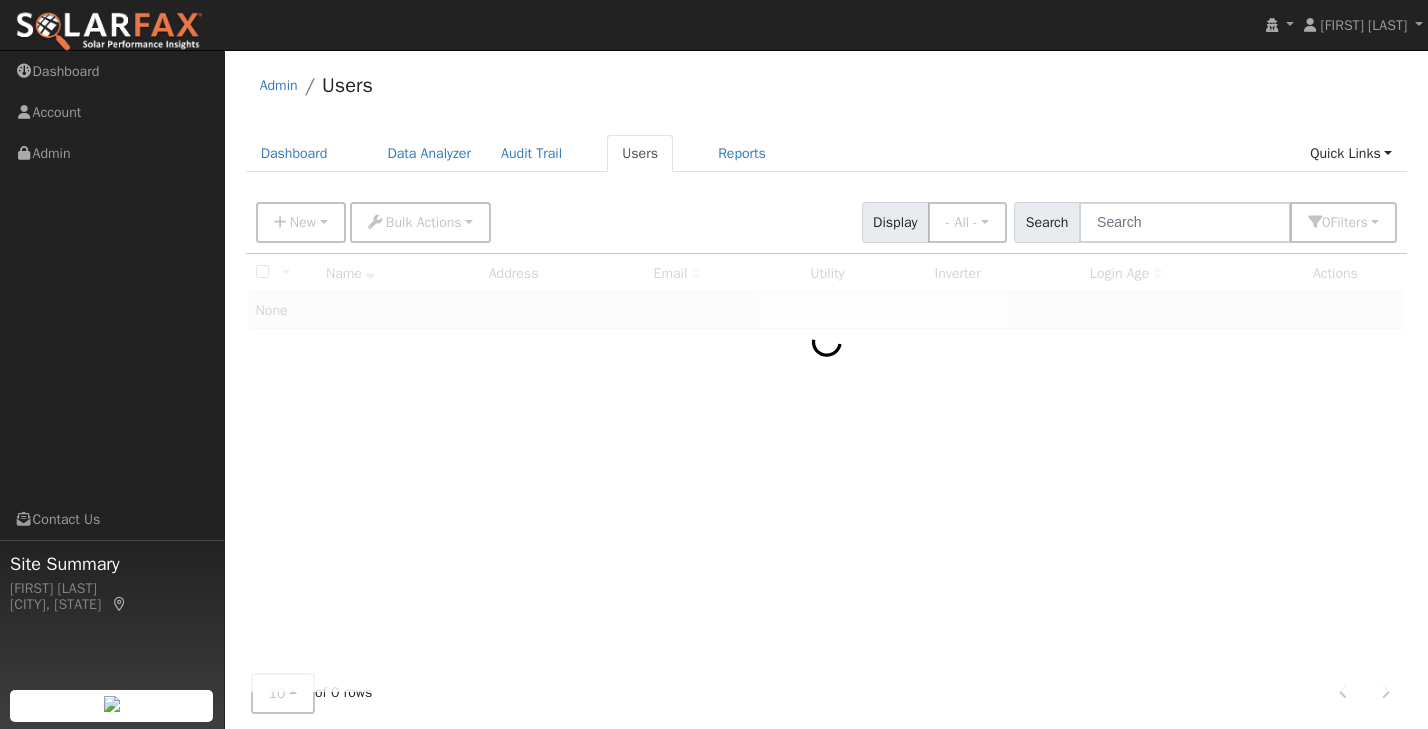 scroll, scrollTop: 0, scrollLeft: 0, axis: both 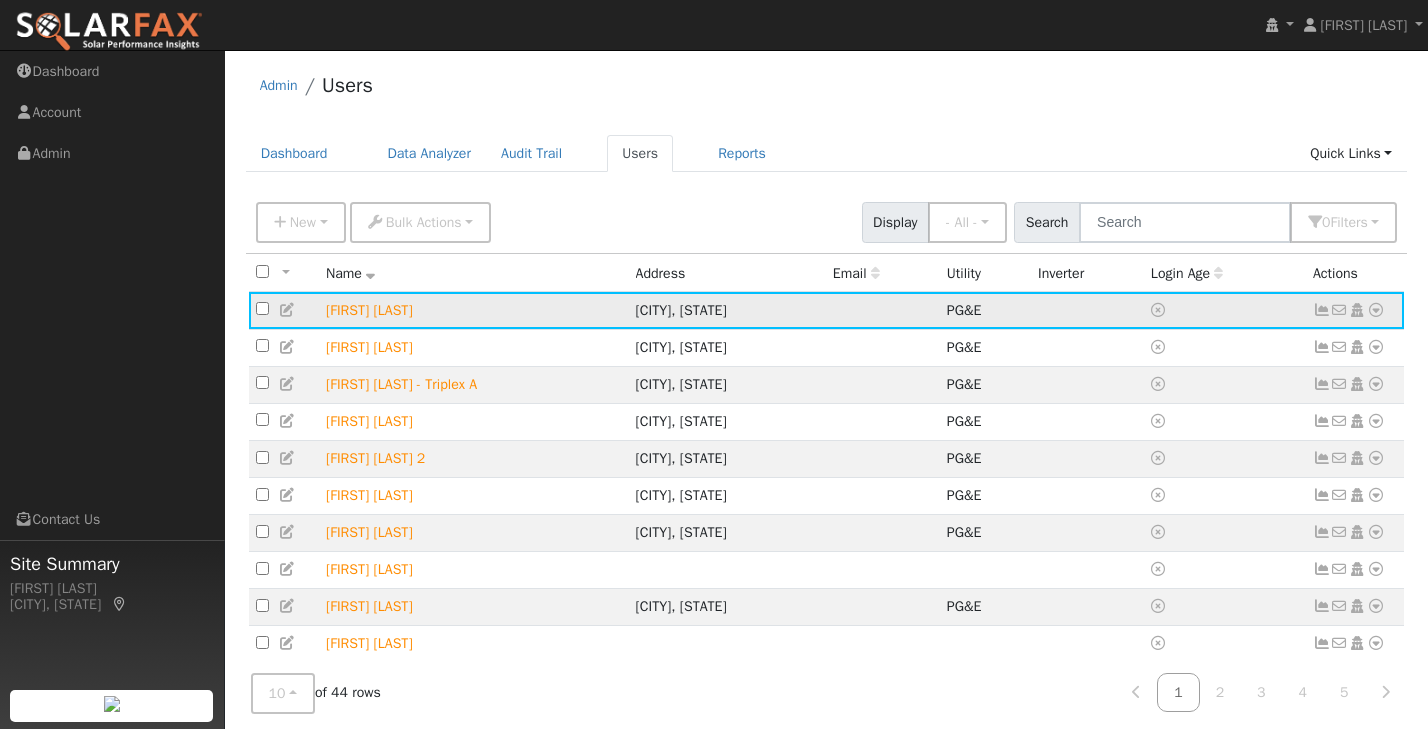 click at bounding box center (1322, 310) 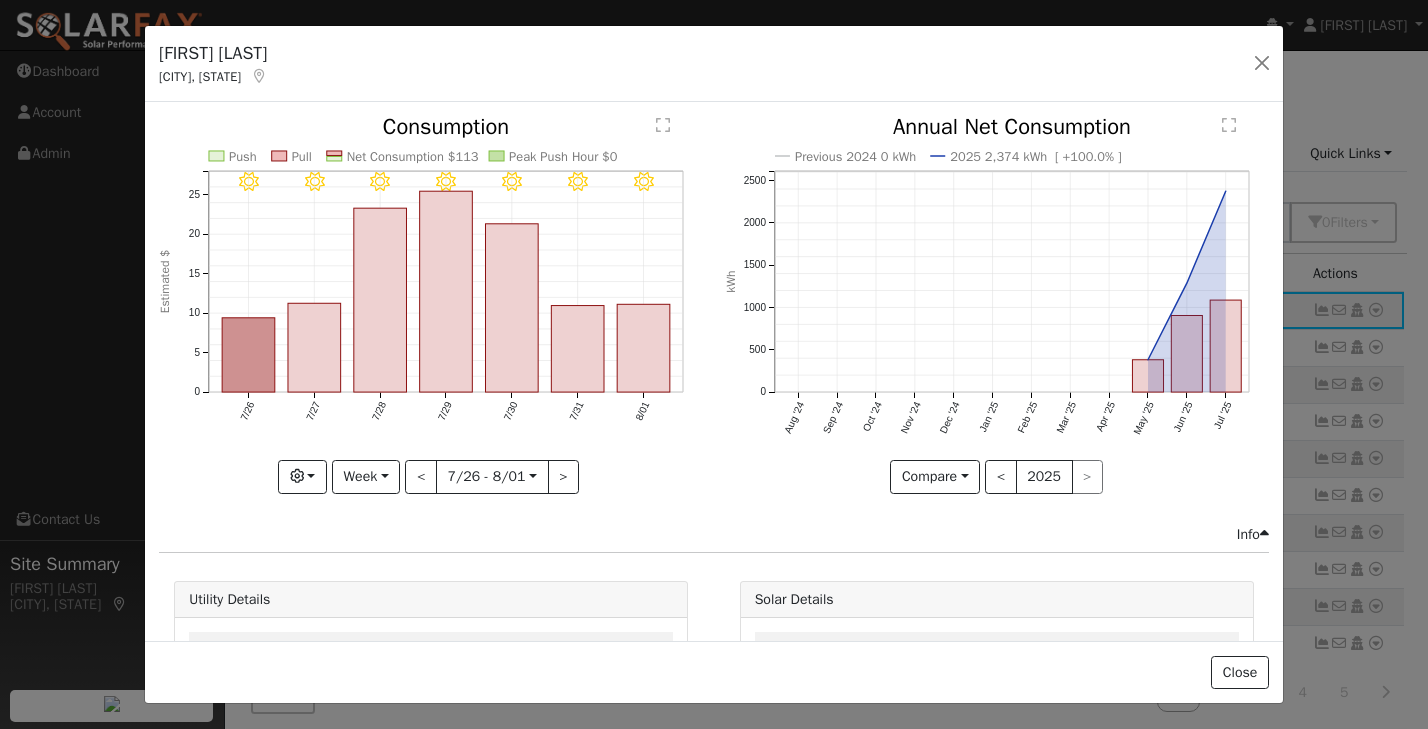 scroll, scrollTop: 0, scrollLeft: 0, axis: both 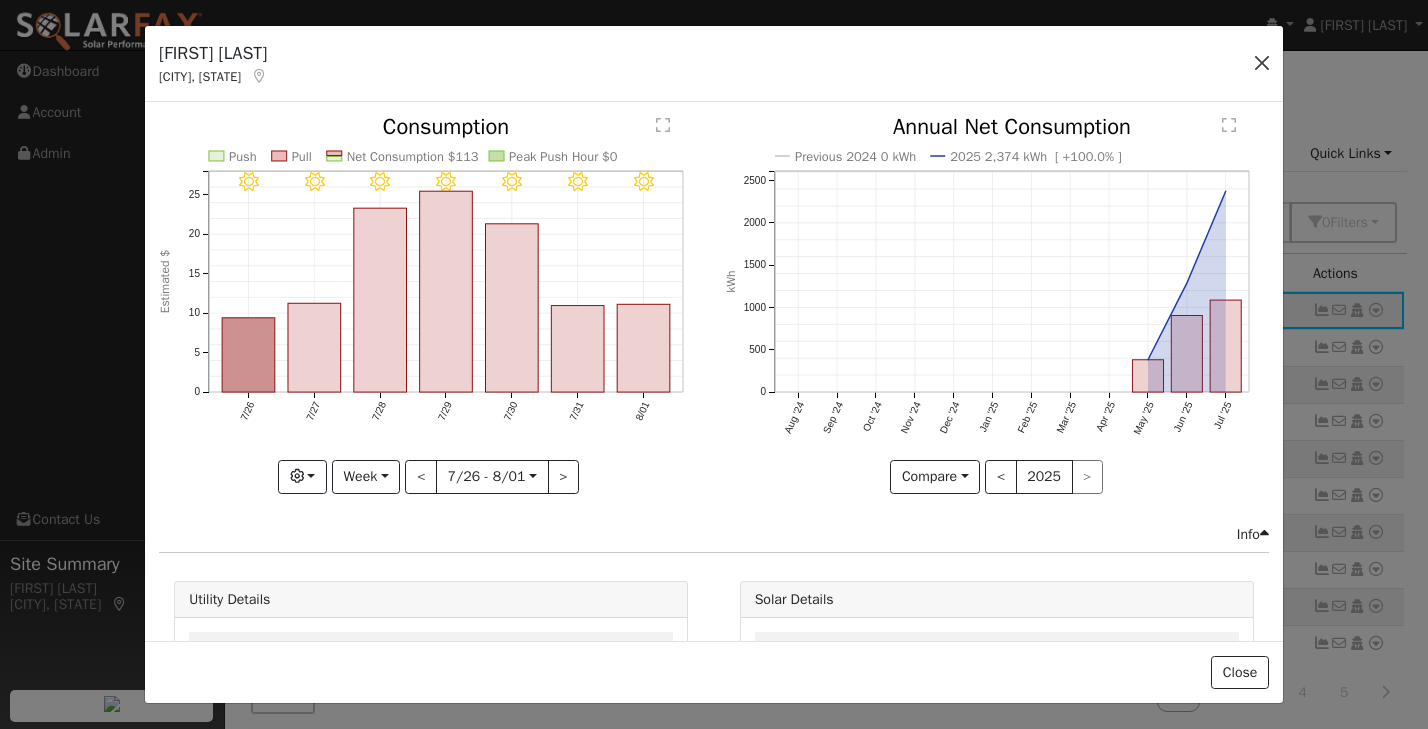 click at bounding box center (1262, 63) 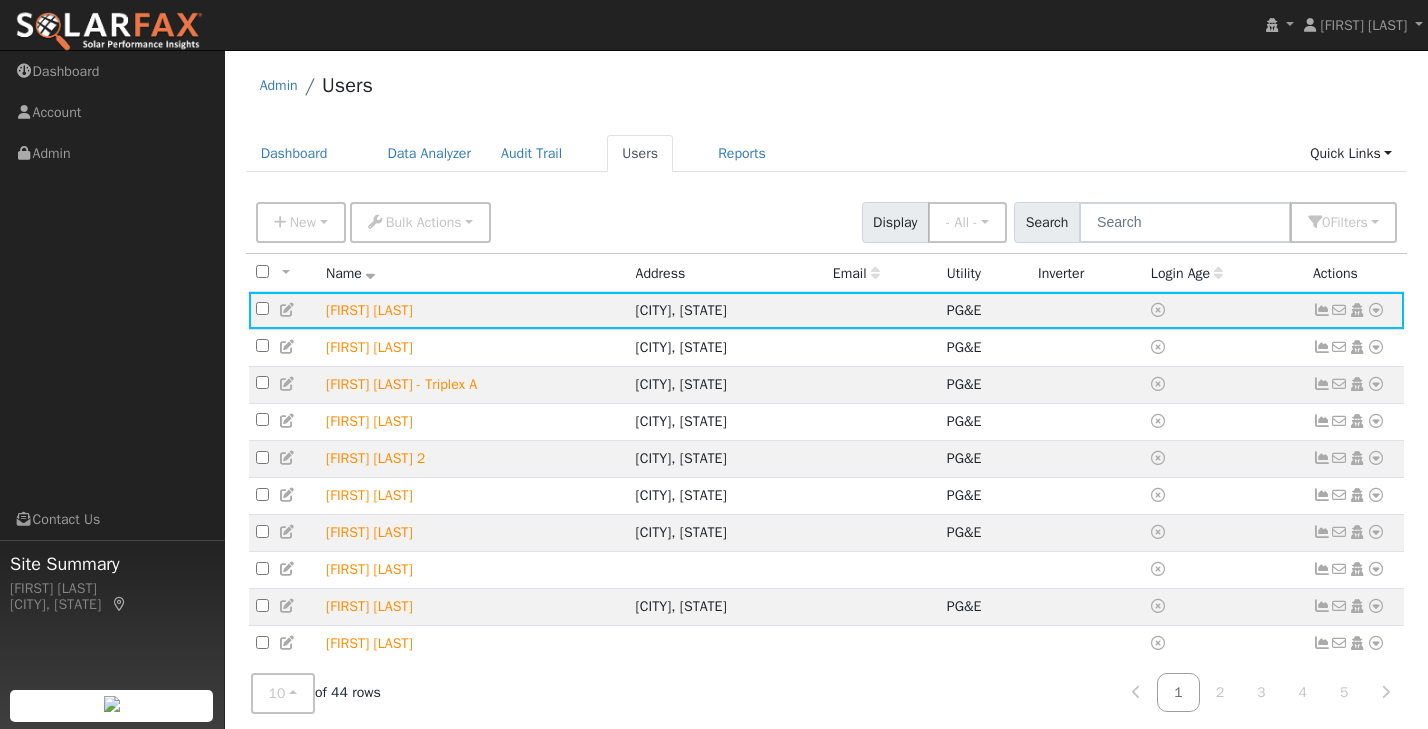 click on "Admin
Users" at bounding box center [827, 90] 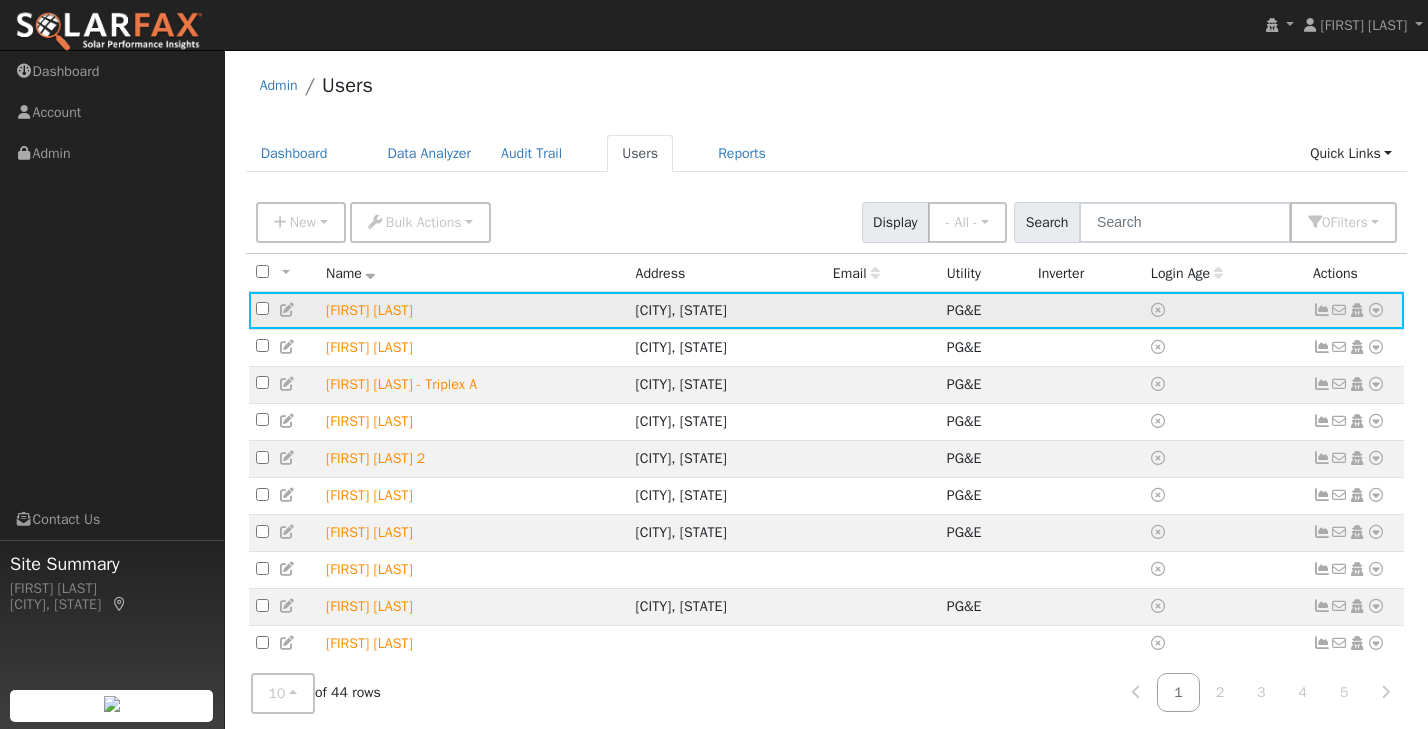 click at bounding box center (1322, 310) 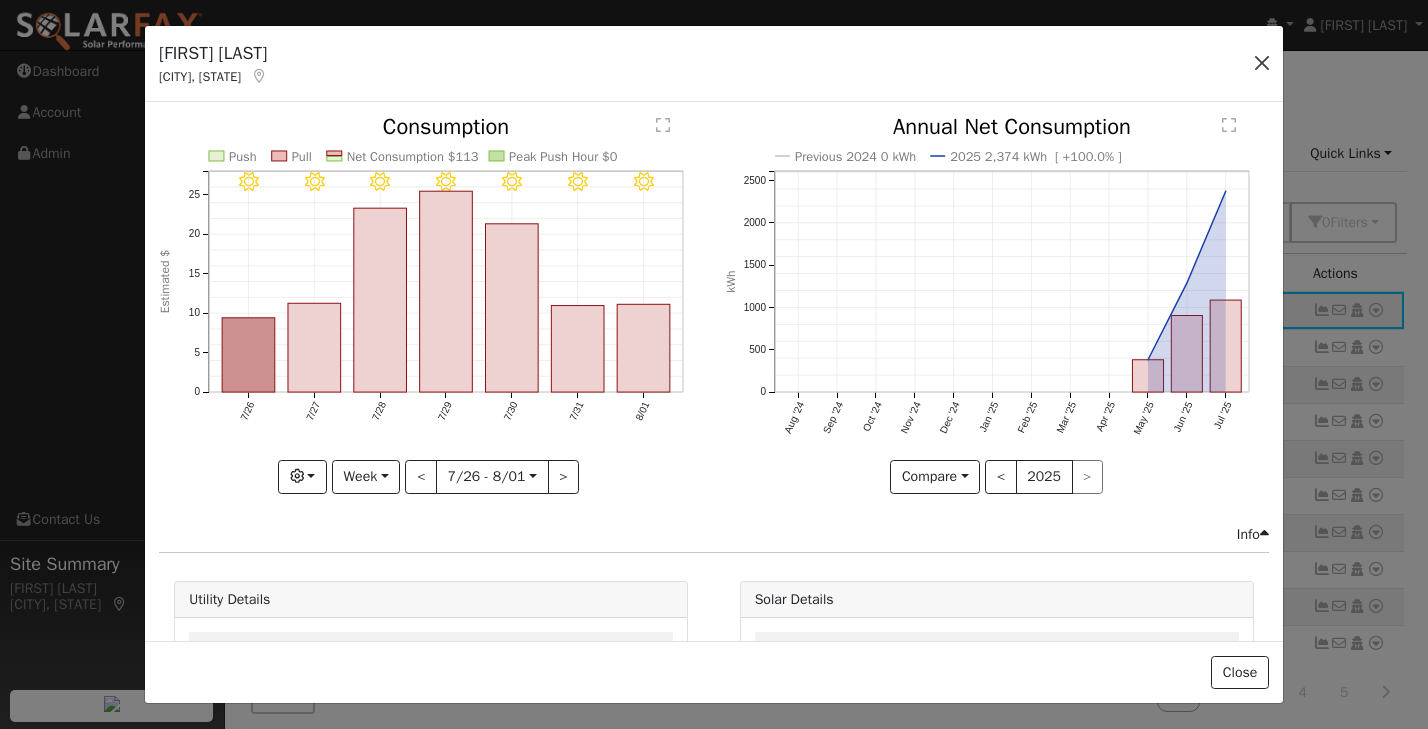 click at bounding box center (1262, 63) 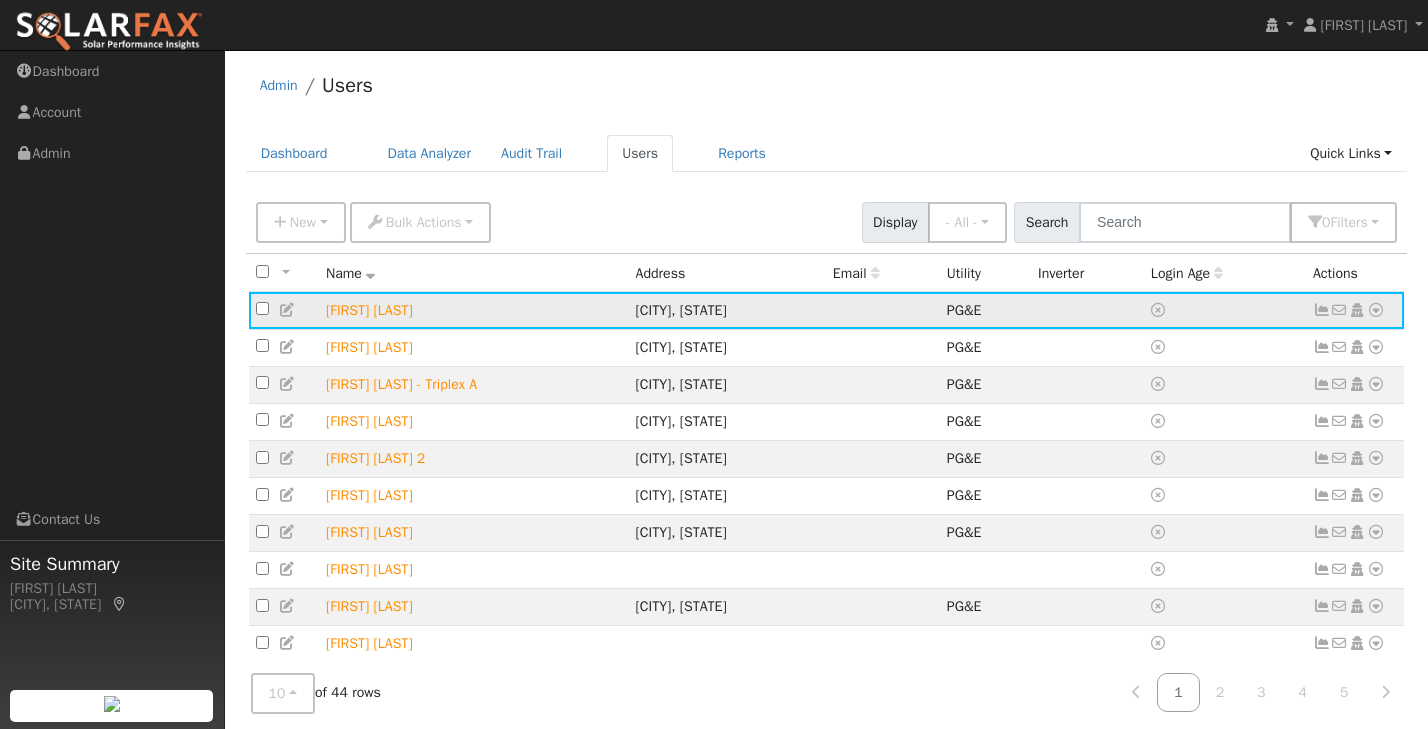 click at bounding box center (1322, 310) 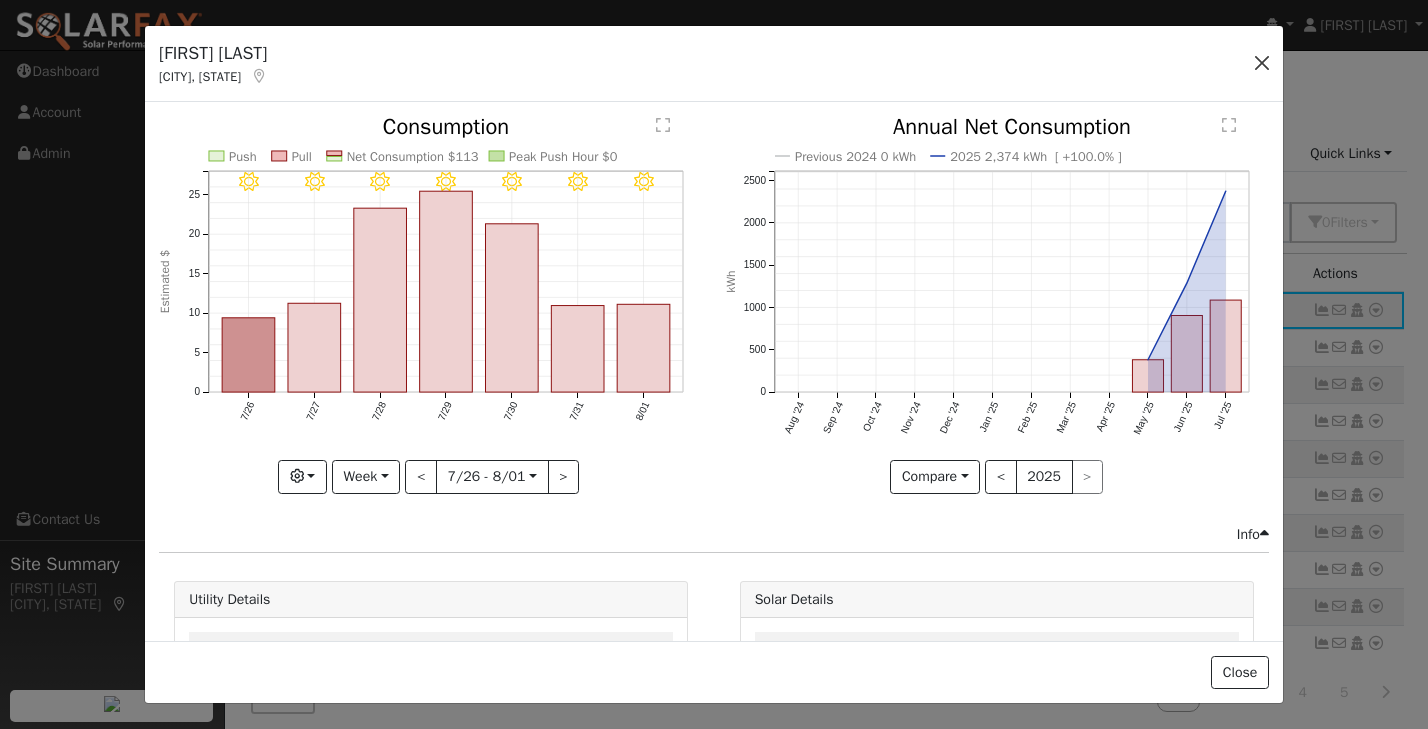 click at bounding box center (1262, 63) 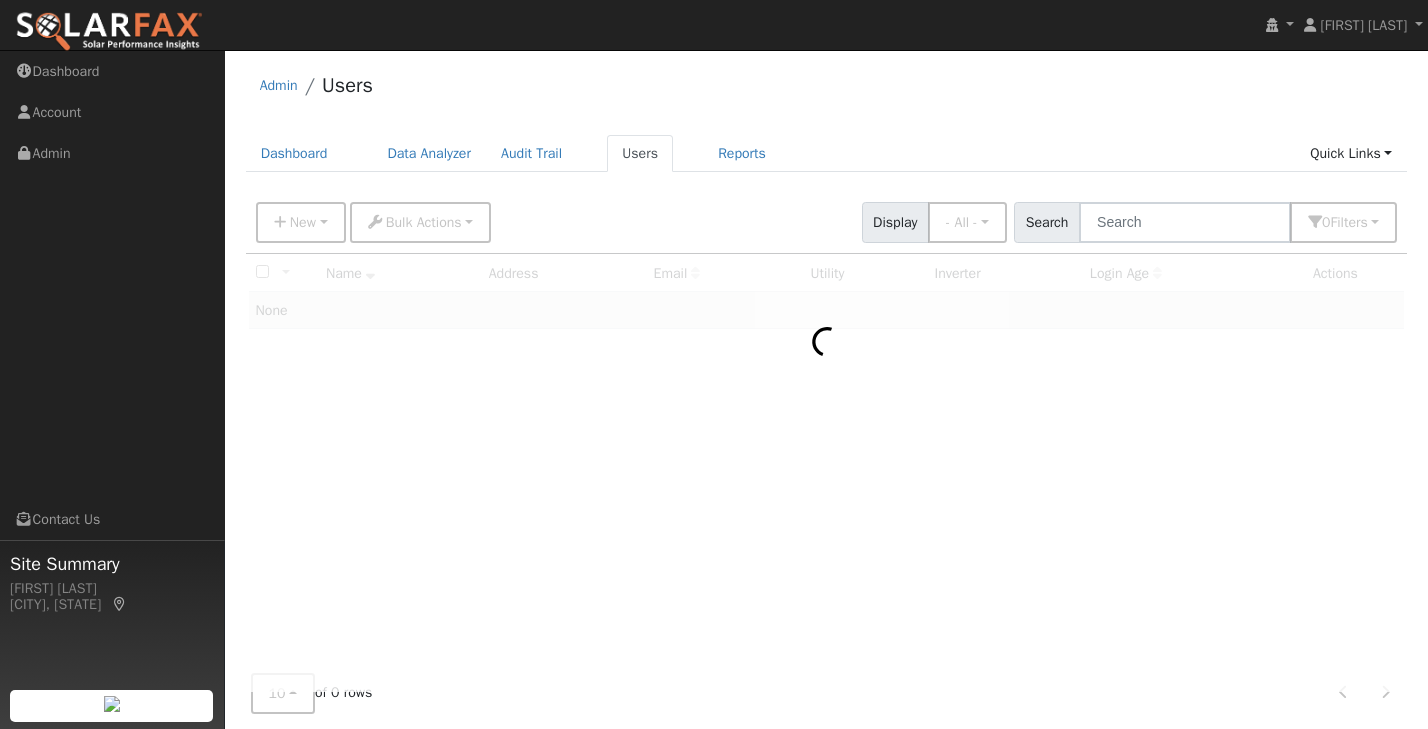 scroll, scrollTop: 0, scrollLeft: 0, axis: both 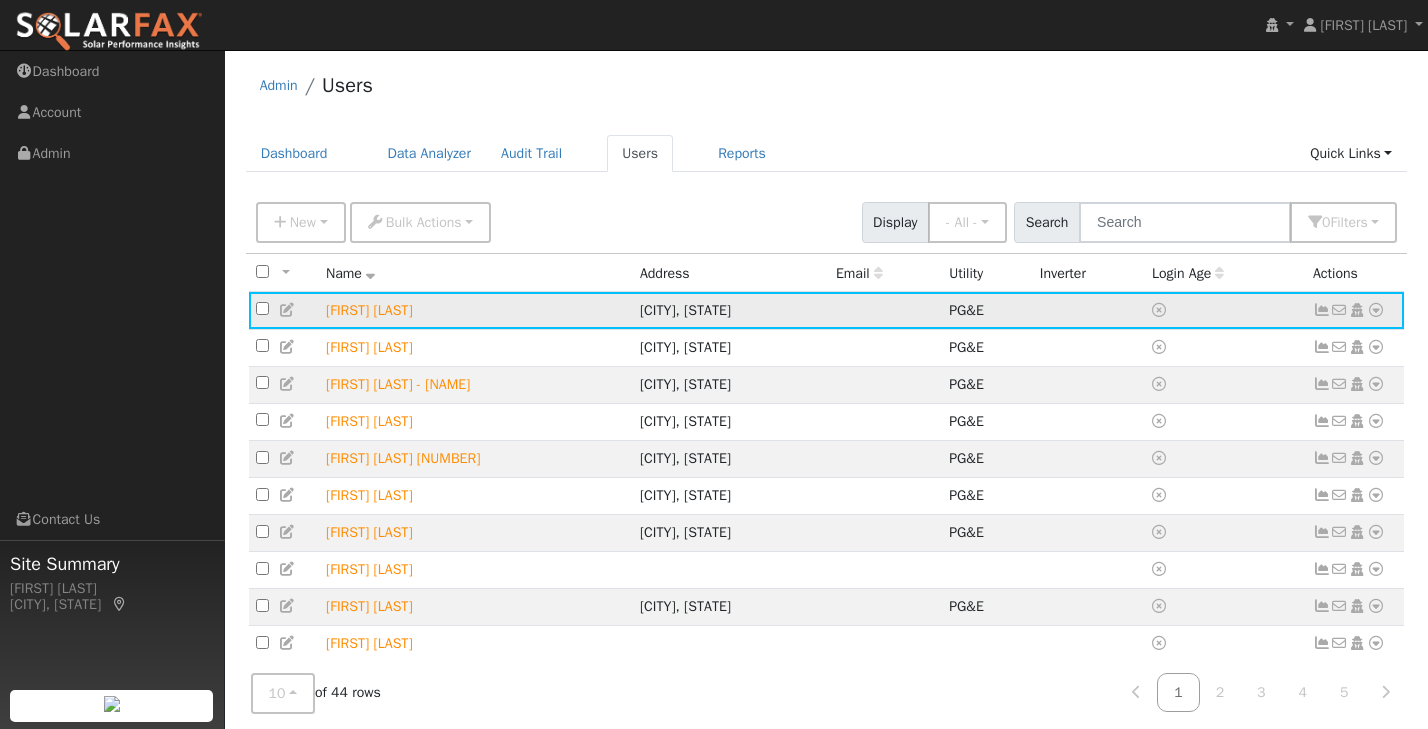 click at bounding box center (1322, 310) 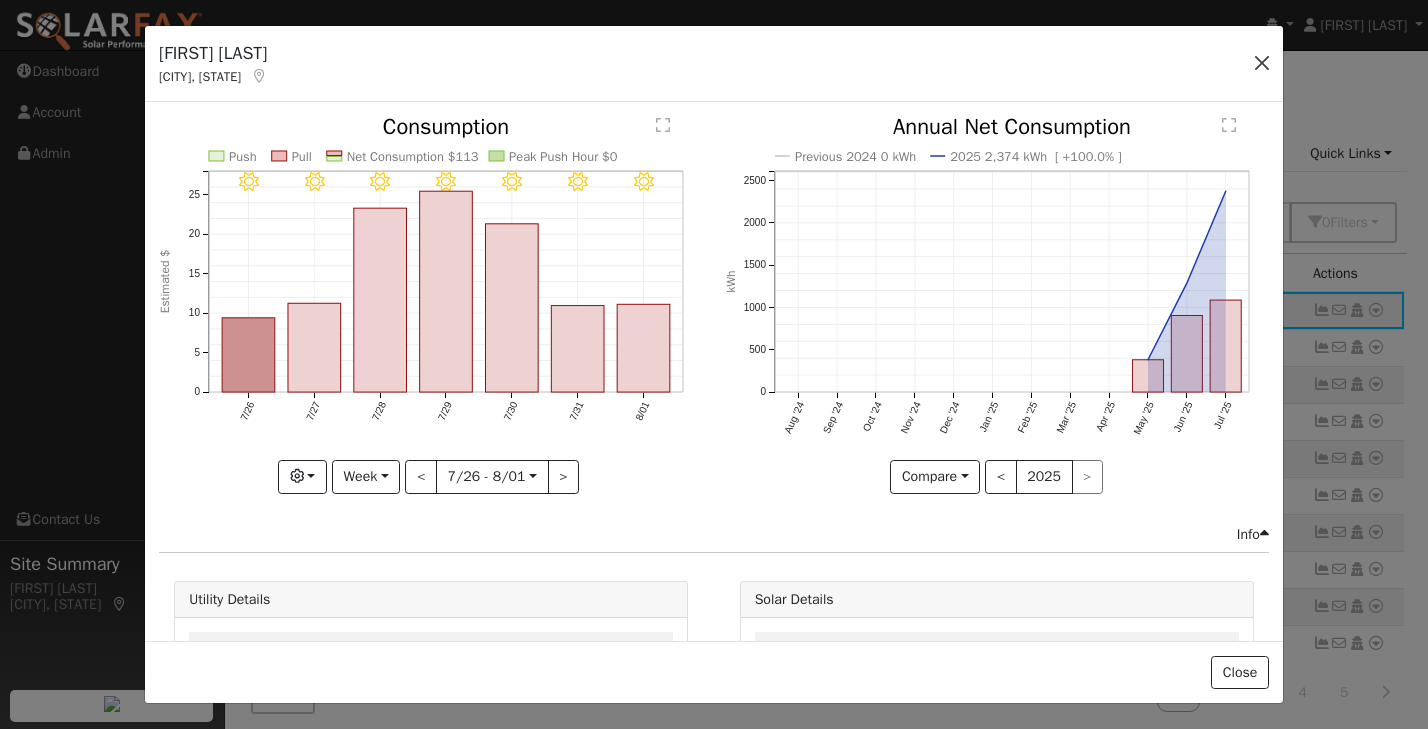 click at bounding box center (1262, 63) 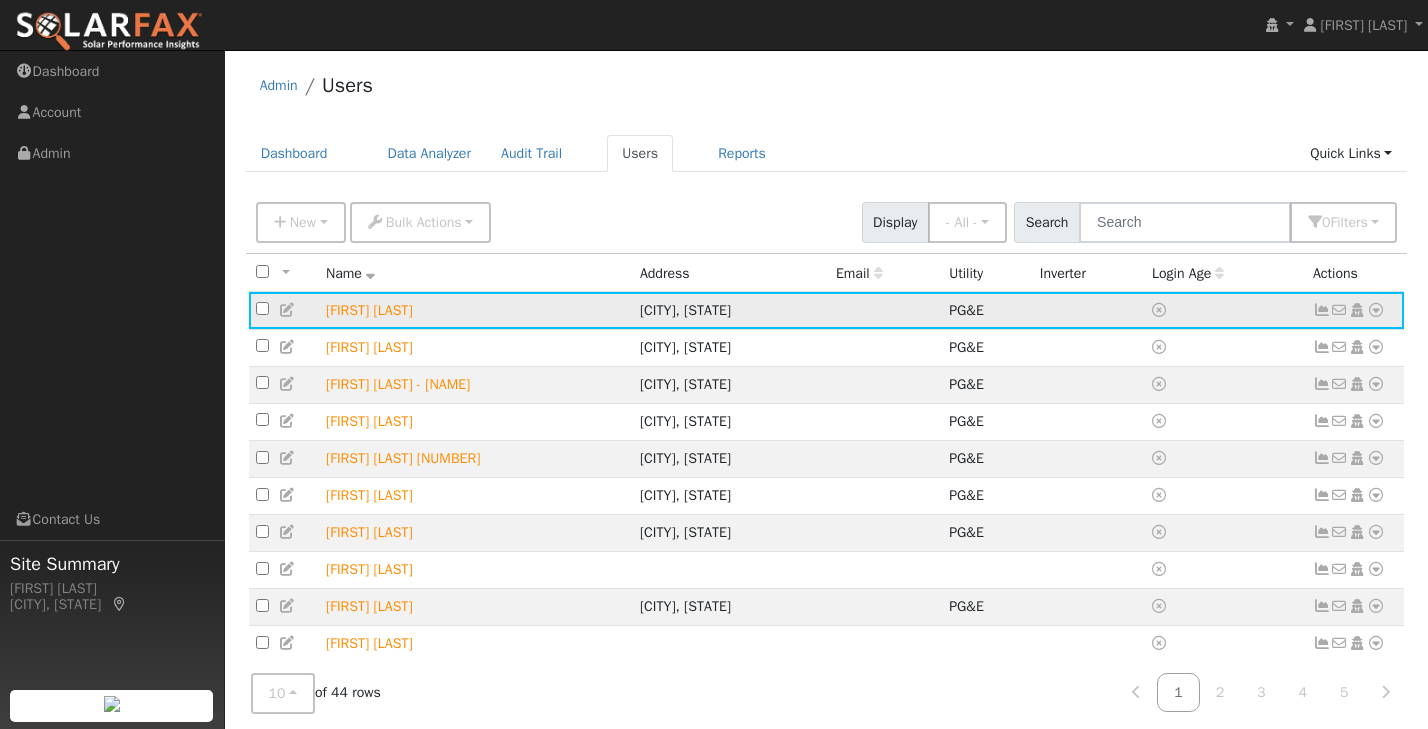 click at bounding box center [1322, 310] 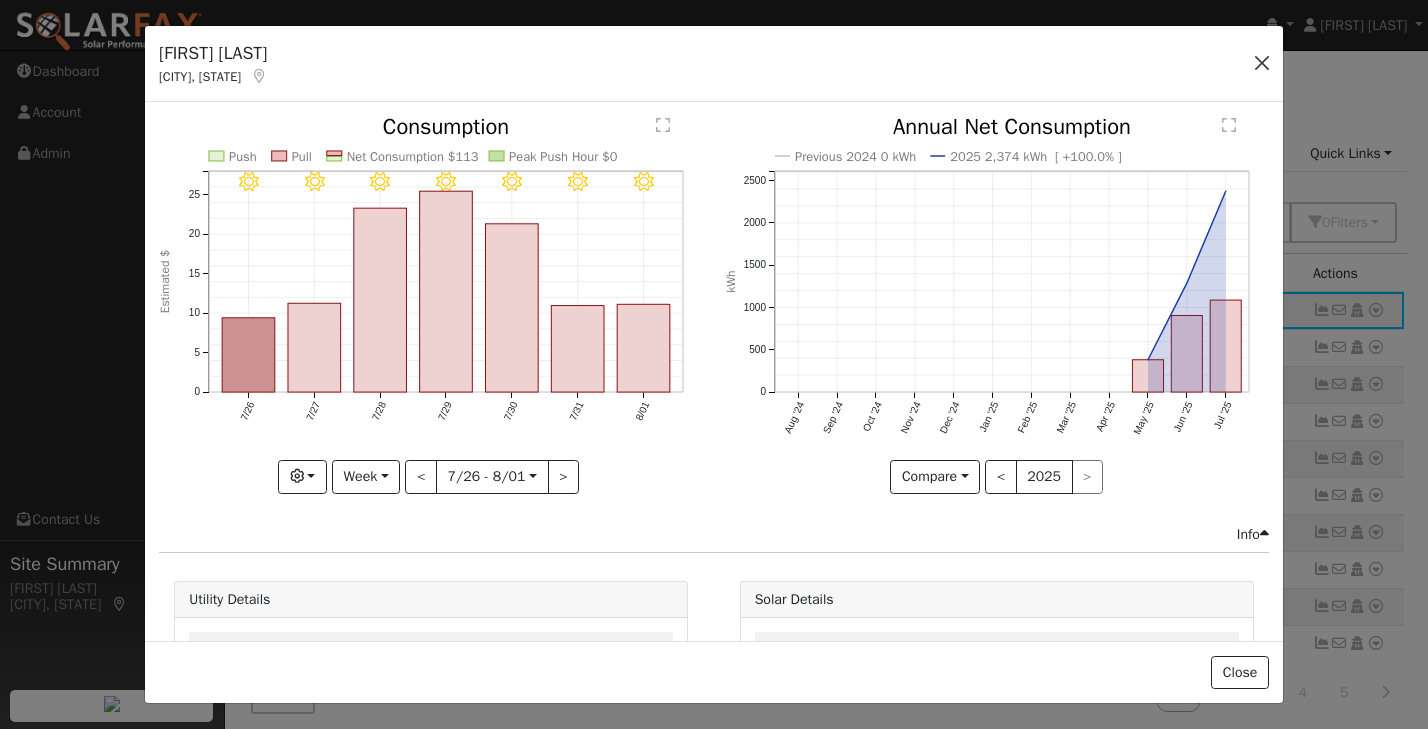 click at bounding box center (1262, 63) 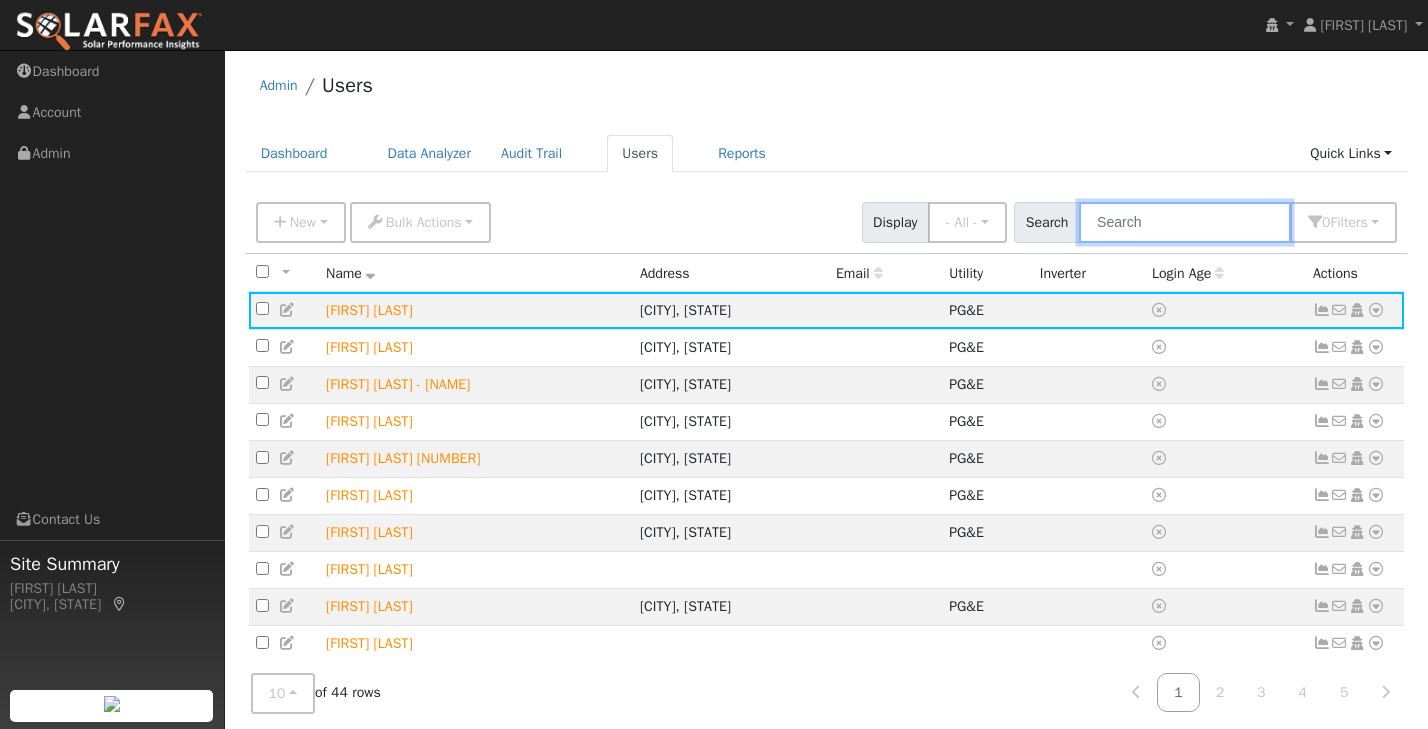 click at bounding box center (1185, 222) 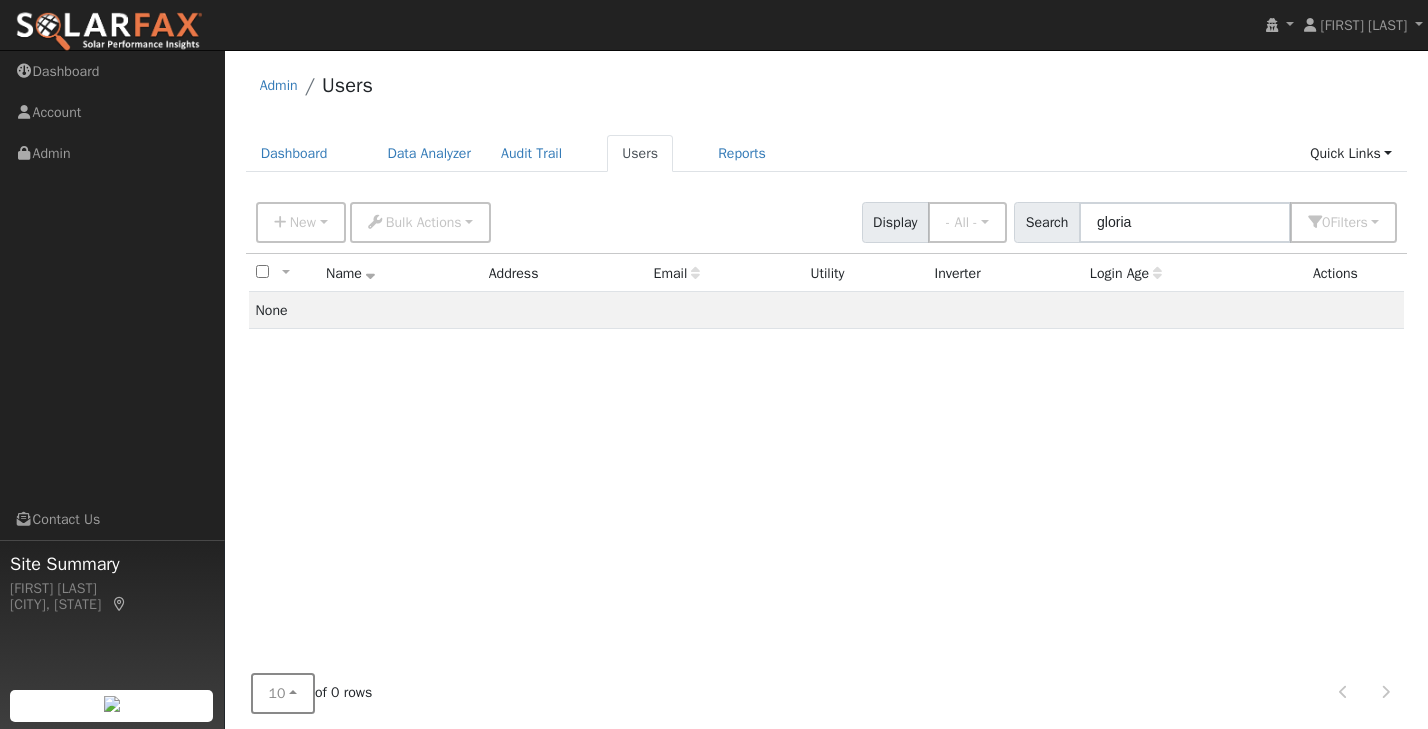 click on "10" at bounding box center (283, 693) 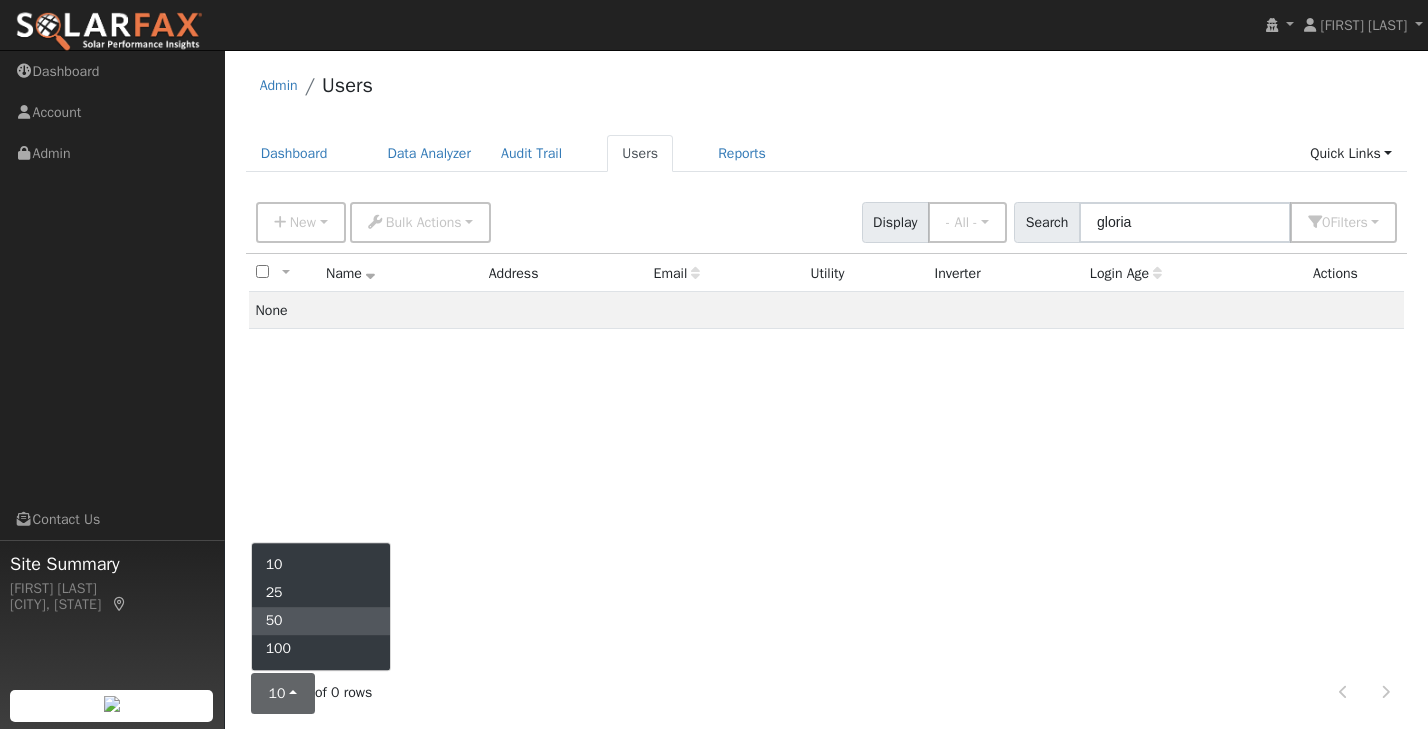click on "50" at bounding box center [321, 621] 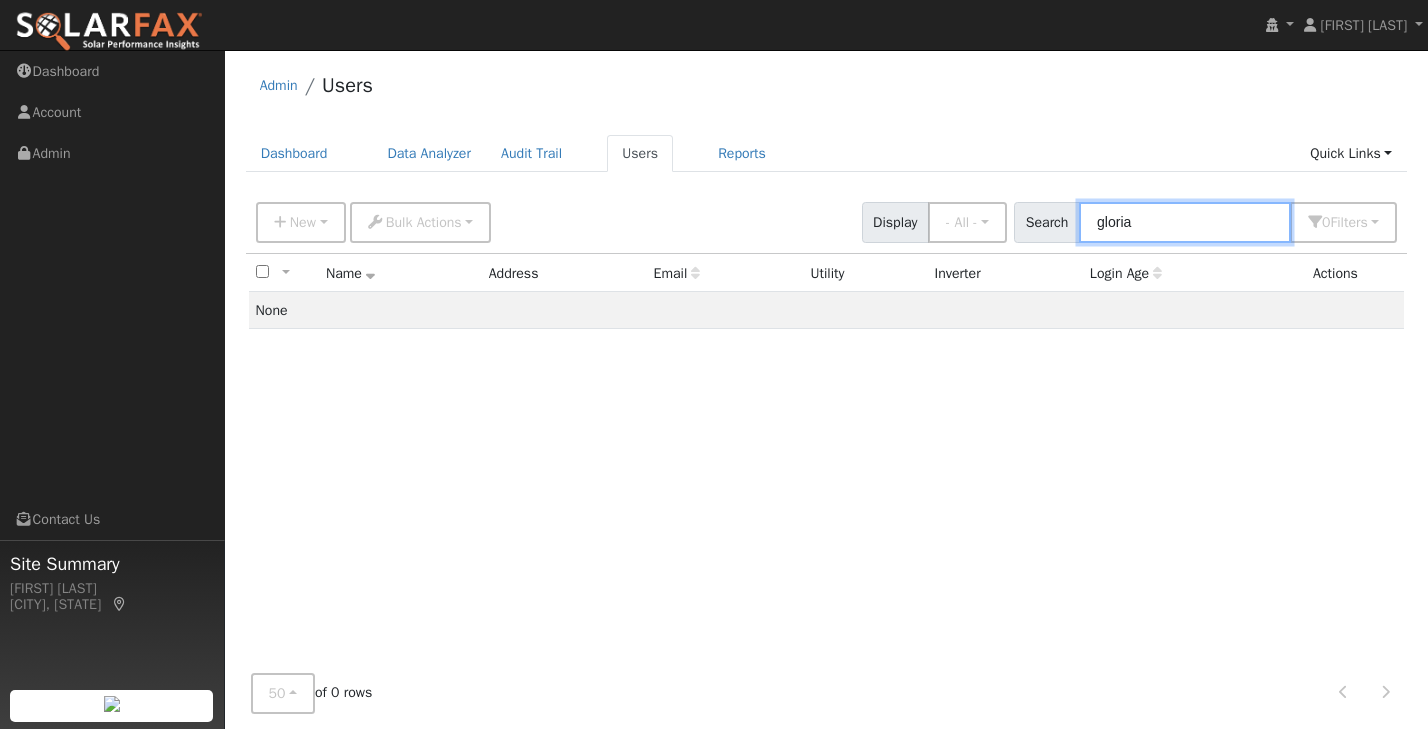 click on "gloria" at bounding box center [1185, 222] 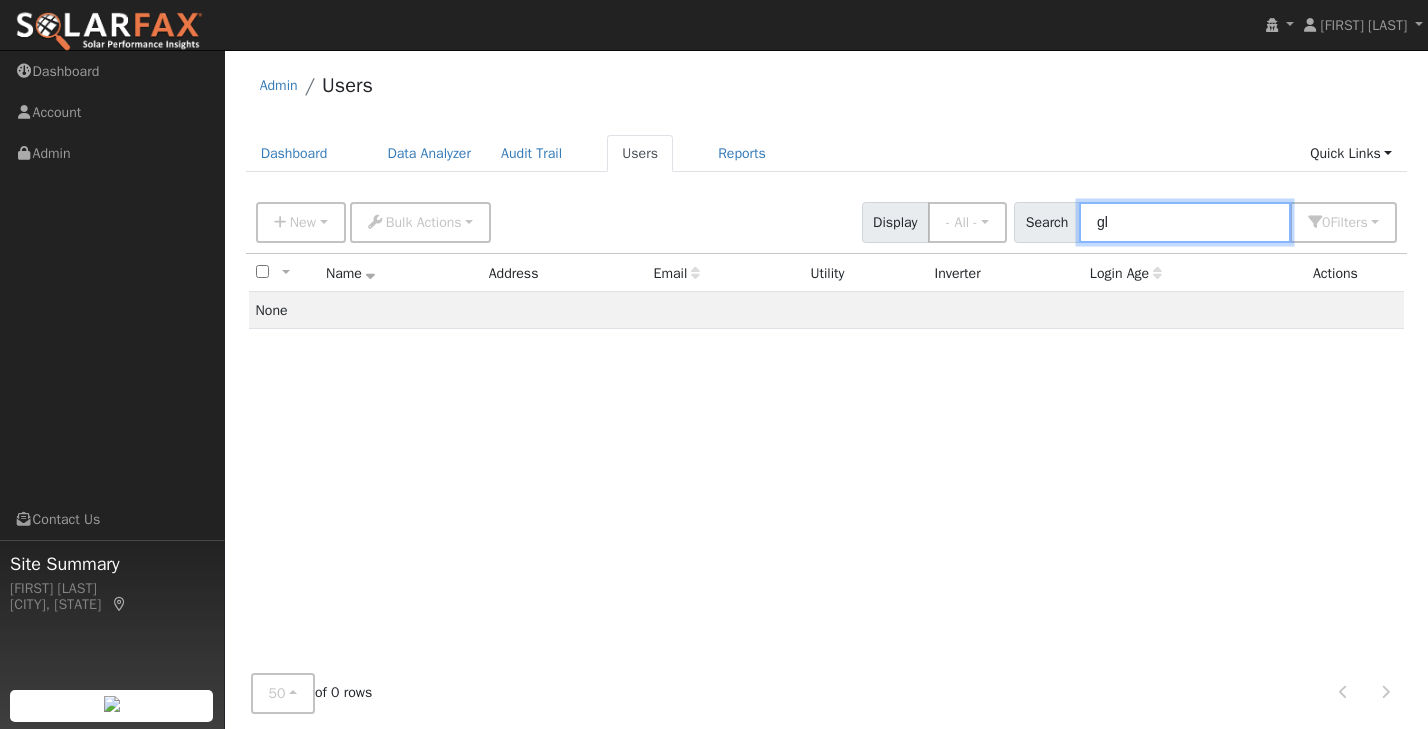 type on "g" 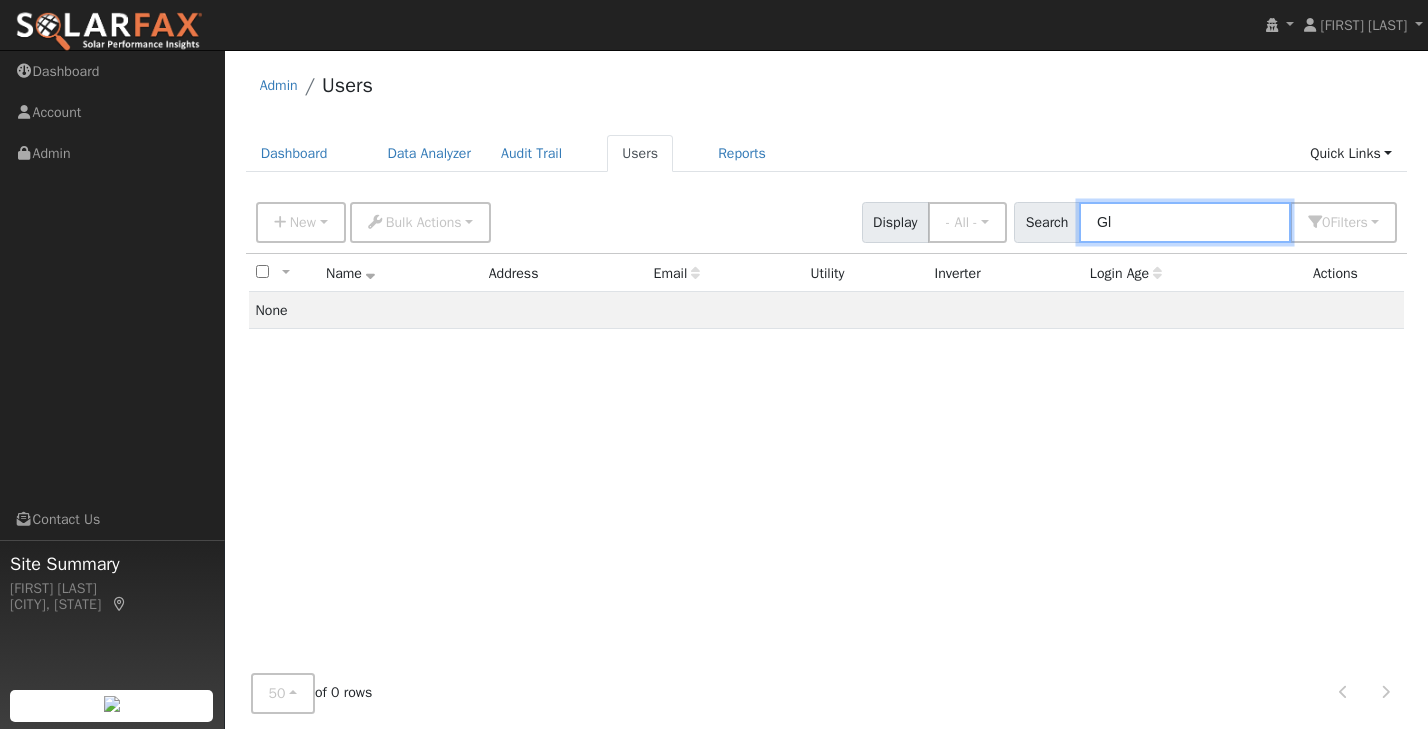 type on "G" 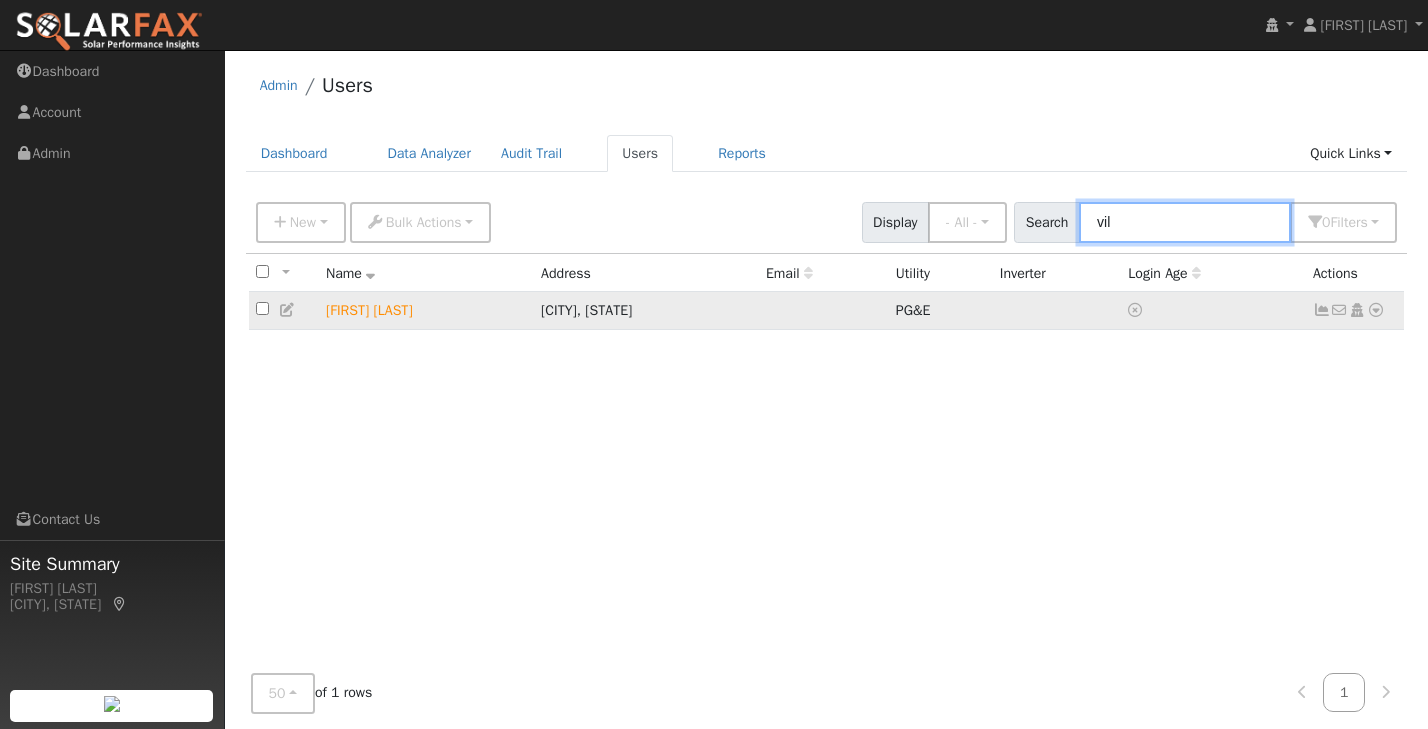 type on "vil" 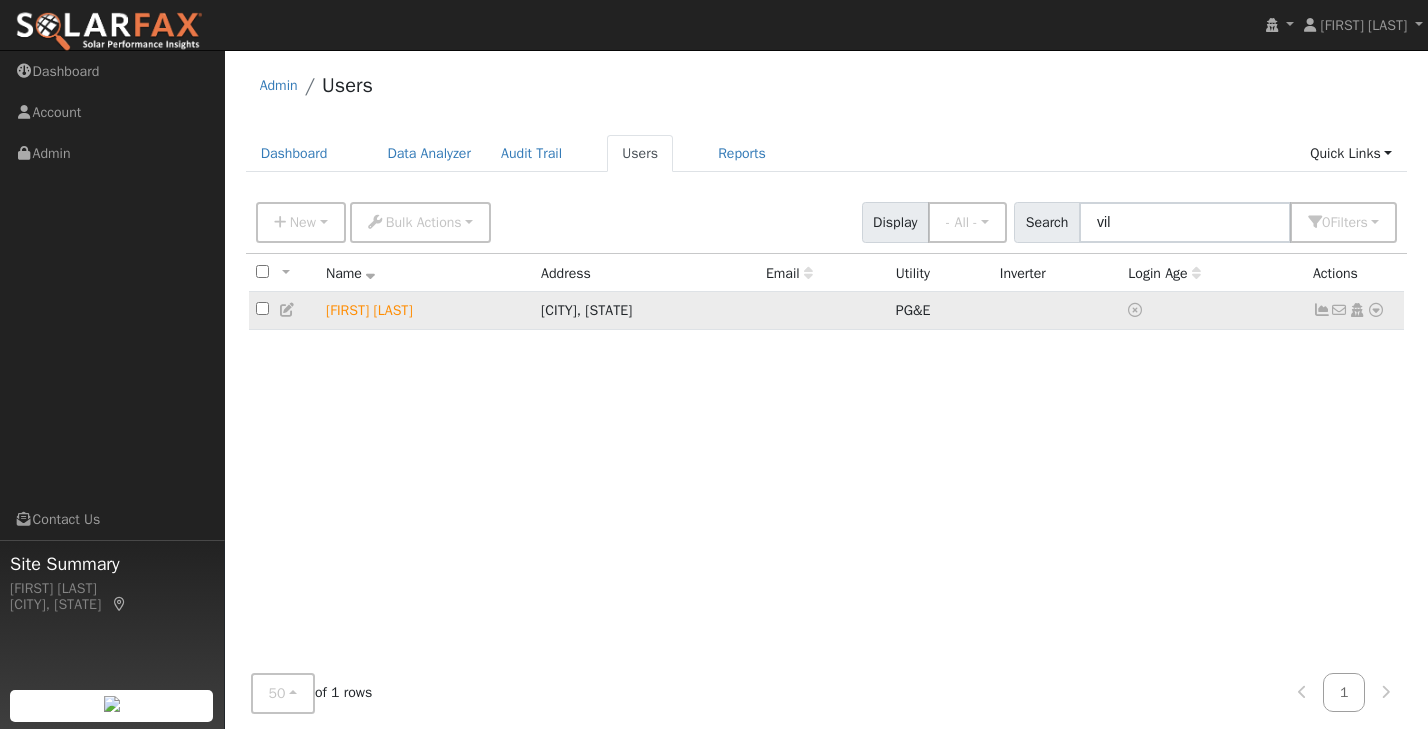 click at bounding box center (1322, 310) 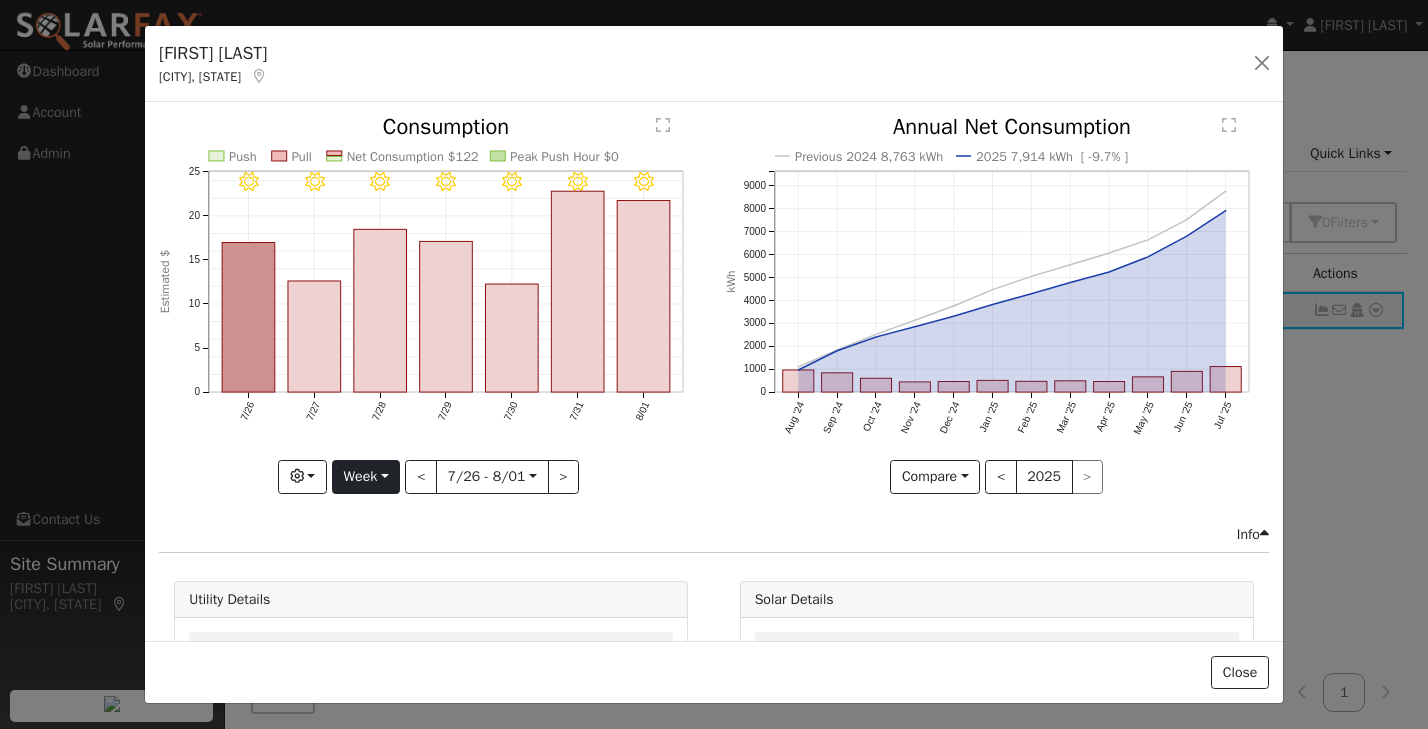 click on "Week" at bounding box center [366, 477] 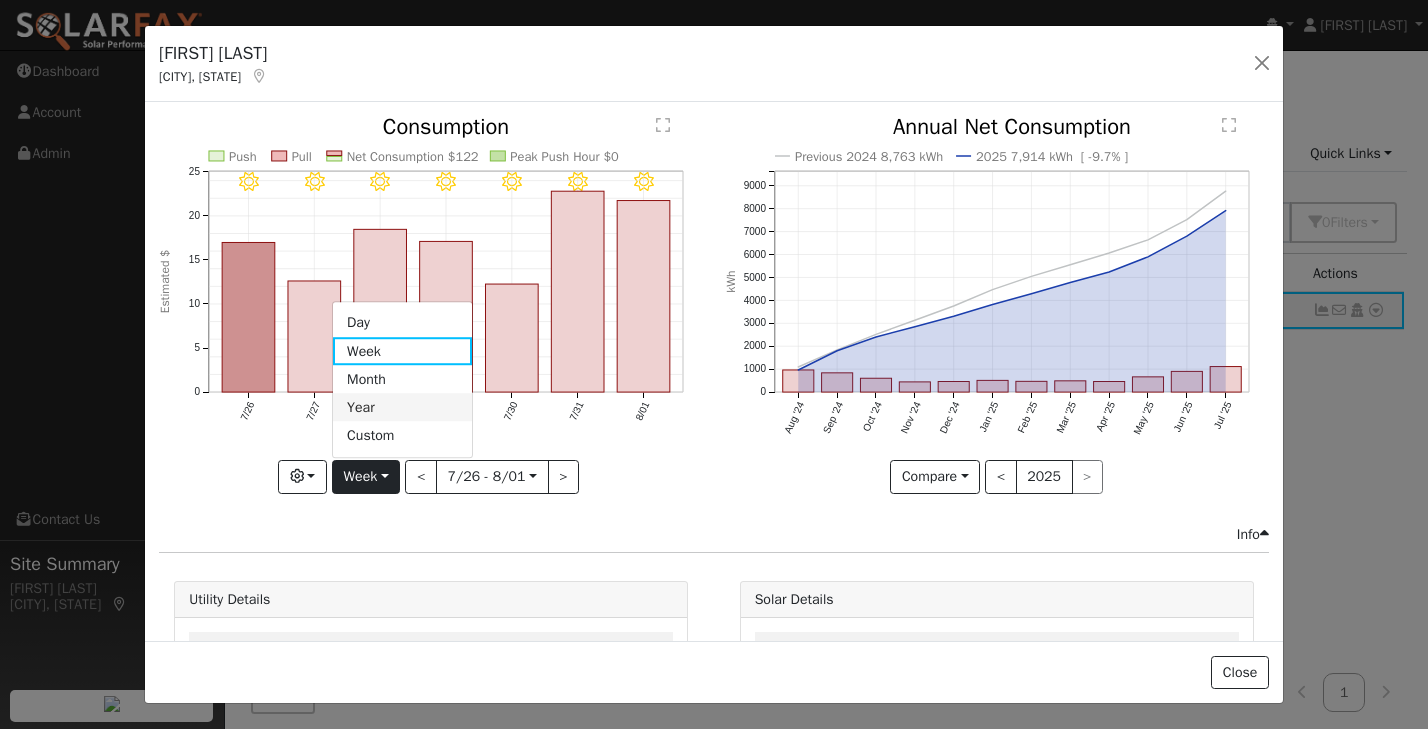 click on "Year" at bounding box center (402, 408) 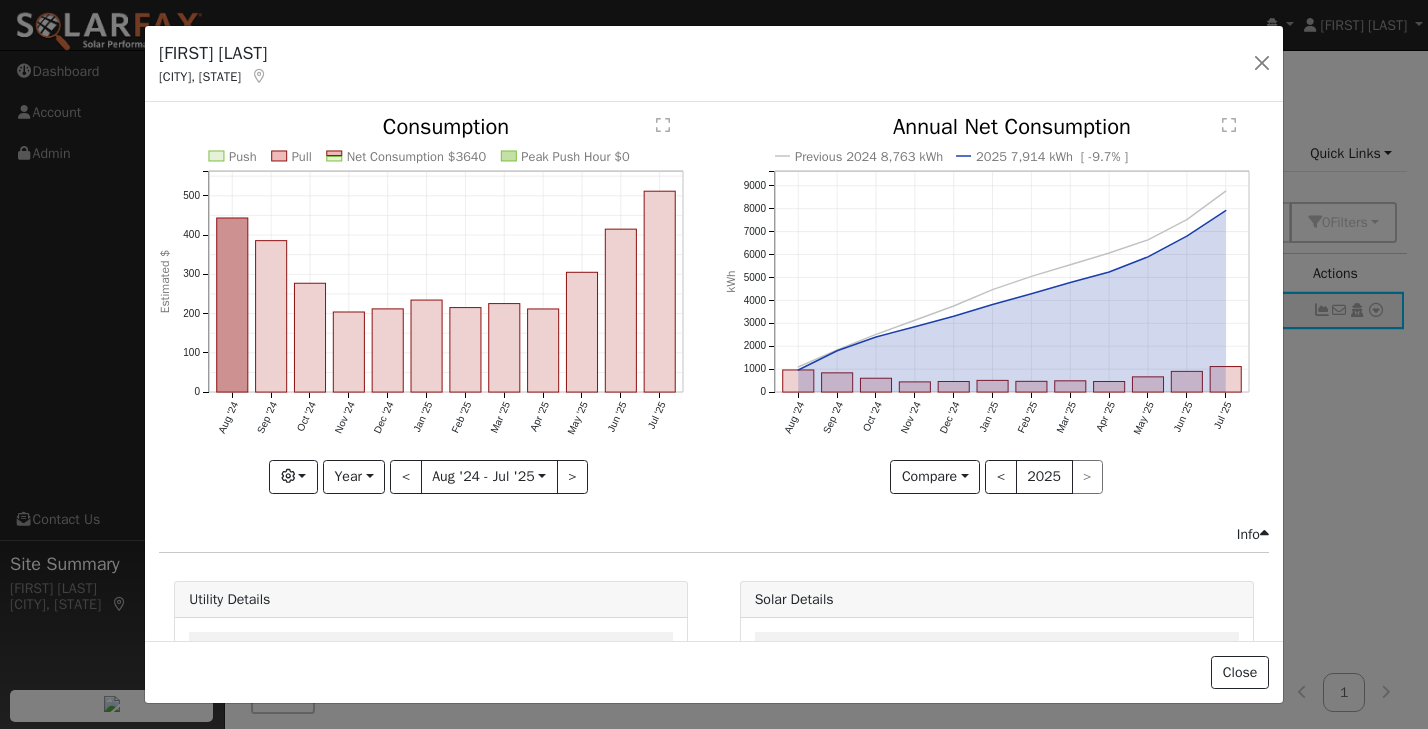 click on "Viloria Enriquez Stockton, CA   Default Account Default Account 9204 Eaglepoint Ln, Stockton, CA 95210 Primary Account" at bounding box center (714, 64) 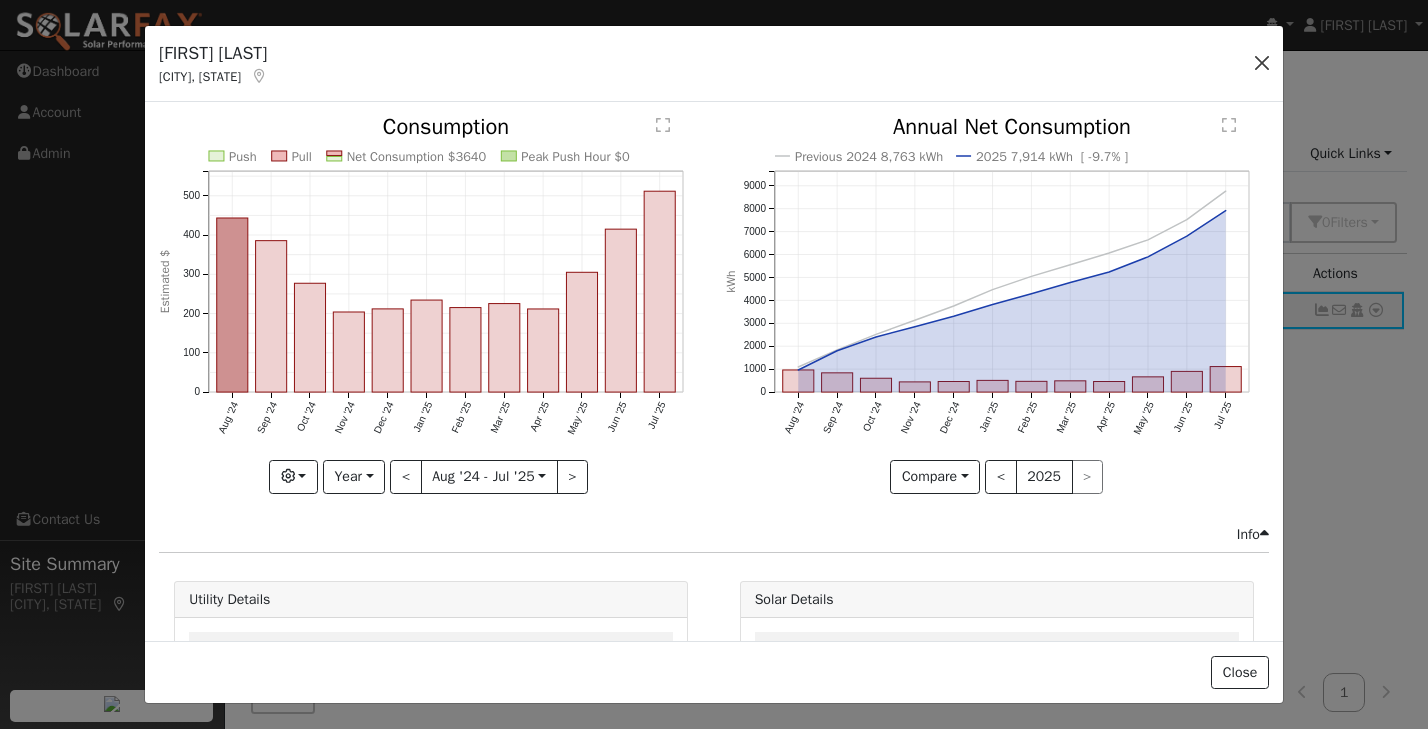 click at bounding box center [1262, 63] 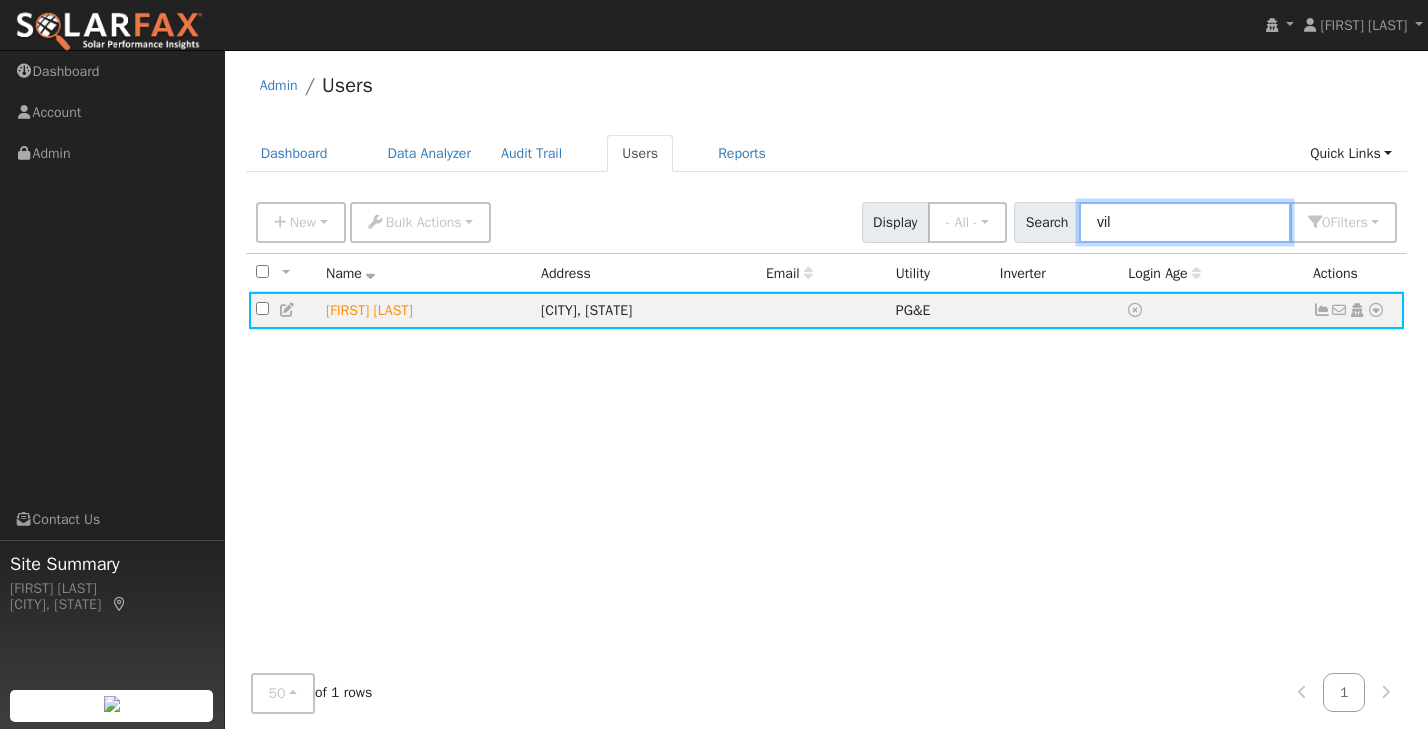 click on "vil" at bounding box center (1185, 222) 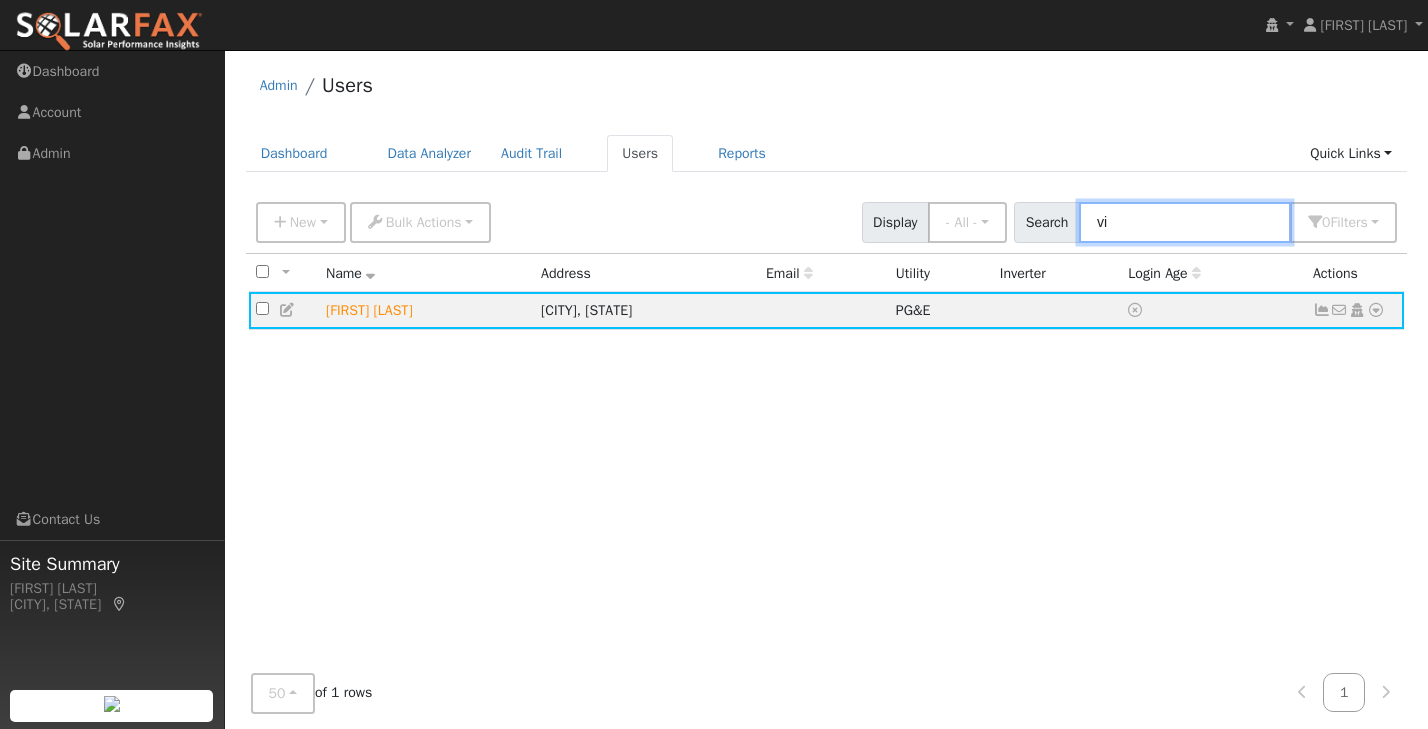 type on "v" 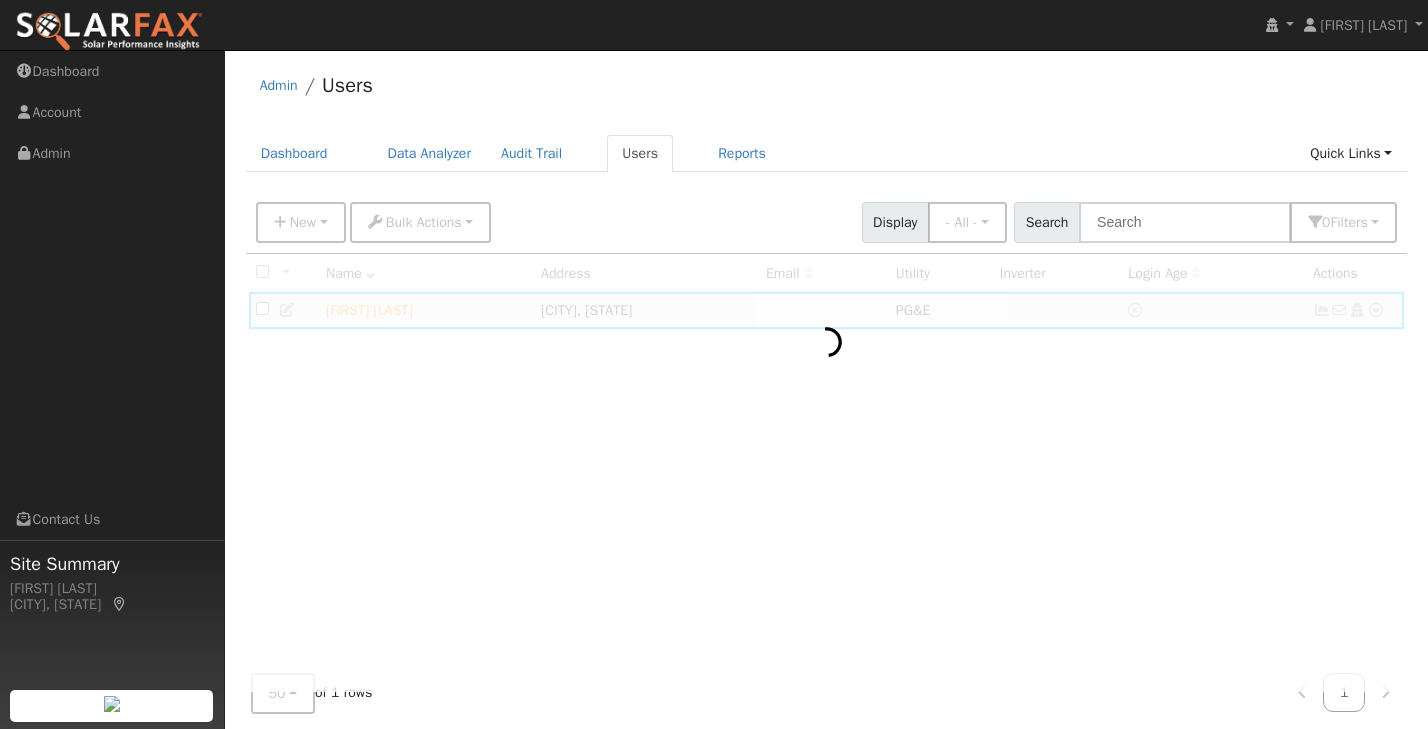 click on "Admin
Users
Dashboard
Data Analyzer
Audit Trail
Users
Reports
Quick Links
Quick Add
Quick Connect
Run a Scenario Report
Upload a Utility CSV
Help Center
Go to
Dashboard
Data Analyzer
Audit Trail
Users
Reports" at bounding box center (826, 411) 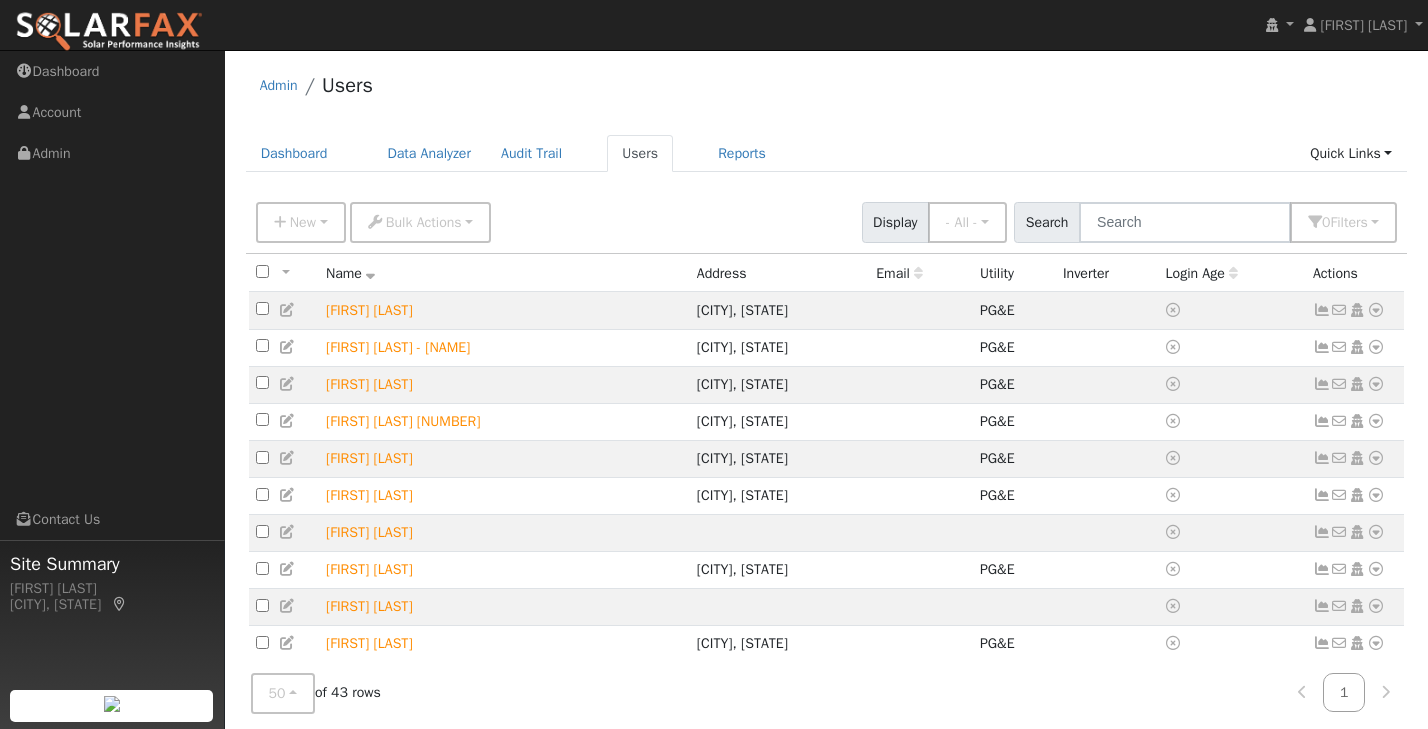 scroll, scrollTop: 0, scrollLeft: 0, axis: both 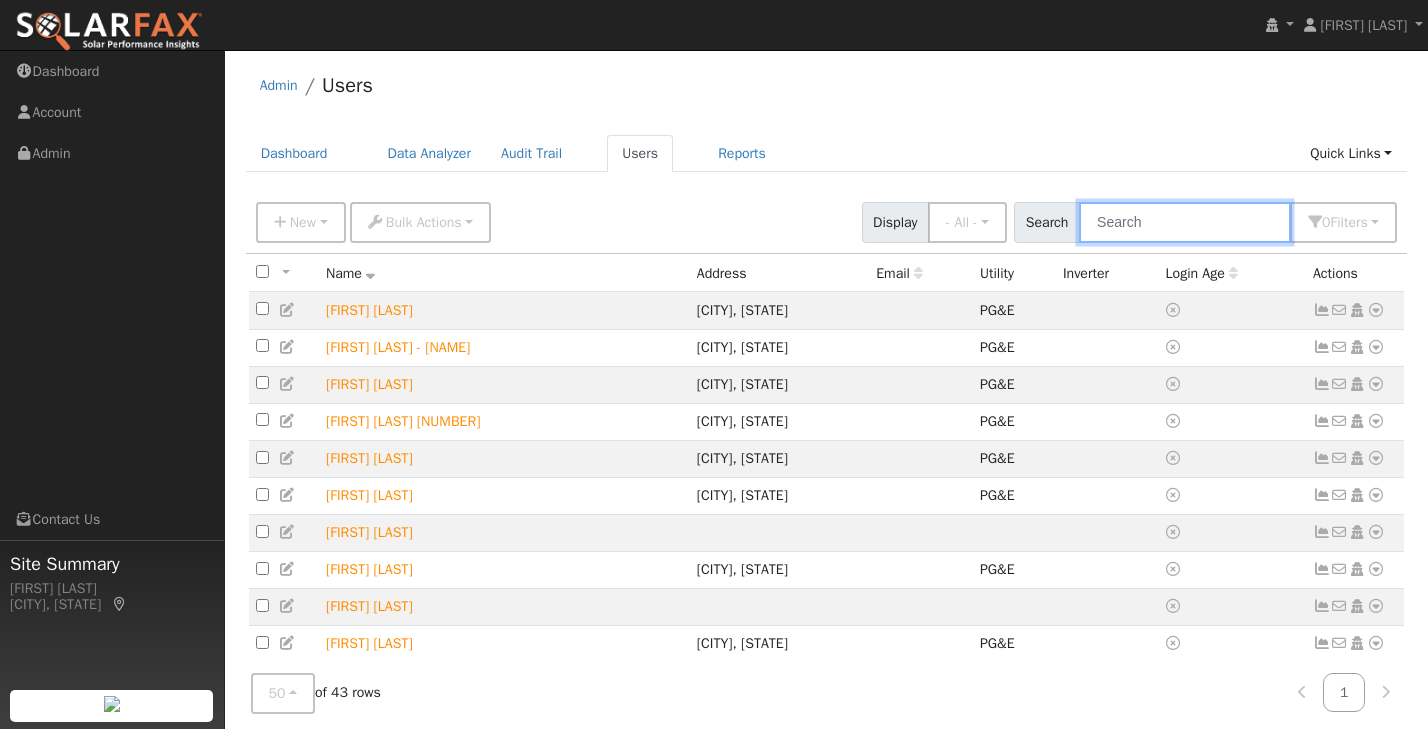 click at bounding box center [1185, 222] 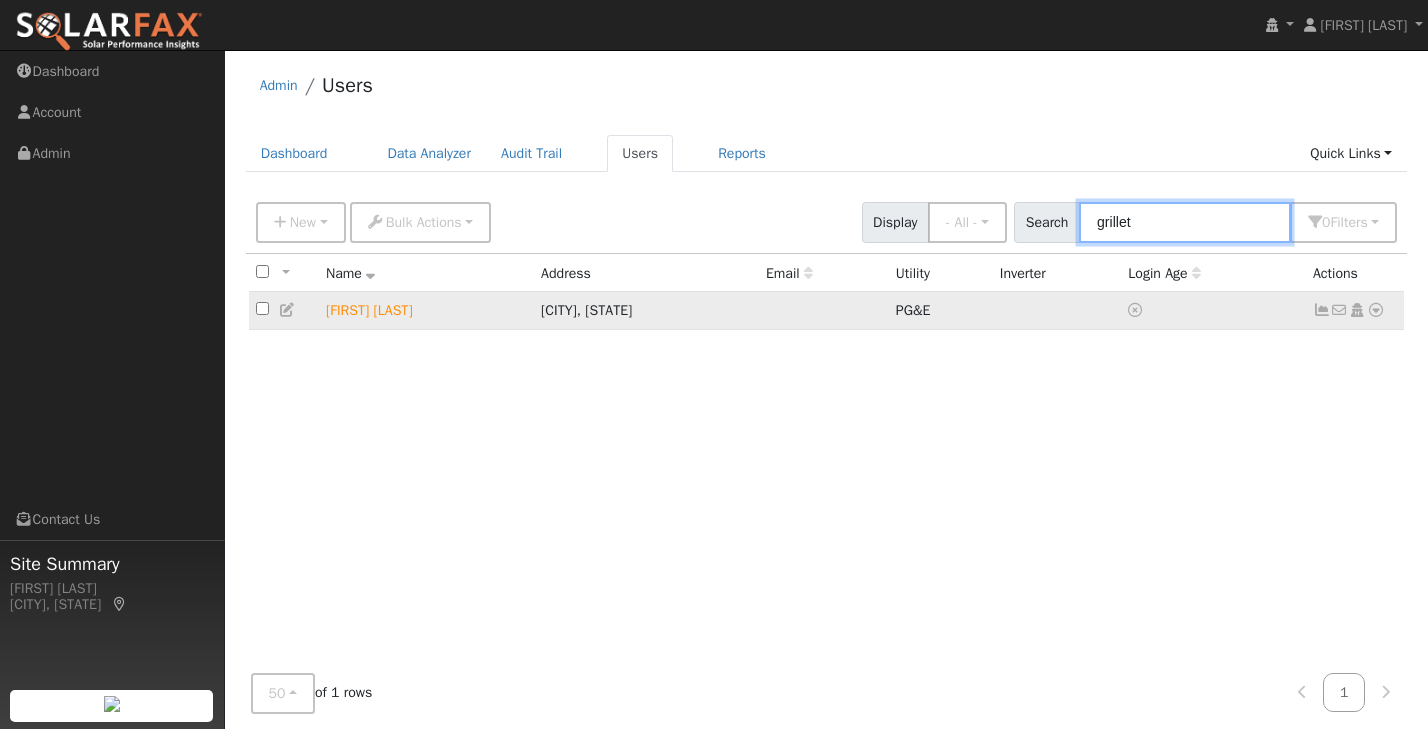 type on "grillet" 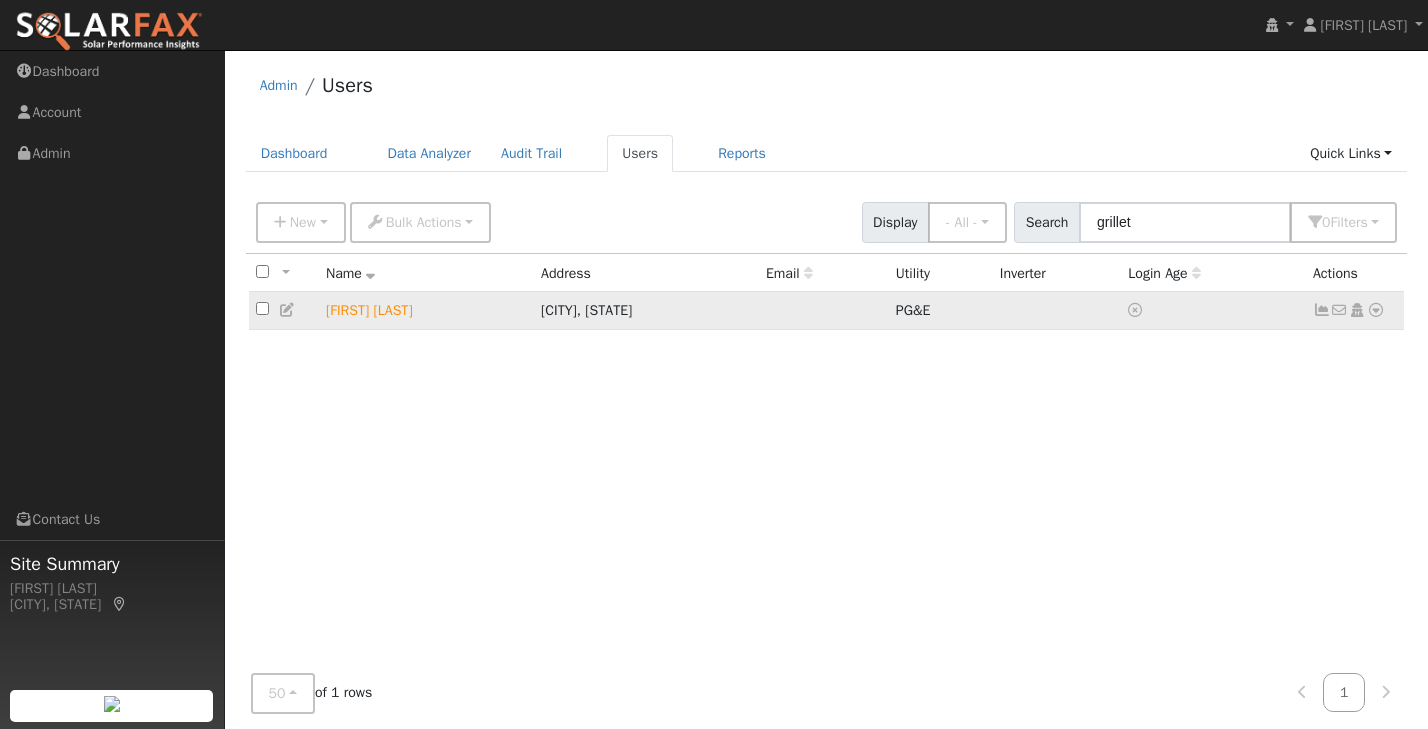 click at bounding box center (1322, 310) 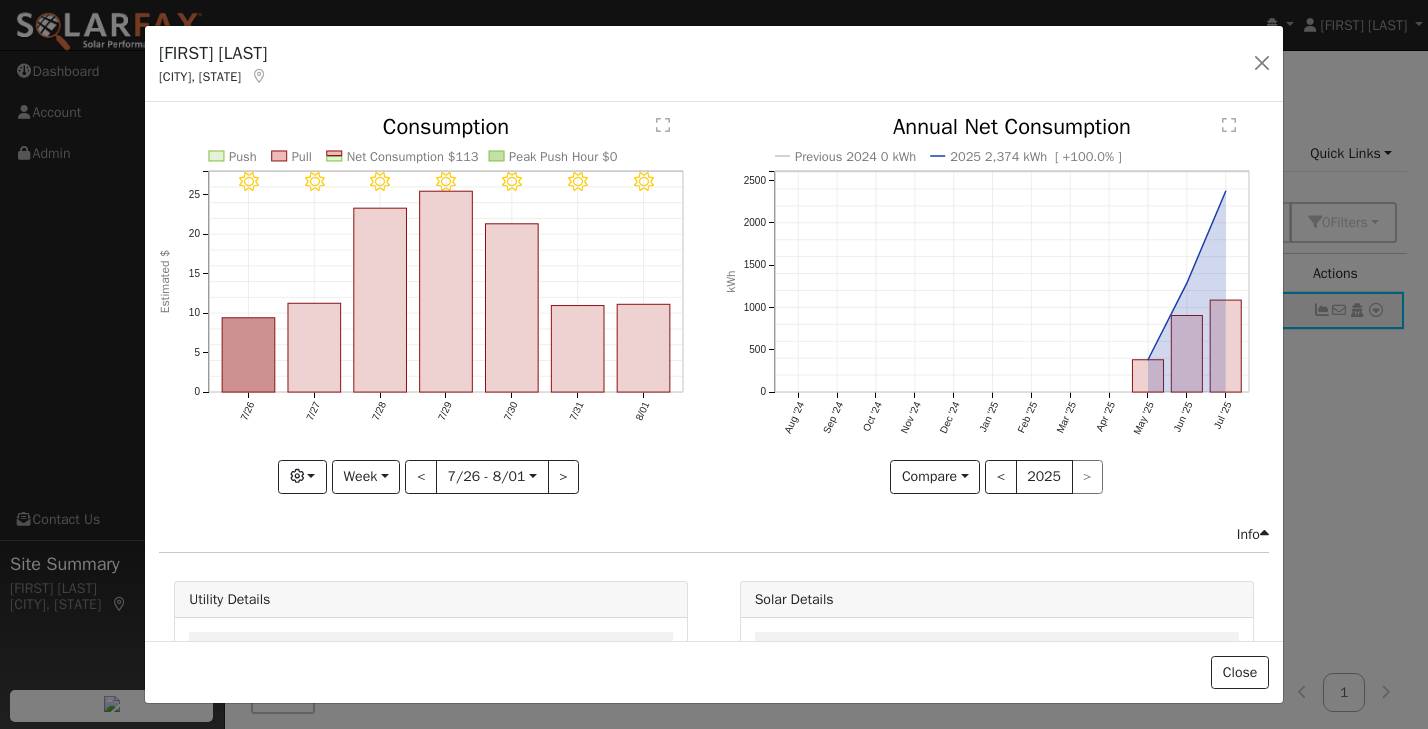 scroll, scrollTop: 0, scrollLeft: 0, axis: both 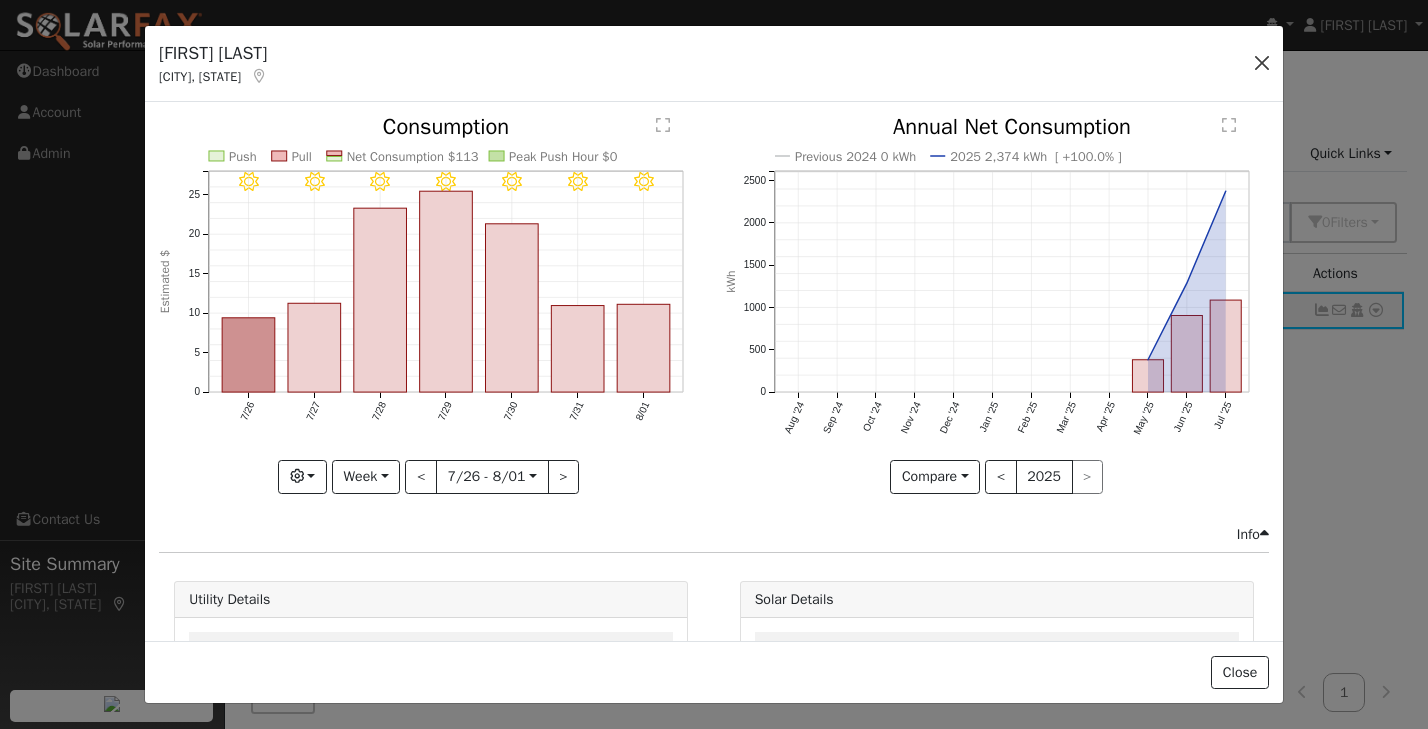 click at bounding box center (1262, 63) 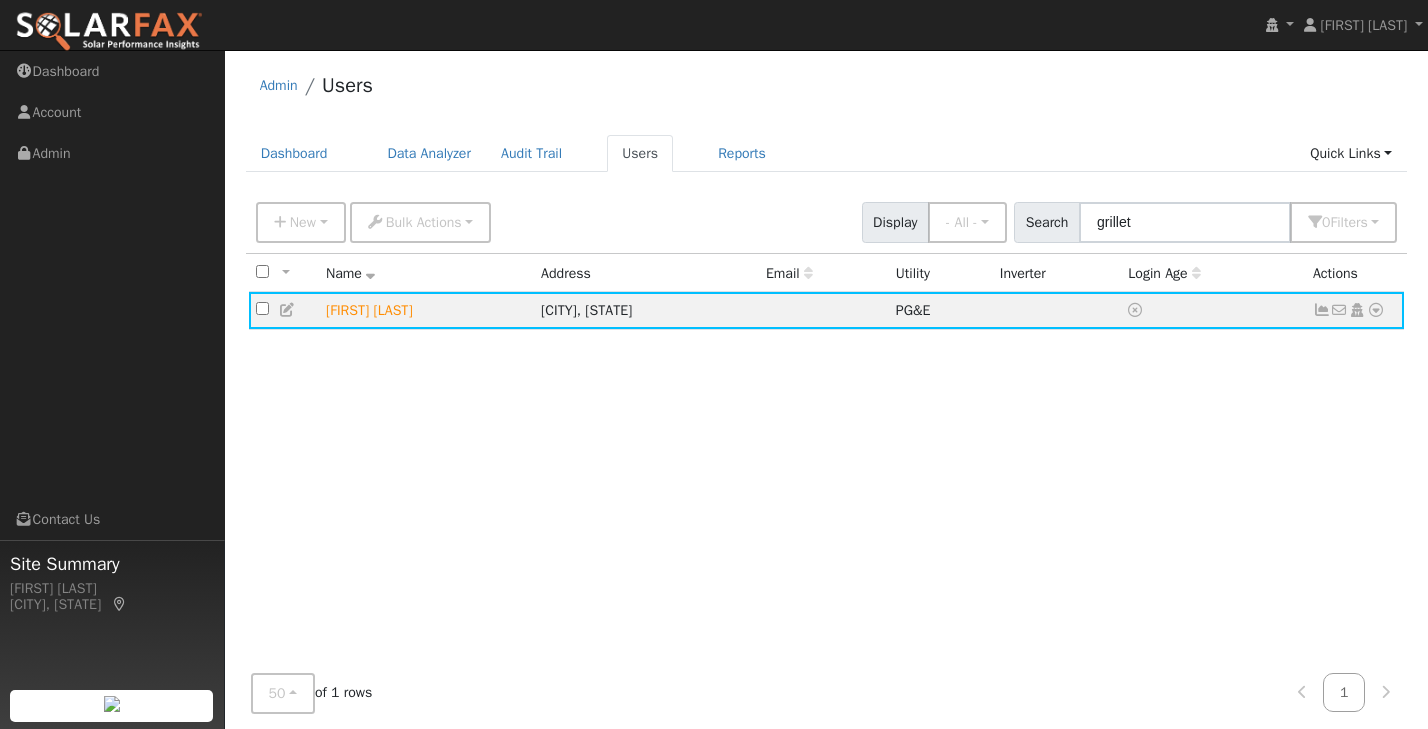 click on "Admin
Users" at bounding box center [827, 90] 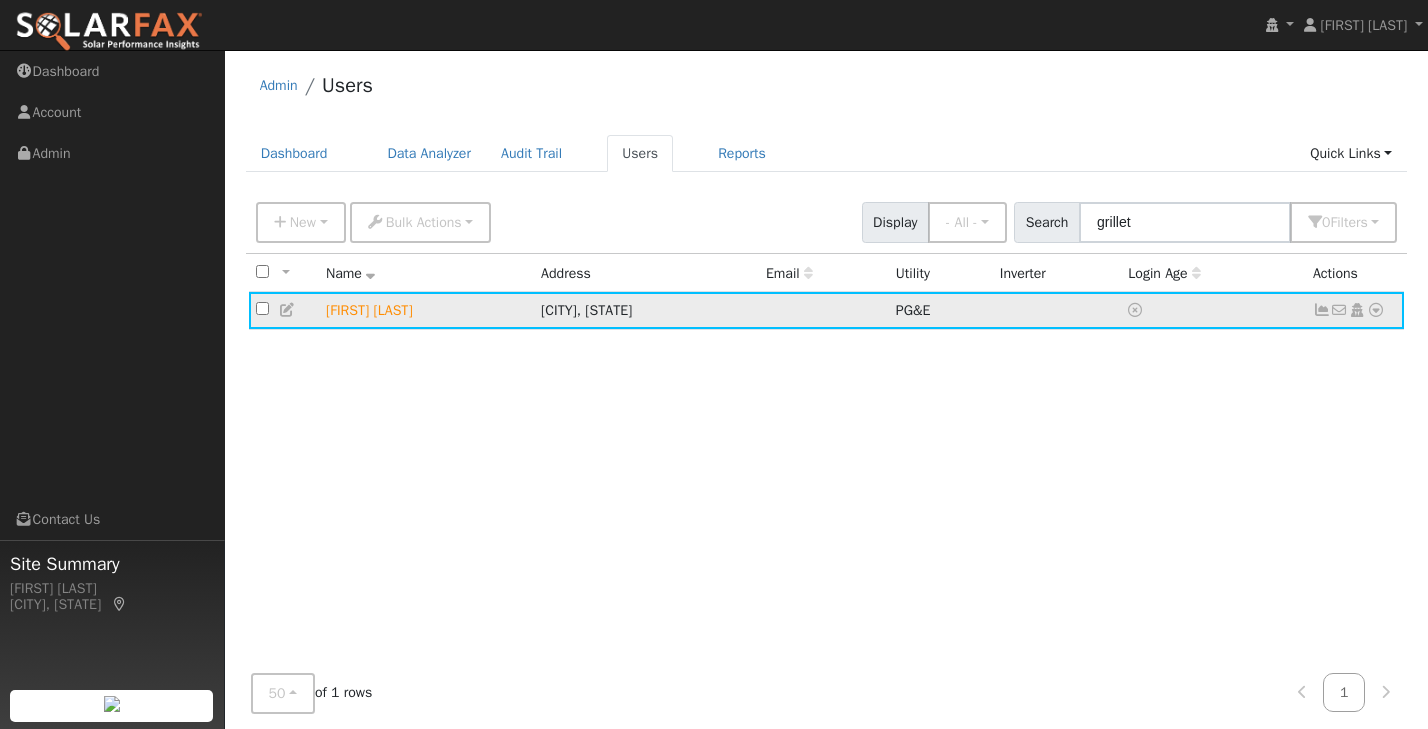 click at bounding box center [1322, 310] 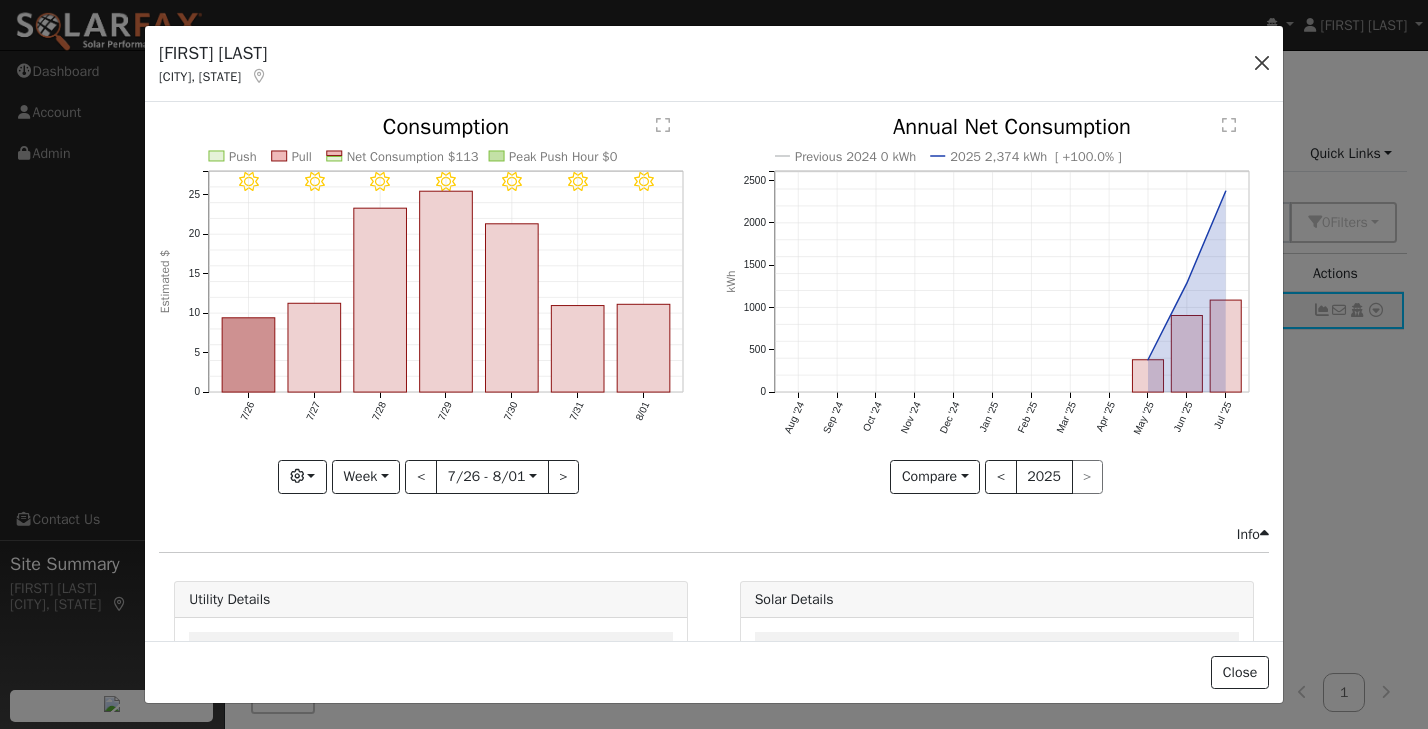click at bounding box center (1262, 63) 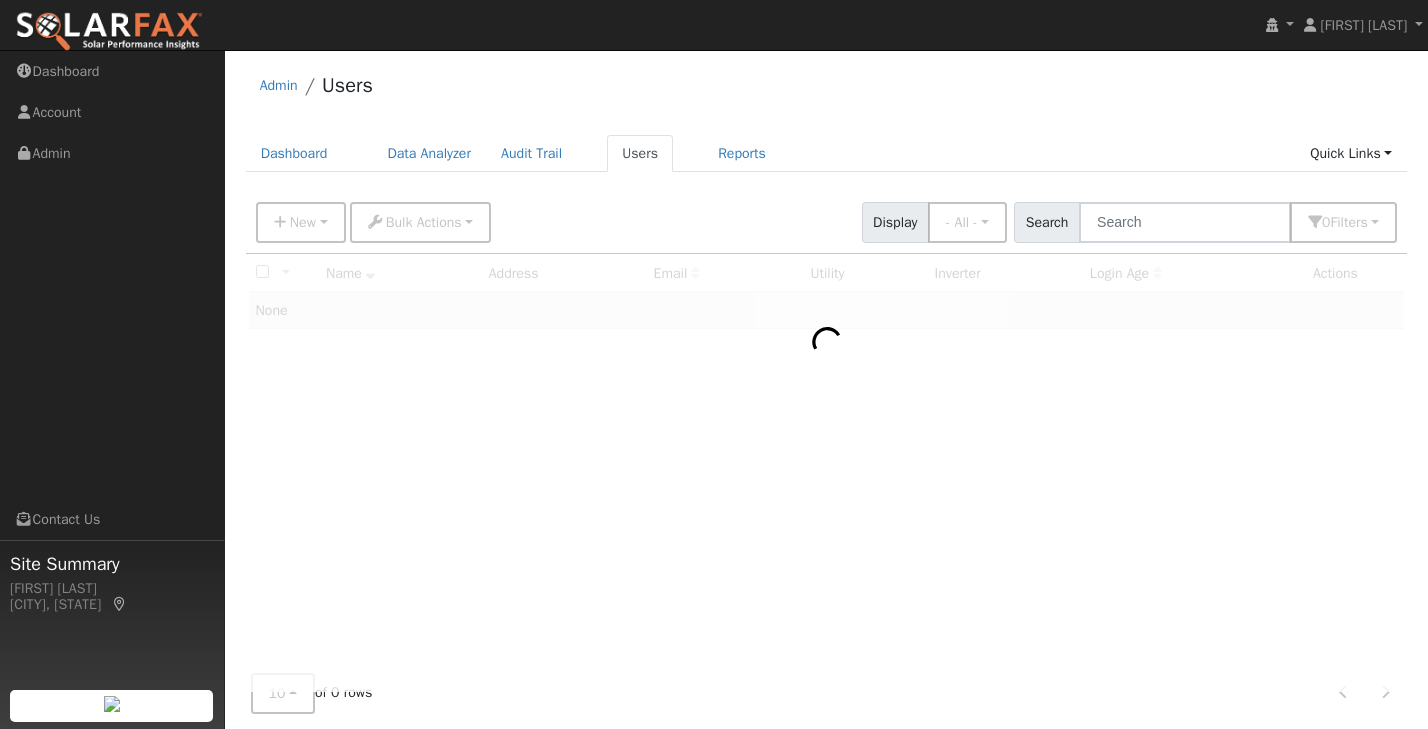 scroll, scrollTop: 0, scrollLeft: 0, axis: both 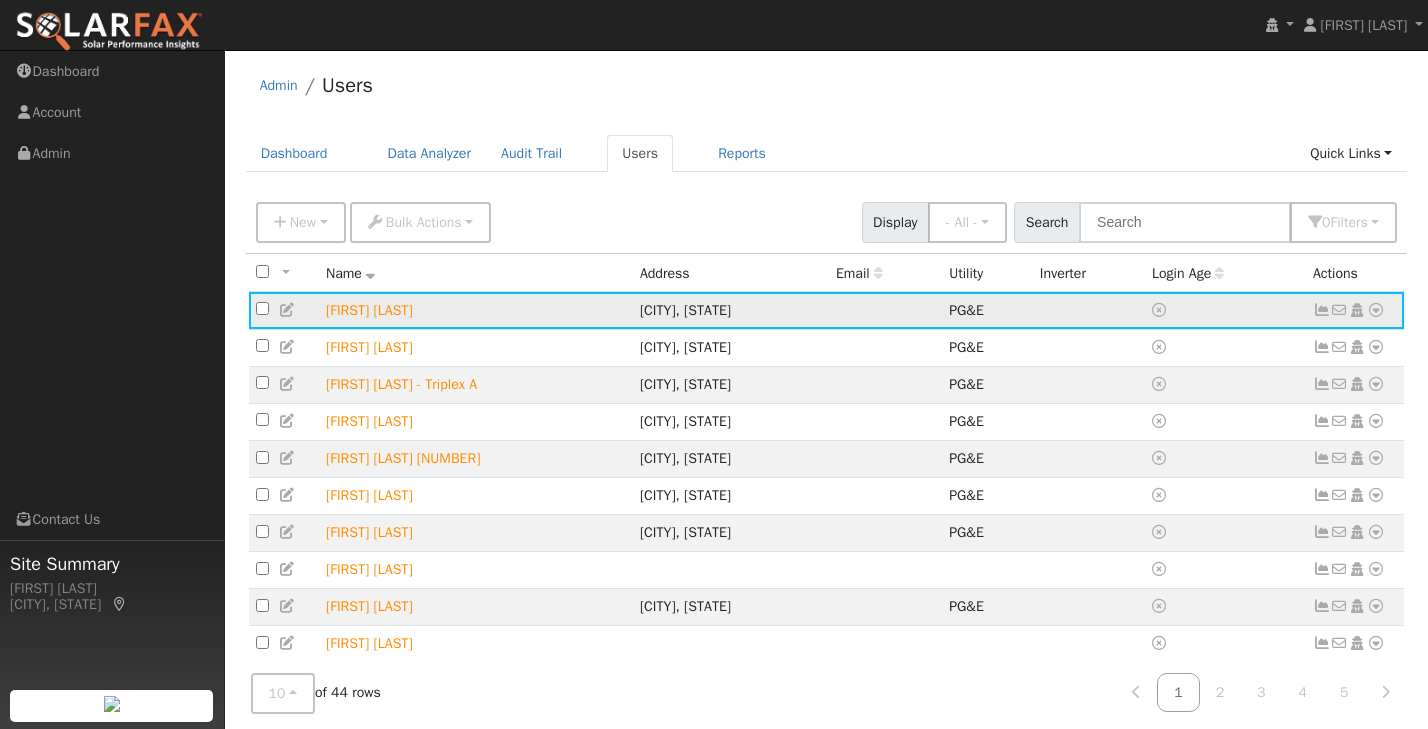 click at bounding box center (1322, 310) 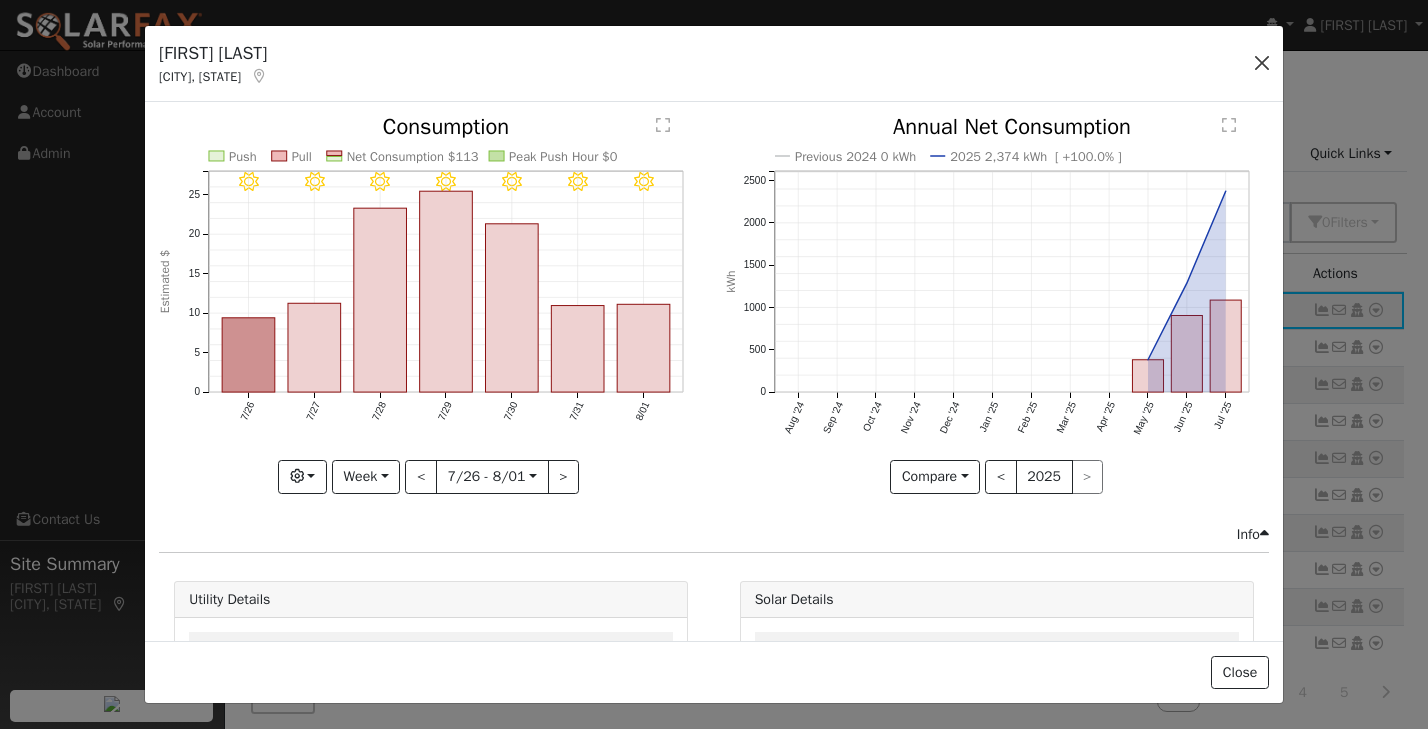 click at bounding box center (1262, 63) 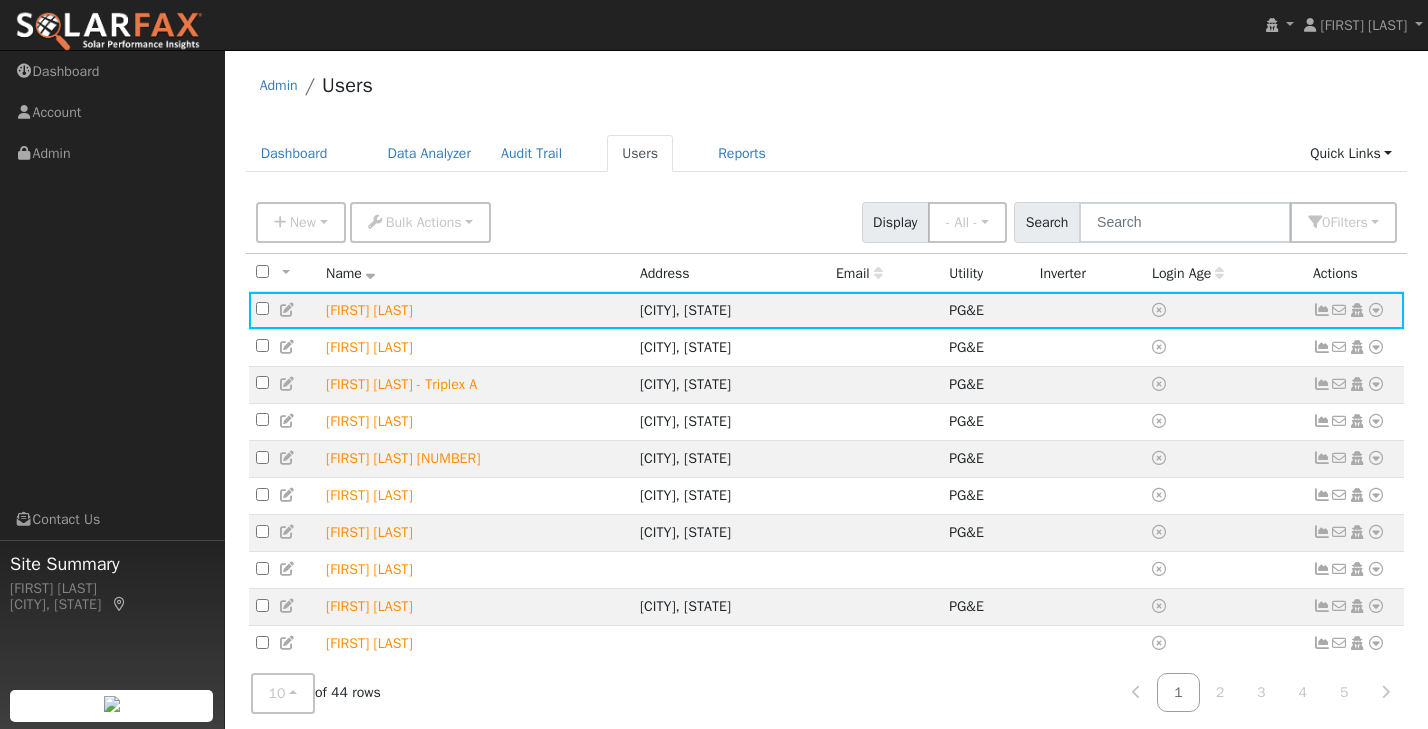 click on "Admin
Users" at bounding box center (827, 90) 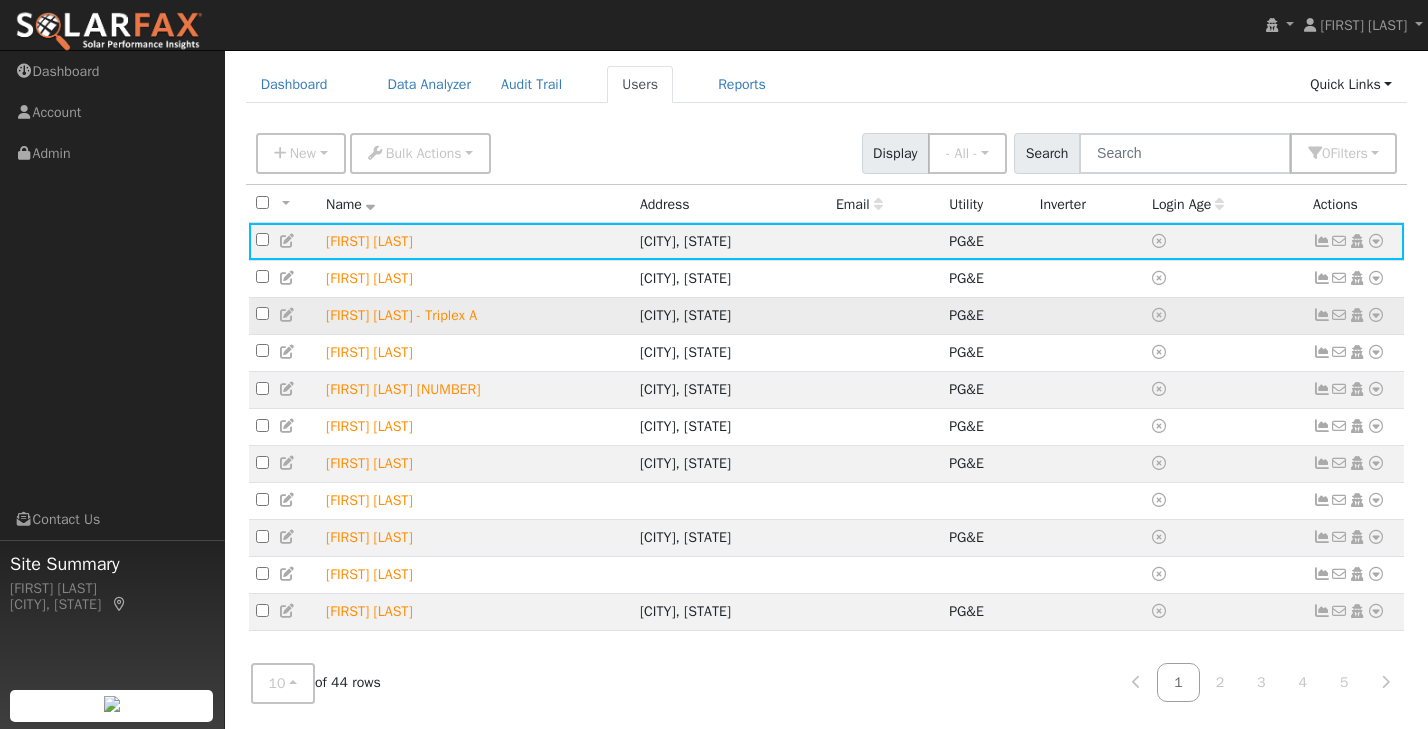 scroll, scrollTop: 78, scrollLeft: 0, axis: vertical 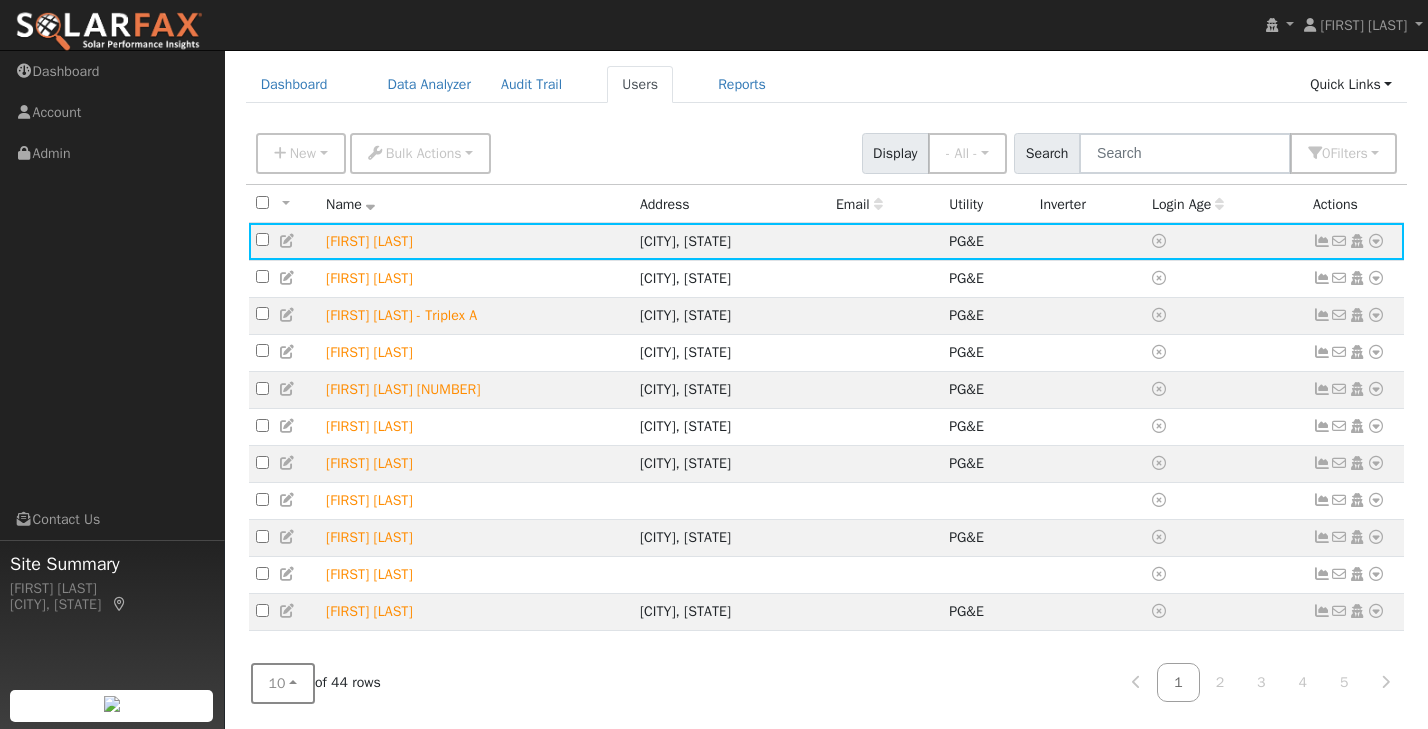 click on "10" at bounding box center (283, 683) 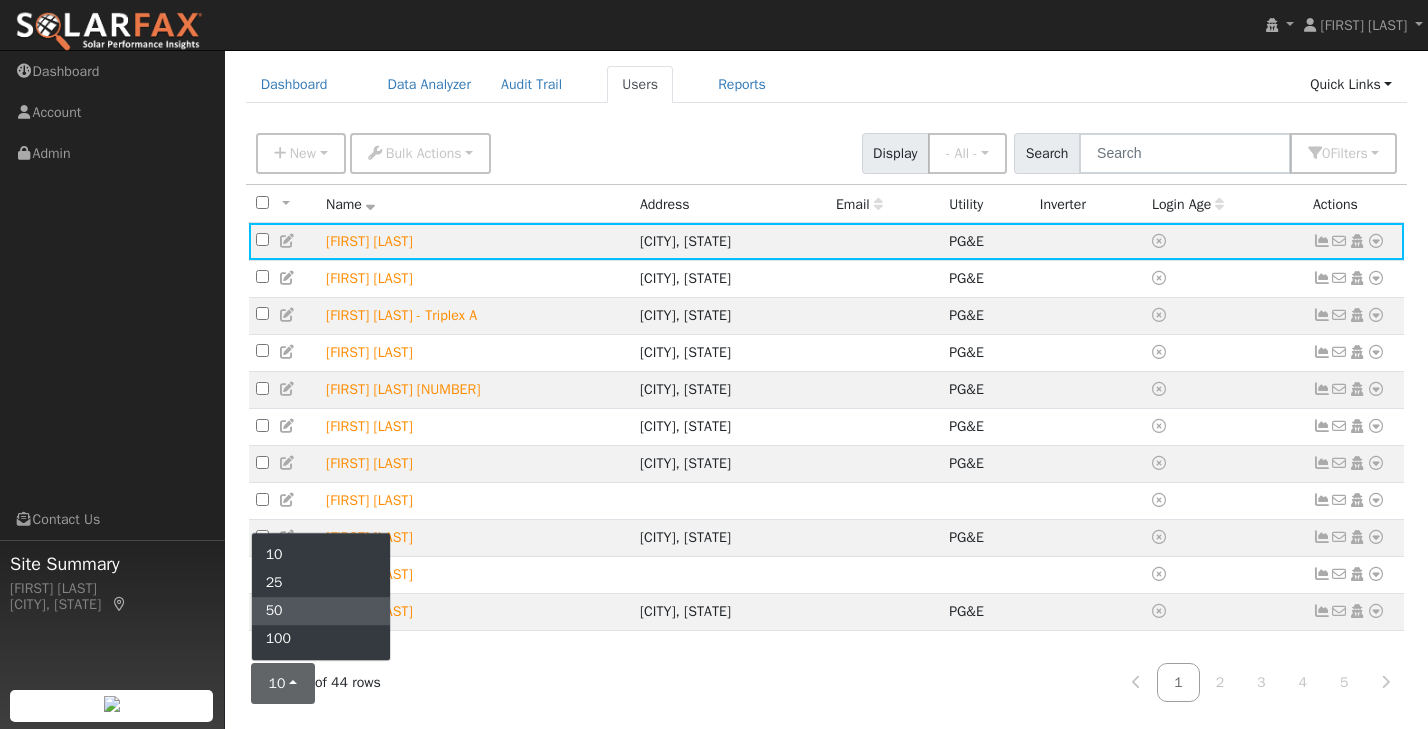 click on "50" at bounding box center [321, 611] 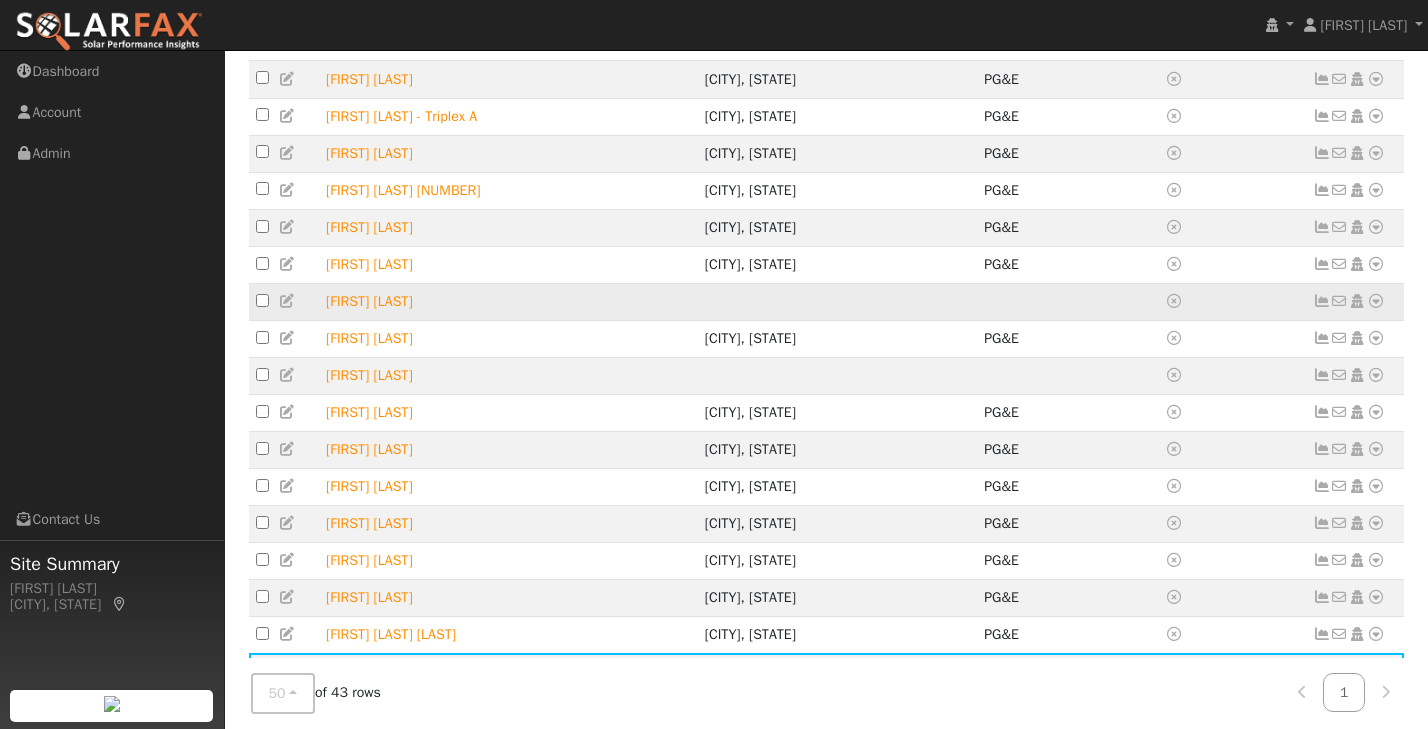 scroll, scrollTop: 248, scrollLeft: 0, axis: vertical 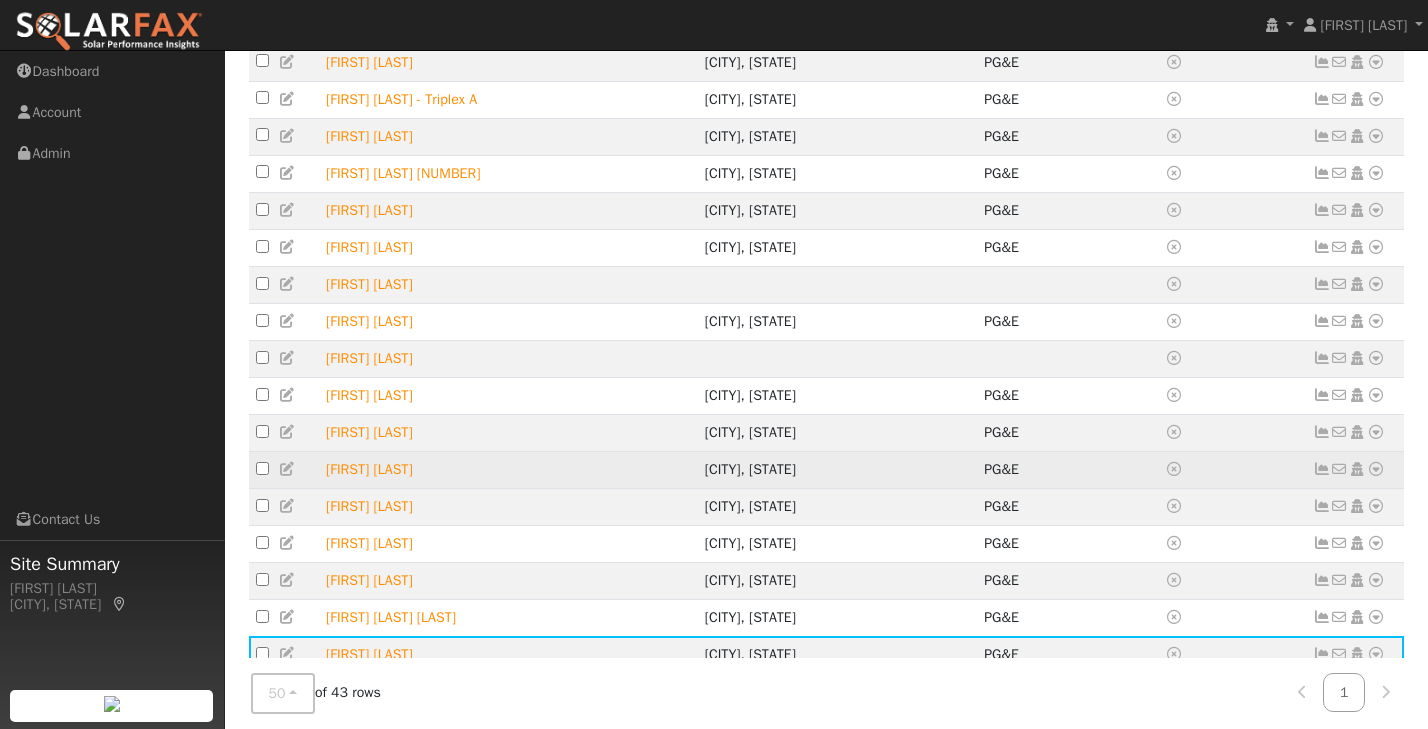 click at bounding box center (1322, 469) 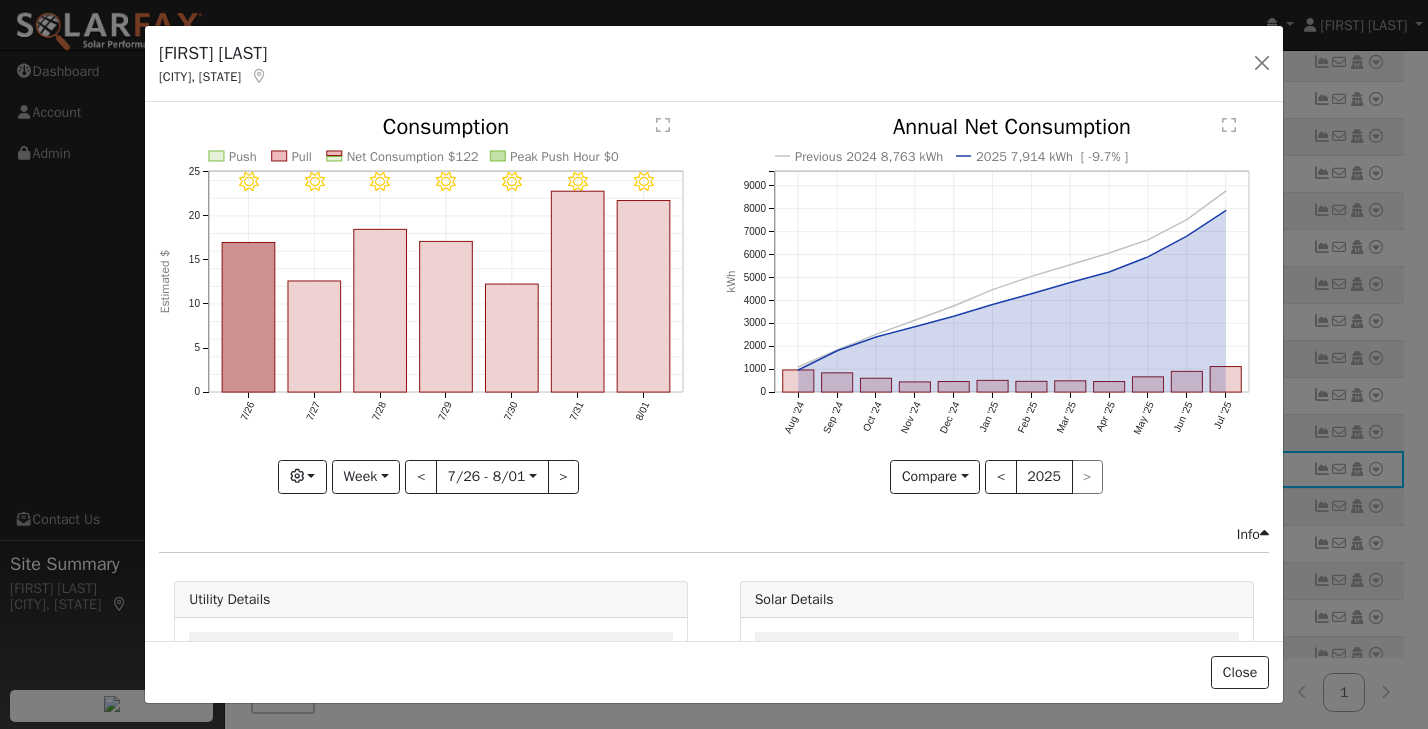 scroll, scrollTop: 0, scrollLeft: 0, axis: both 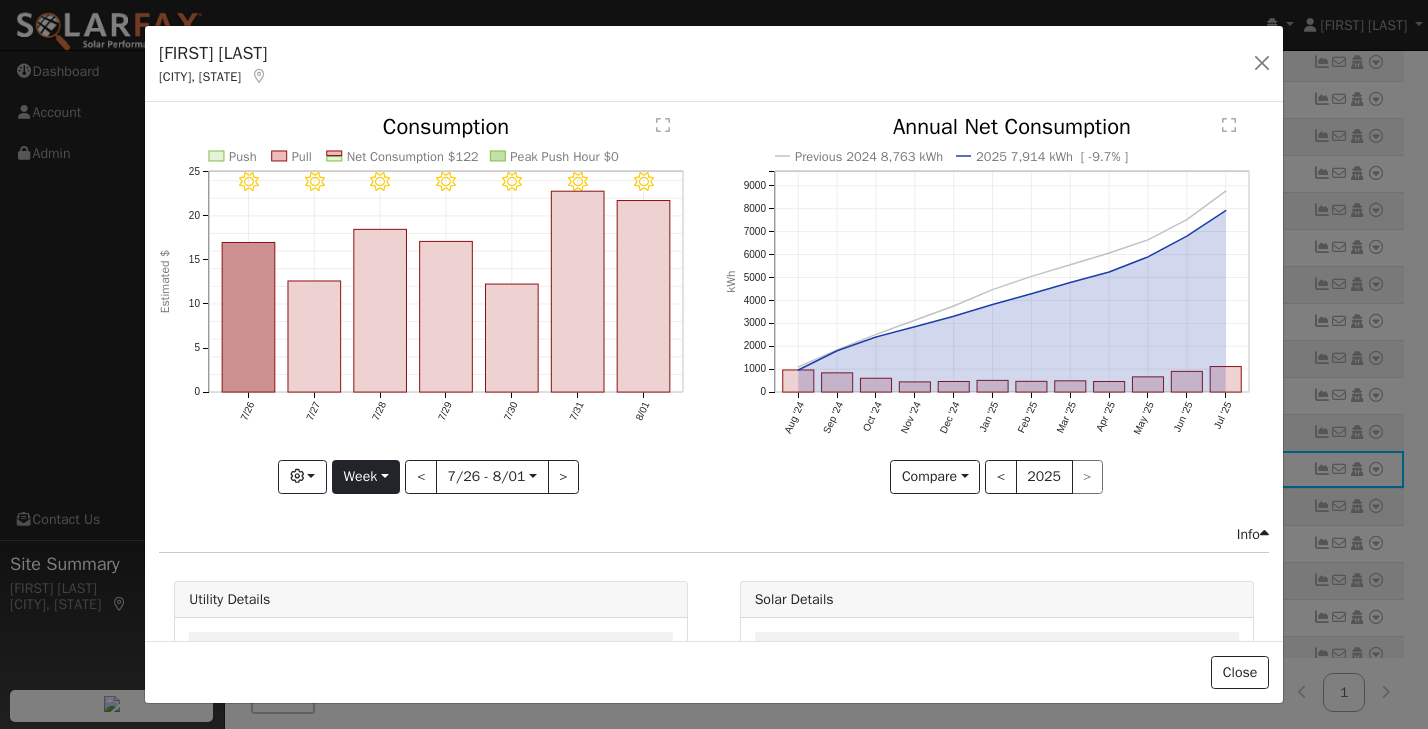 click on "Week" at bounding box center (366, 477) 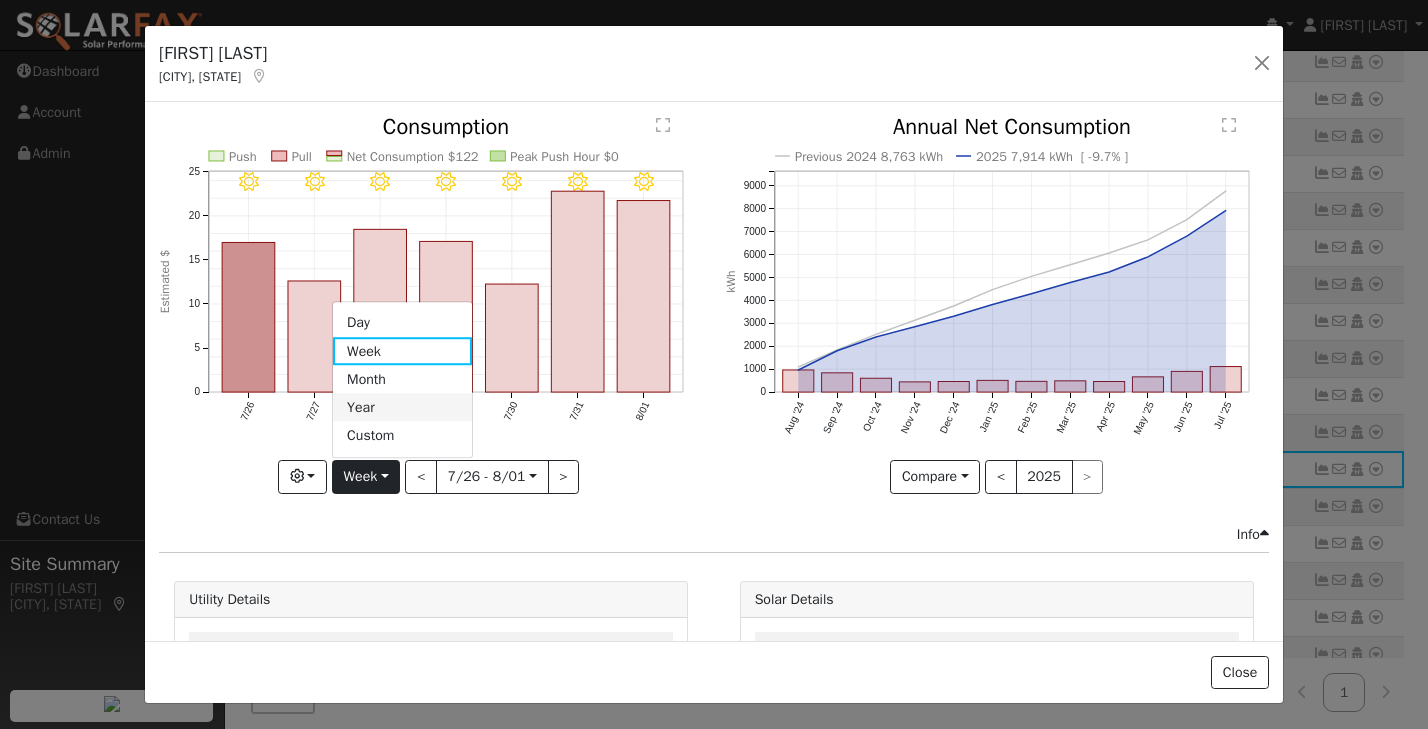 click on "Year" at bounding box center (402, 408) 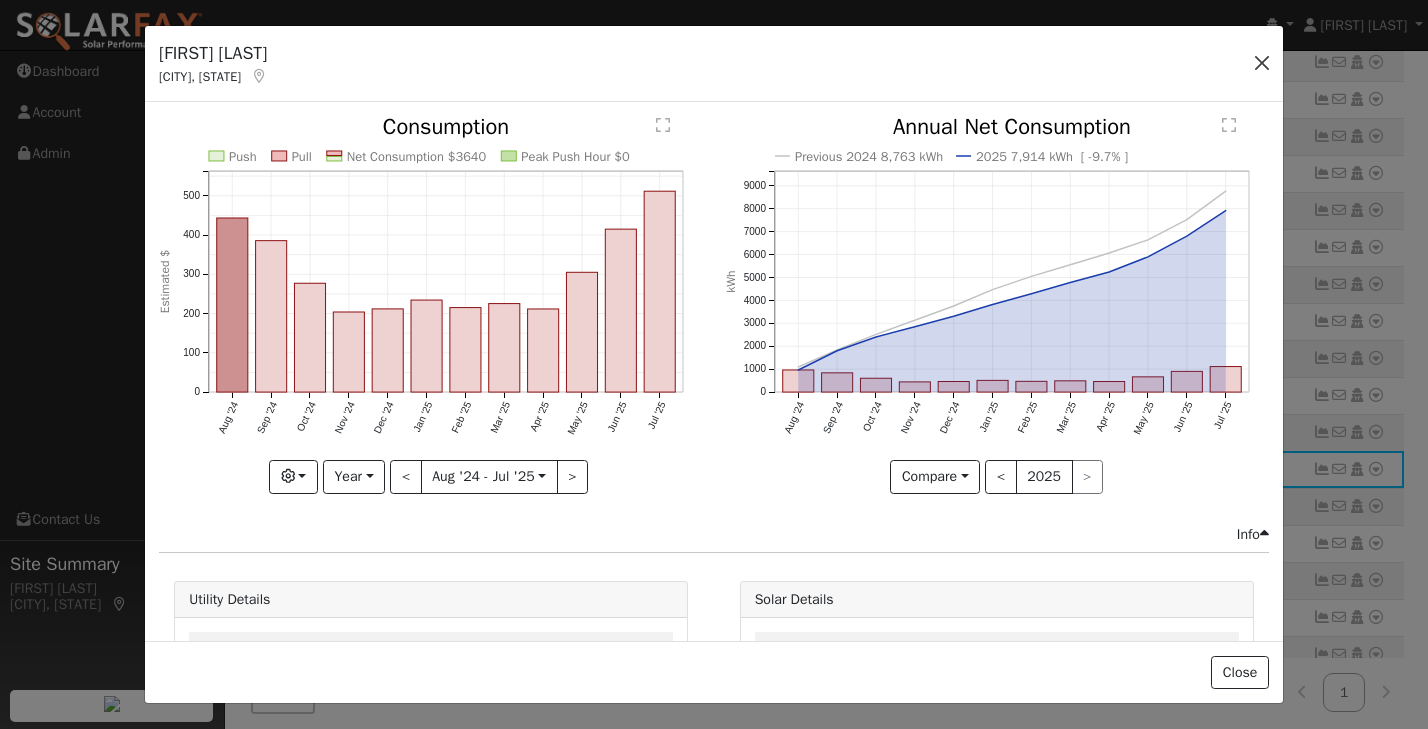 click at bounding box center [1262, 63] 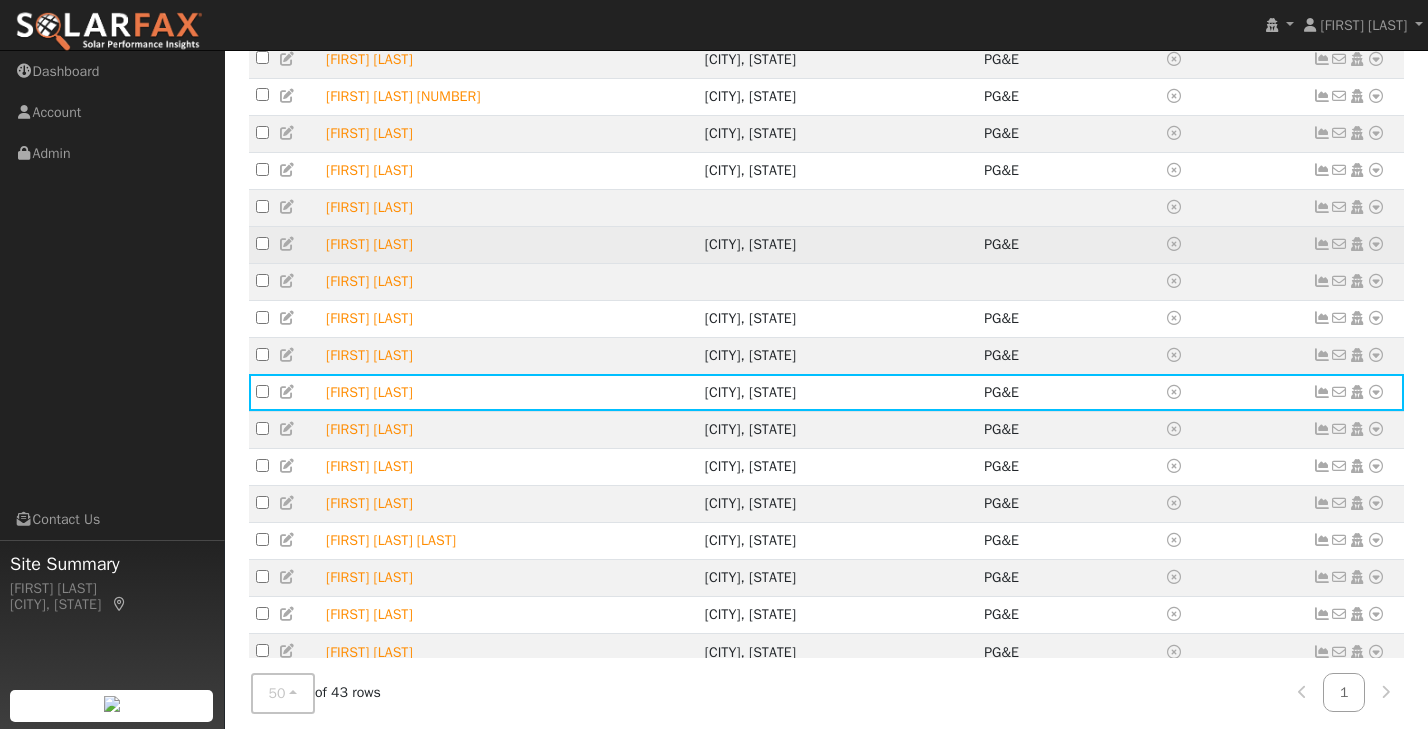 scroll, scrollTop: 328, scrollLeft: 0, axis: vertical 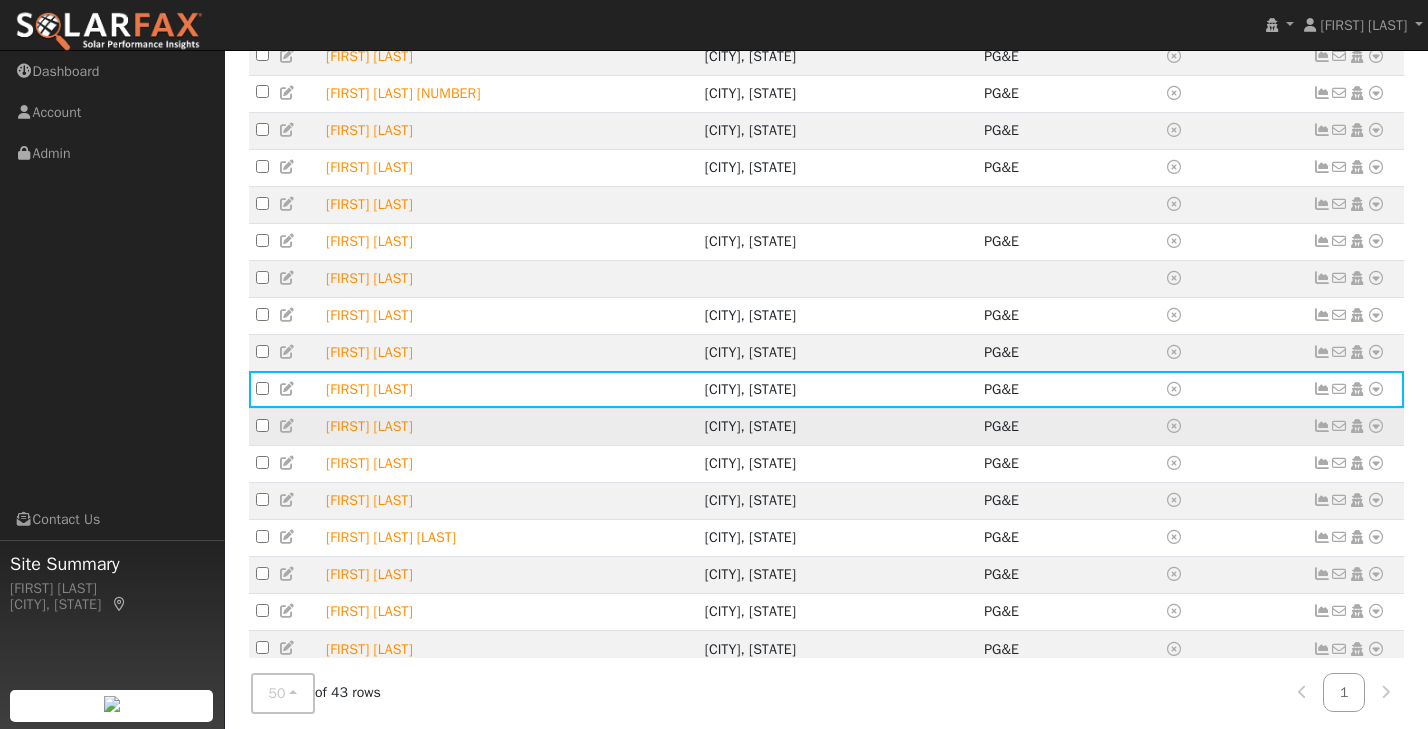 click at bounding box center [1322, 426] 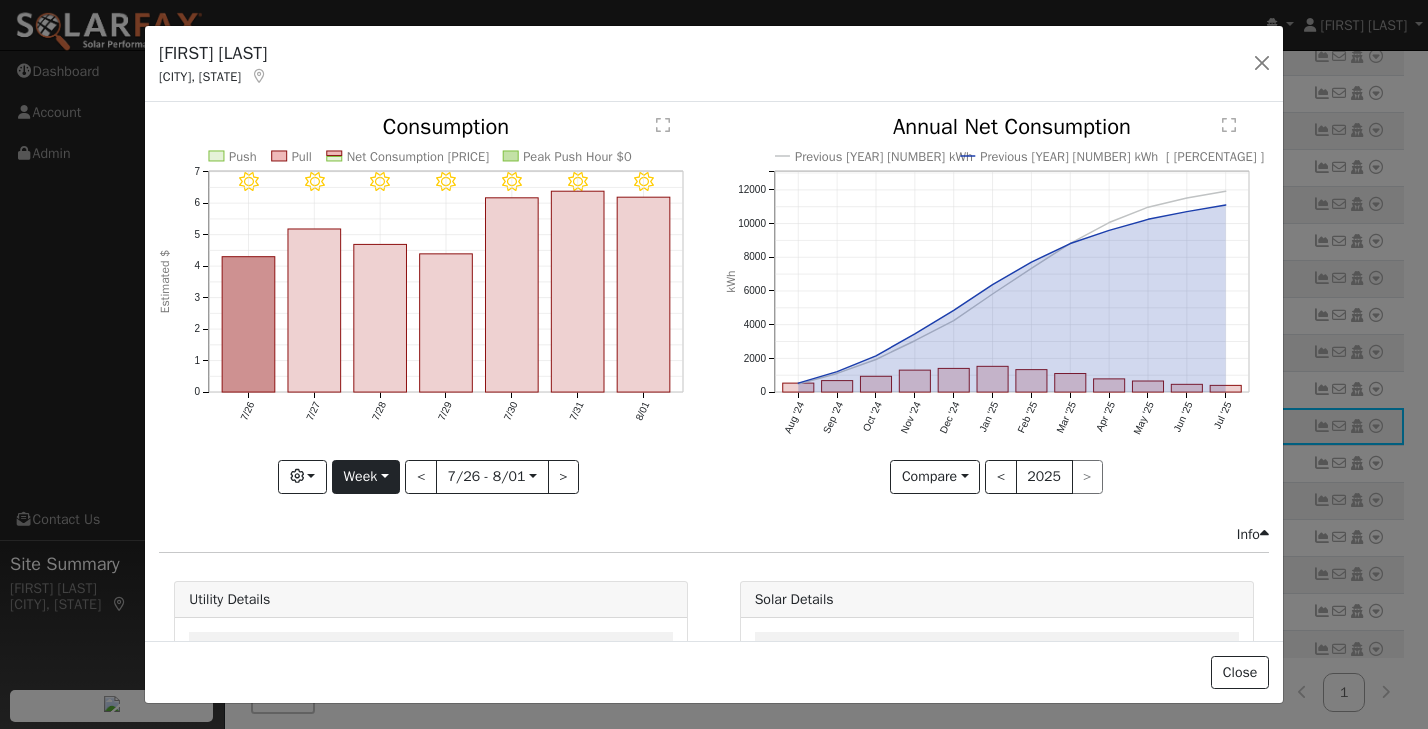 click on "Week" at bounding box center [366, 477] 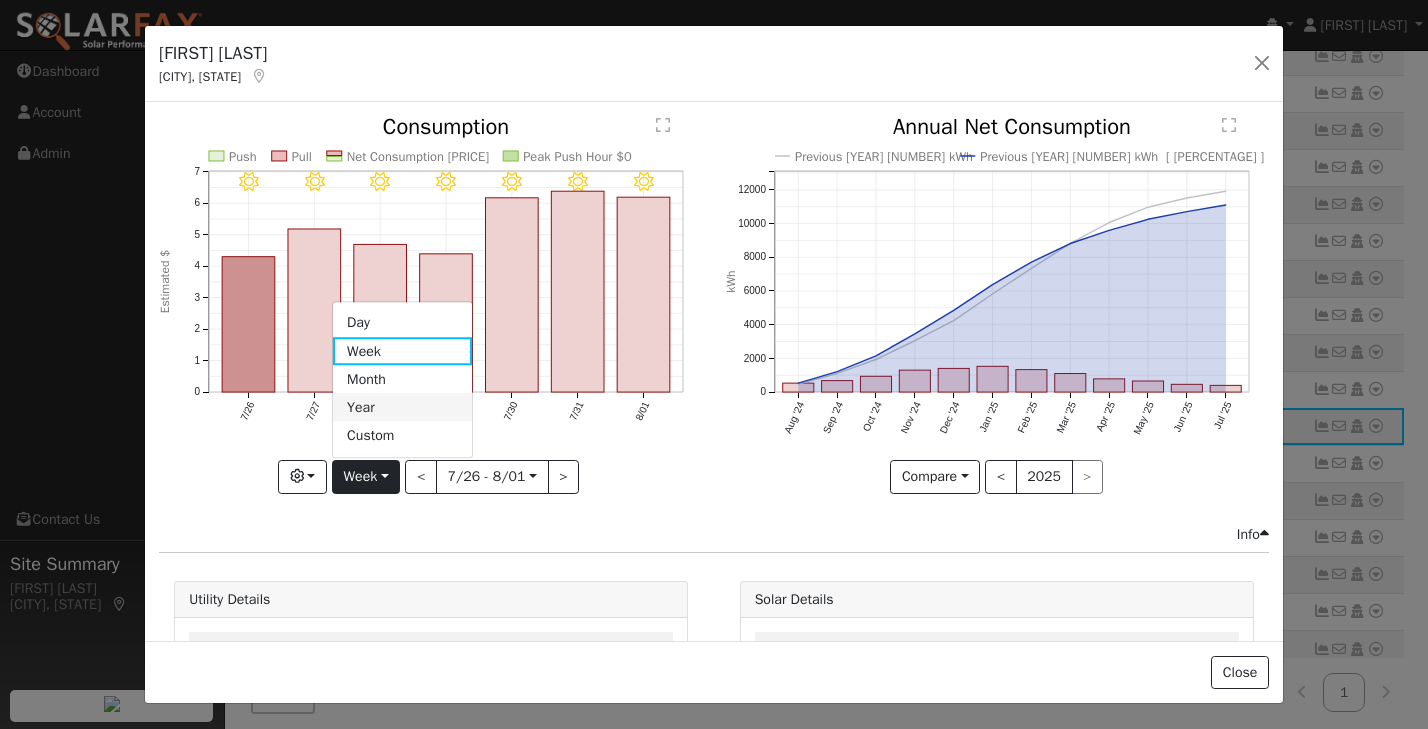 click on "Year" at bounding box center [402, 408] 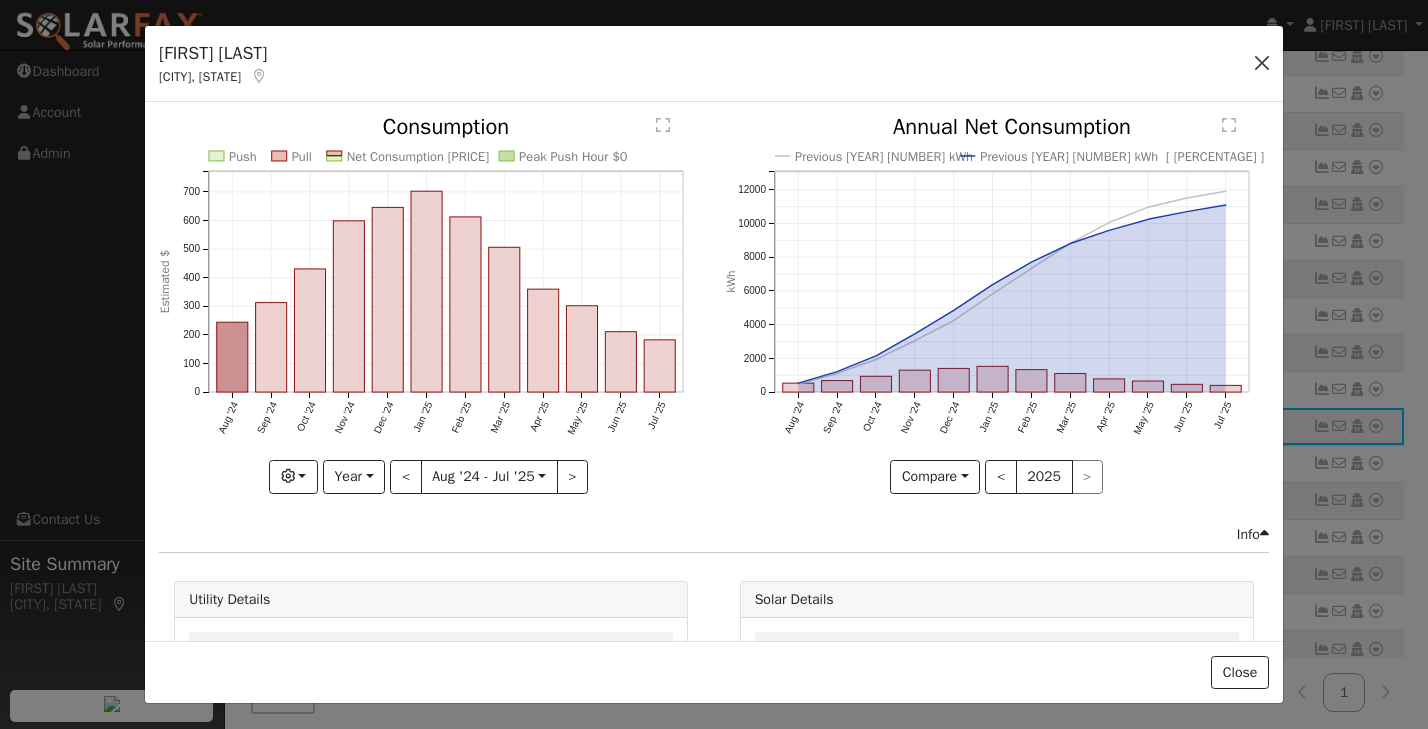 click at bounding box center (1262, 63) 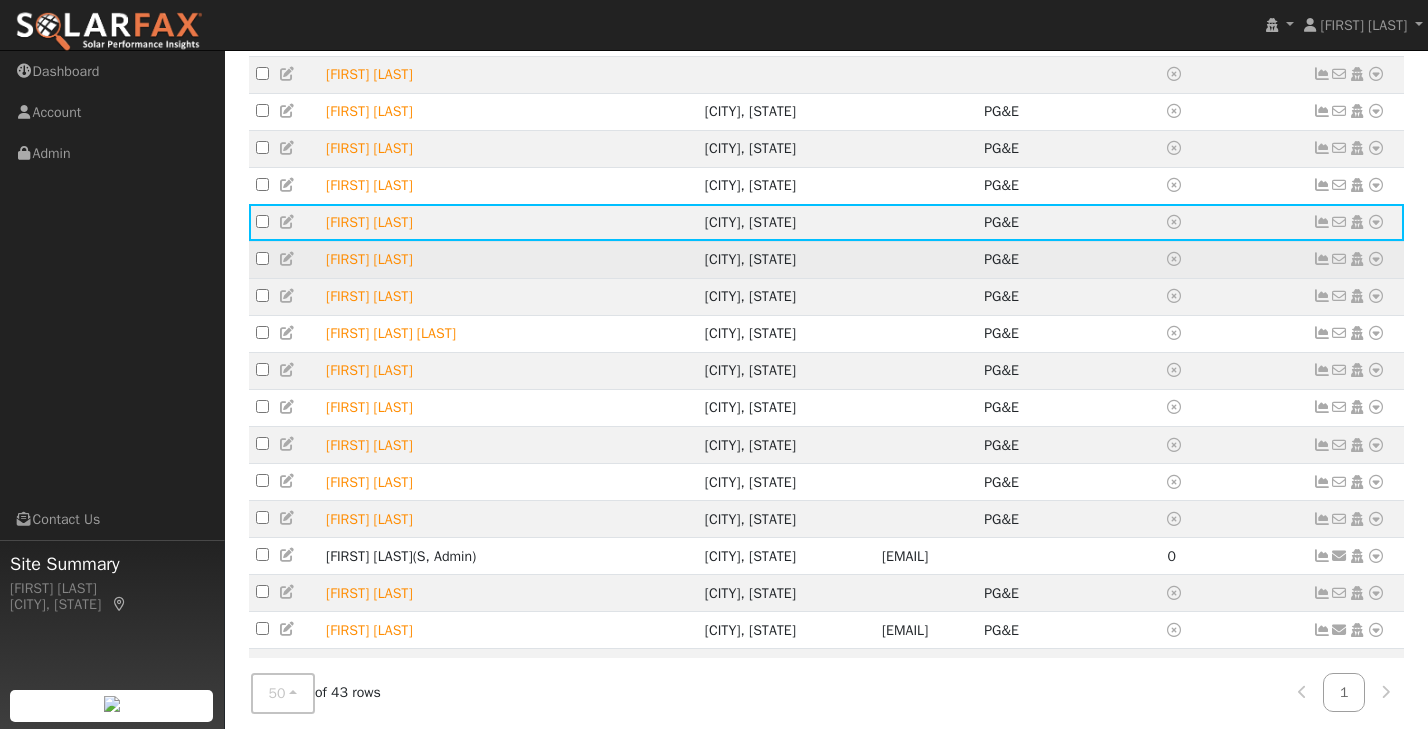 scroll, scrollTop: 540, scrollLeft: 0, axis: vertical 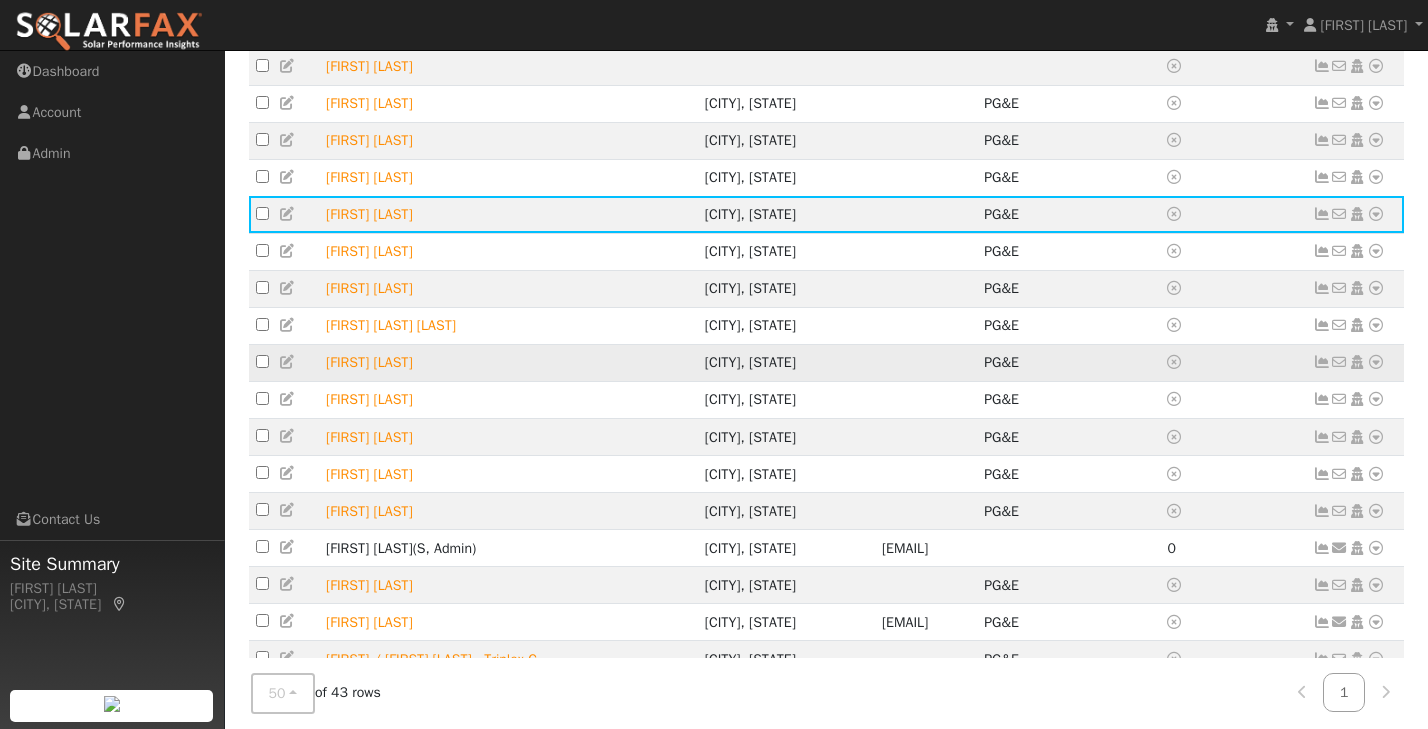 click at bounding box center [1322, 362] 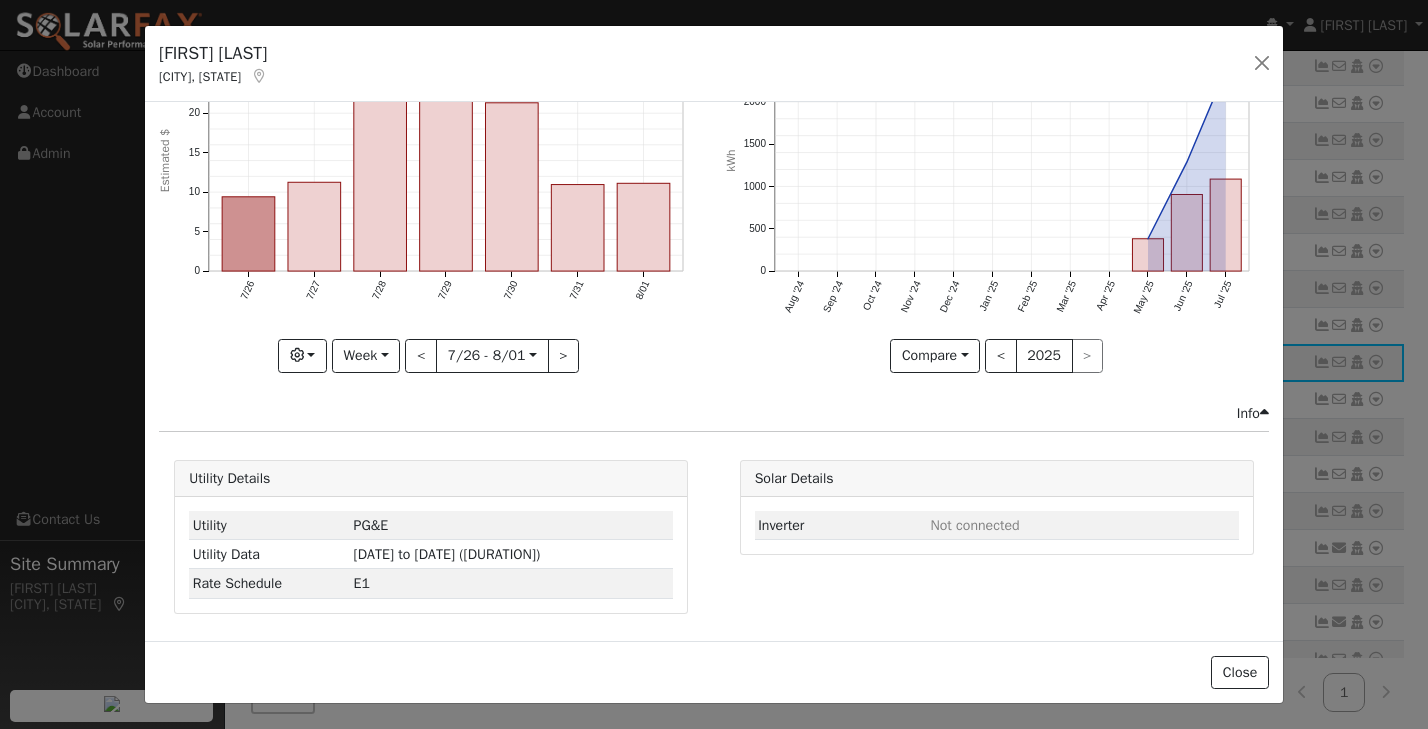 scroll, scrollTop: 120, scrollLeft: 0, axis: vertical 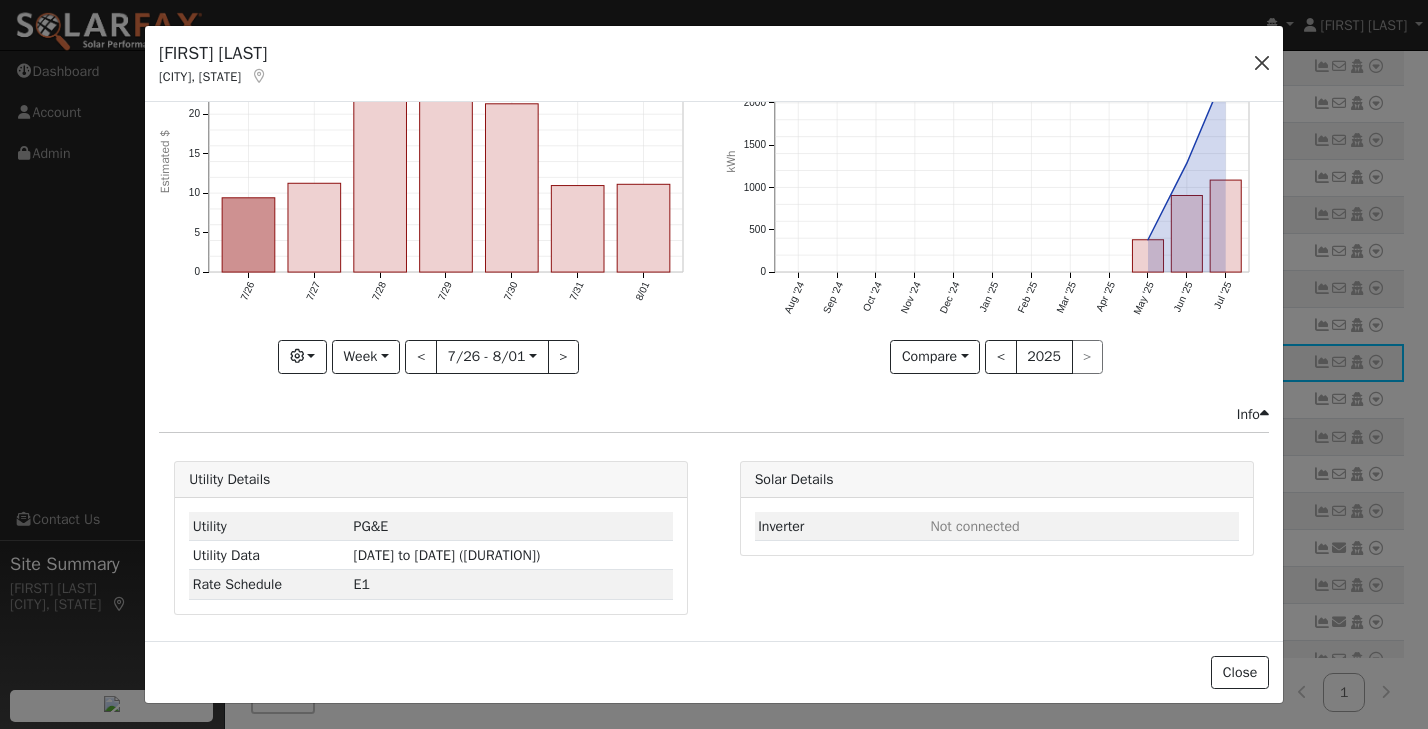 click at bounding box center (1262, 63) 